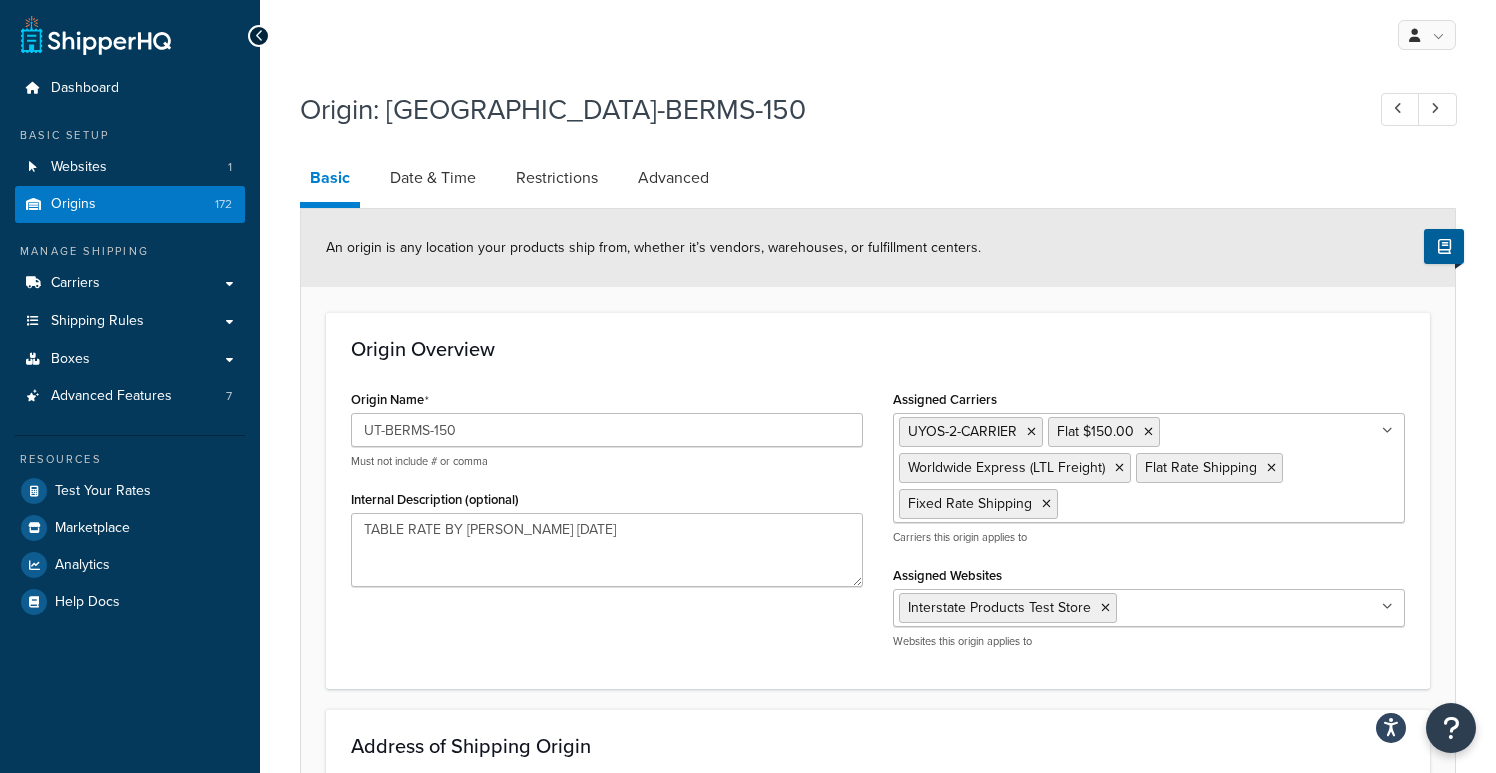 select on "9" 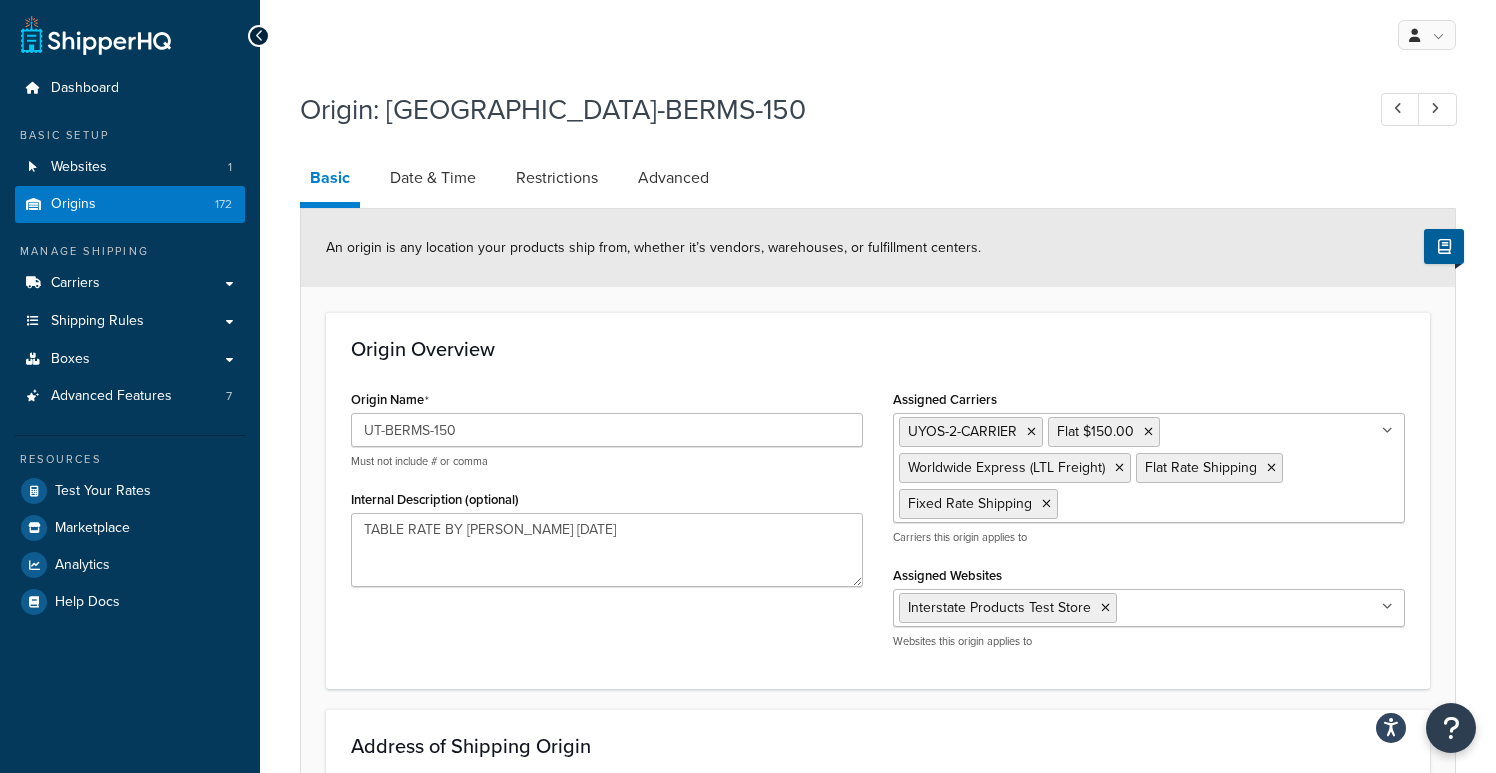 scroll, scrollTop: 0, scrollLeft: 0, axis: both 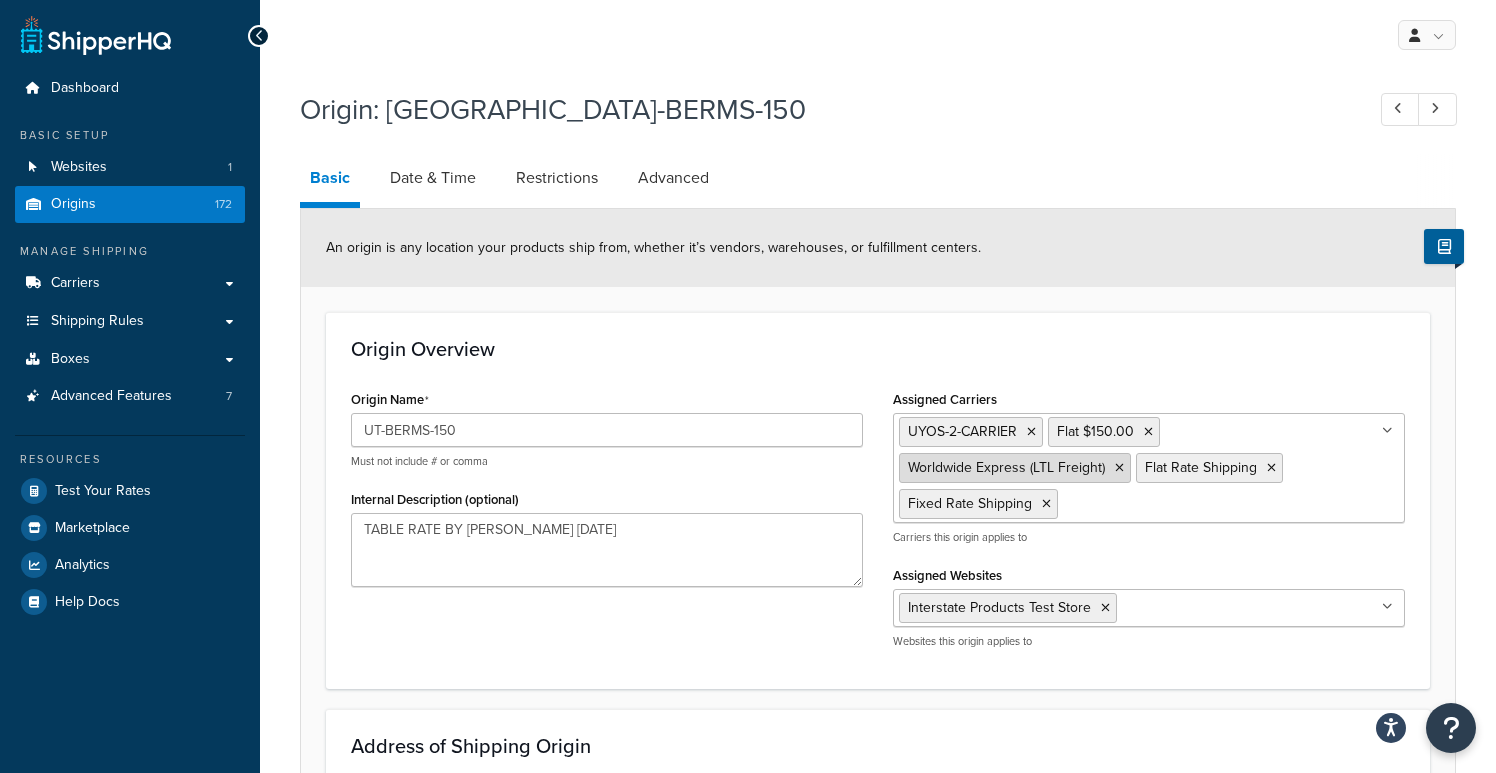 click at bounding box center (1119, 468) 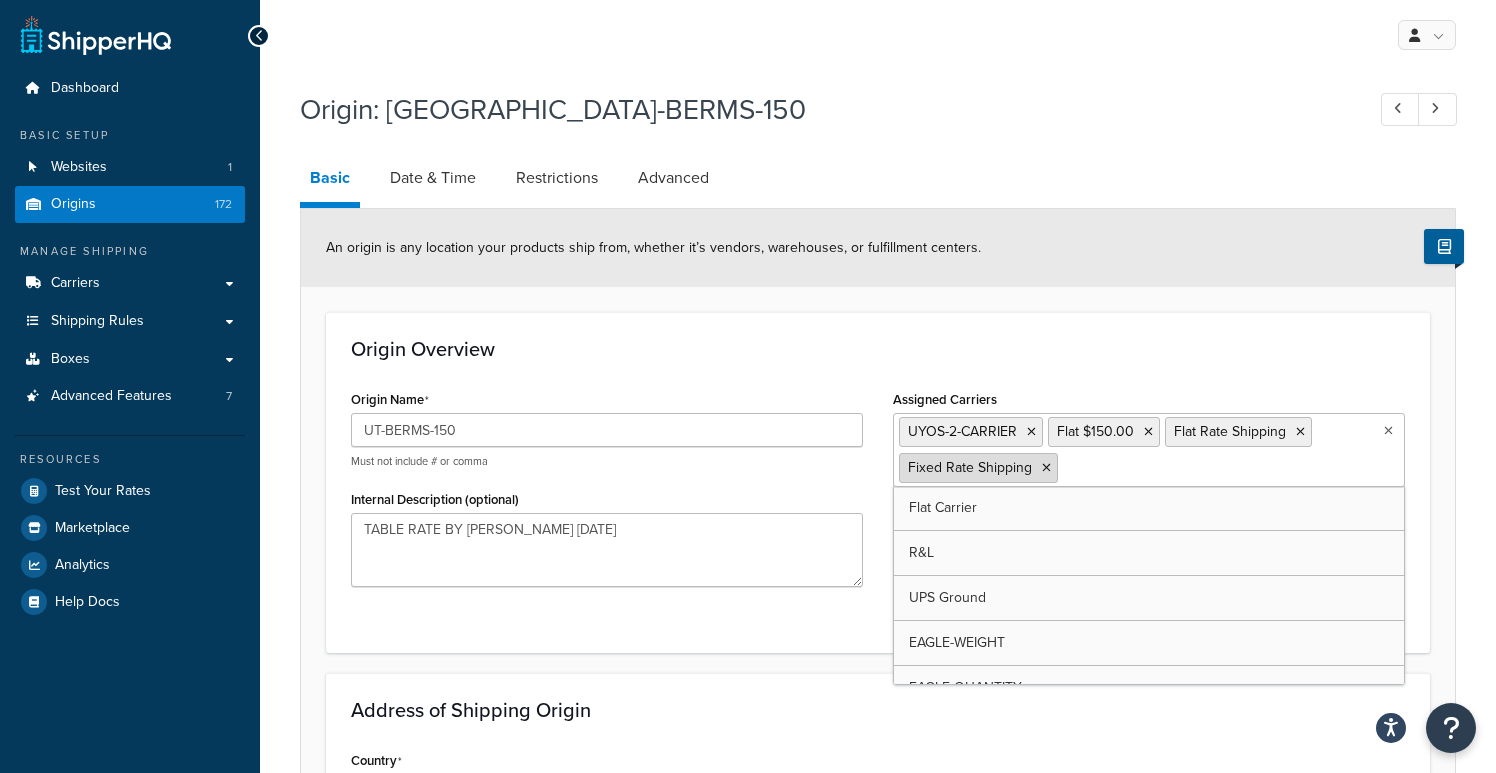 click at bounding box center (1046, 468) 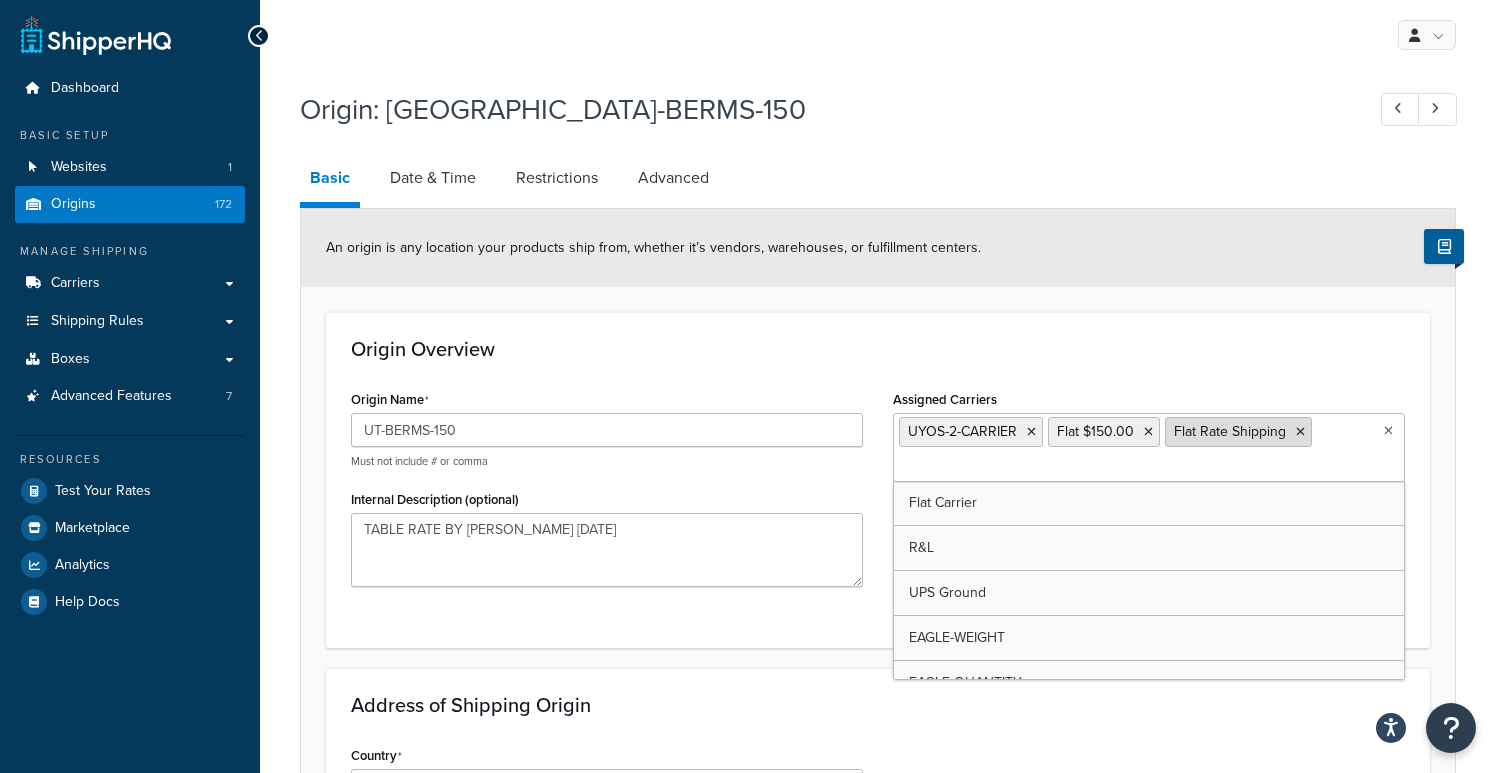 click at bounding box center [1300, 432] 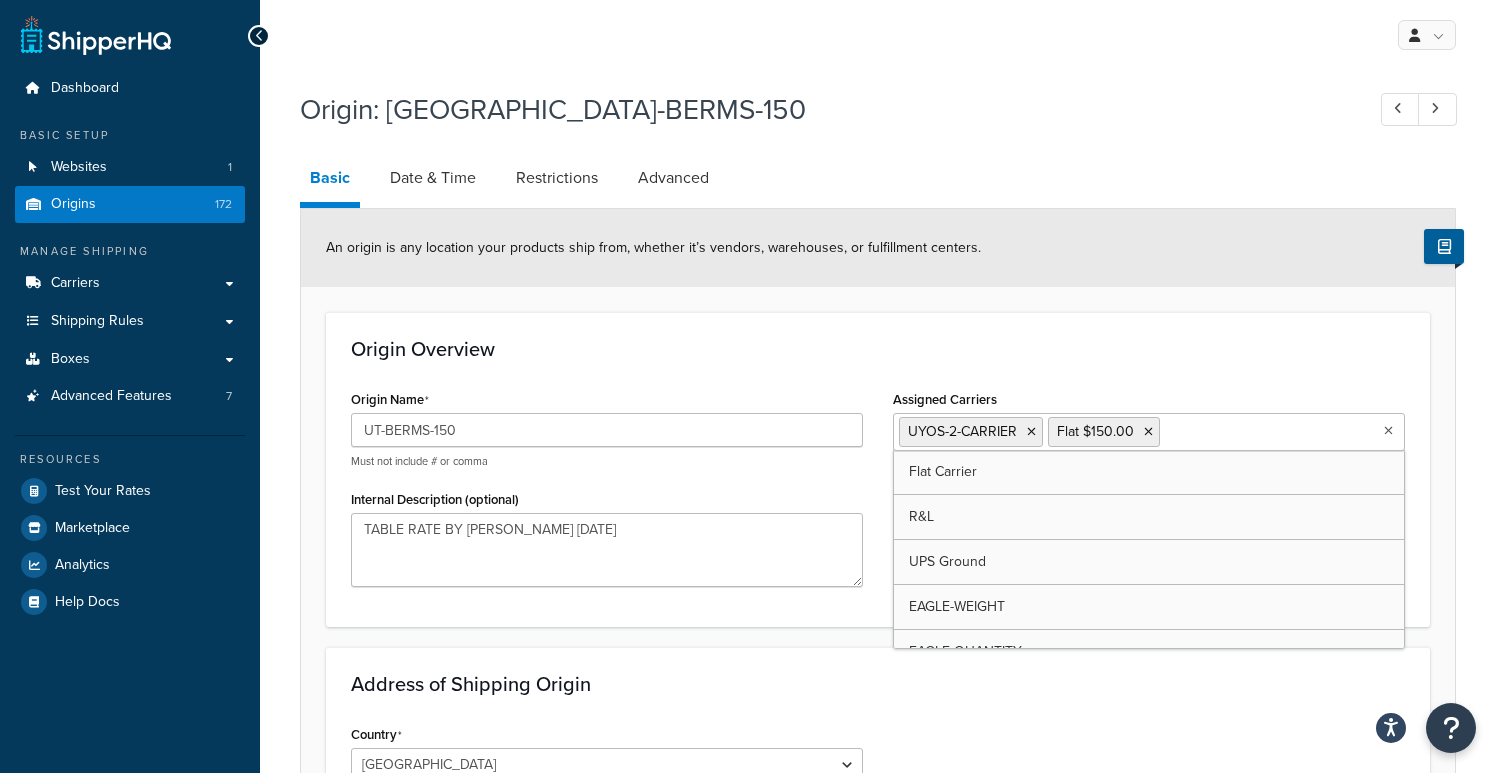 click on "Origin Overview Origin Name   UT-BERMS-150 Must not include # or comma Internal Description (optional)   TABLE RATE BY AMY 12-28-21 Assigned Carriers   UYOS-2-CARRIER   Flat $150.00   Flat Carrier R&L UPS Ground EAGLE-WEIGHT EAGLE-QUANTITY Topaz-Pallet-US48_Carrier Shipping-Eagle-LTL-6-Plus Backup_Carrier 15%_OFF_CARRIER Topaz-Pallet_Carrier US48-Topaz Cabinet-Carrier Frostys-Pallet_Carrier US48-Frostys_Carrier 5%-Off_Carrier 50%-Off-UPS-Ground_Carrier CMA-Pallet_Carrier US48-CMA_Carrier Wisconsin-Fire_Carrier BAD-UPS Ground ONLY EAGLE-QUANTITY-OVERSIZE 6+ Carrier Two-Cabinets-Carrier TARP-LTL-OH-Carrier TARP-UPS-OH-CARRIER 2-CABS-CARRIER Sleeves-Carrier JR-UPS-LTL-30-OFF UPS-30-OFF MAX-59-CARRIER Non-Slip-UPS-Max-59 NON-SLIP-UPS-GROUND-ONLY UPS-Ground-Only Parking-Small Parking-Small (copy) Parking-Large CALL-FOR-SHIPPING_CARRIER JR-LTL-33-OFF UYOS-CARRIER UPS-CARRIER LTL ERROR-MESSAGE 997-Aerosols-Carrier UPS-GROUND-ONLY-18 997-FIXED CABINETS-FLAT-RATE TI-BERMS-FLAT-CARRIER IBC-FLAT-CARRIER UPS-FREIGHT-3" at bounding box center (878, 469) 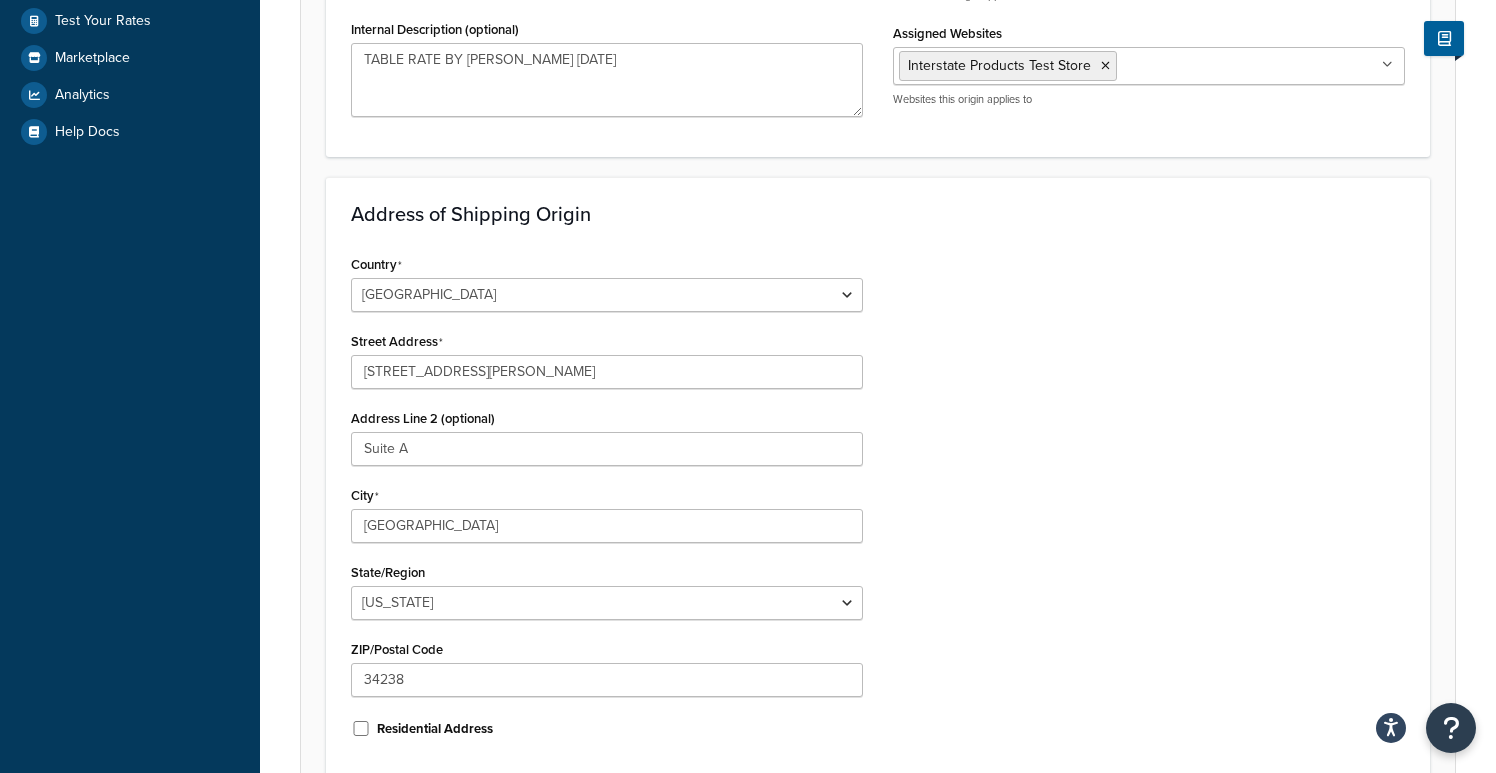 scroll, scrollTop: 662, scrollLeft: 0, axis: vertical 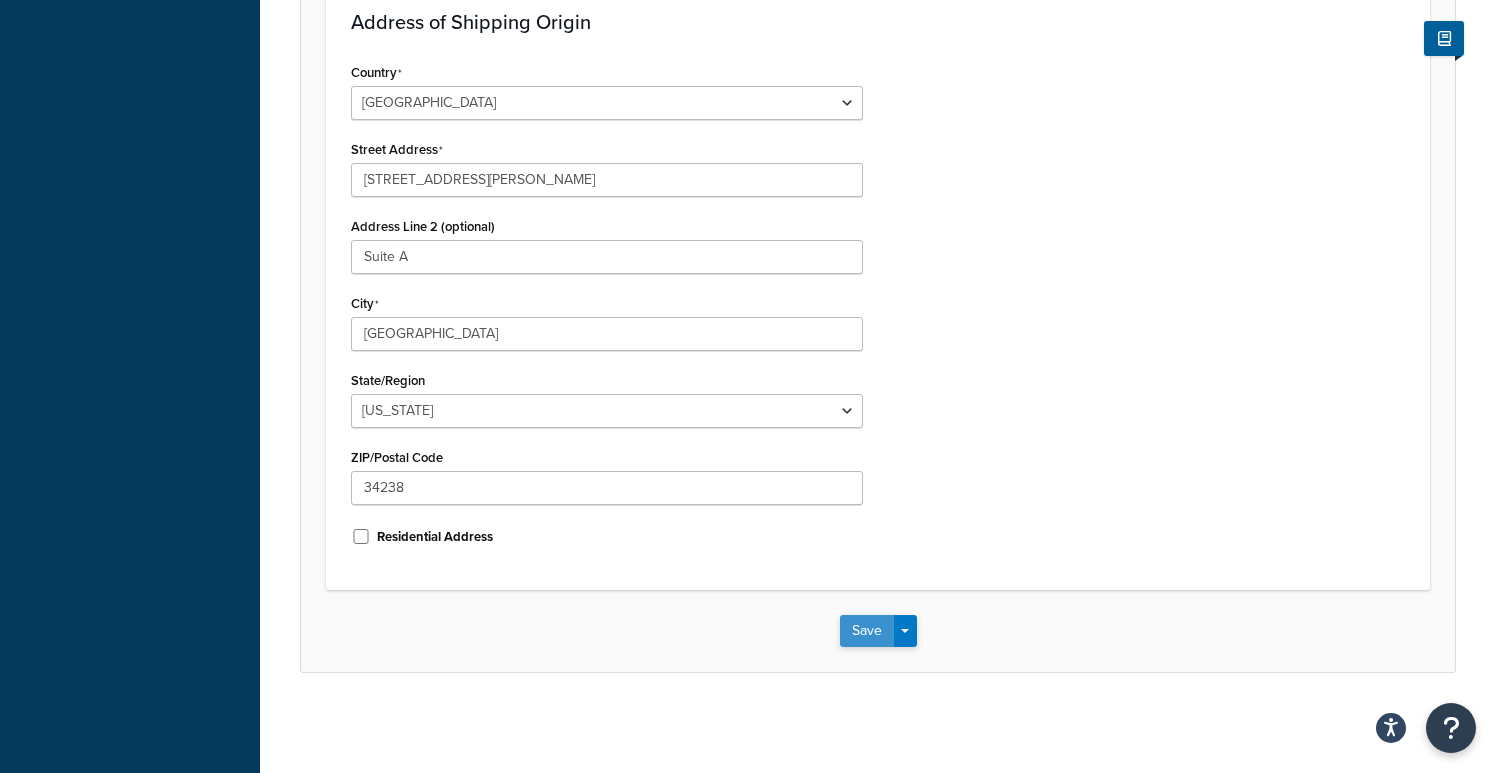 click on "Save" at bounding box center [867, 631] 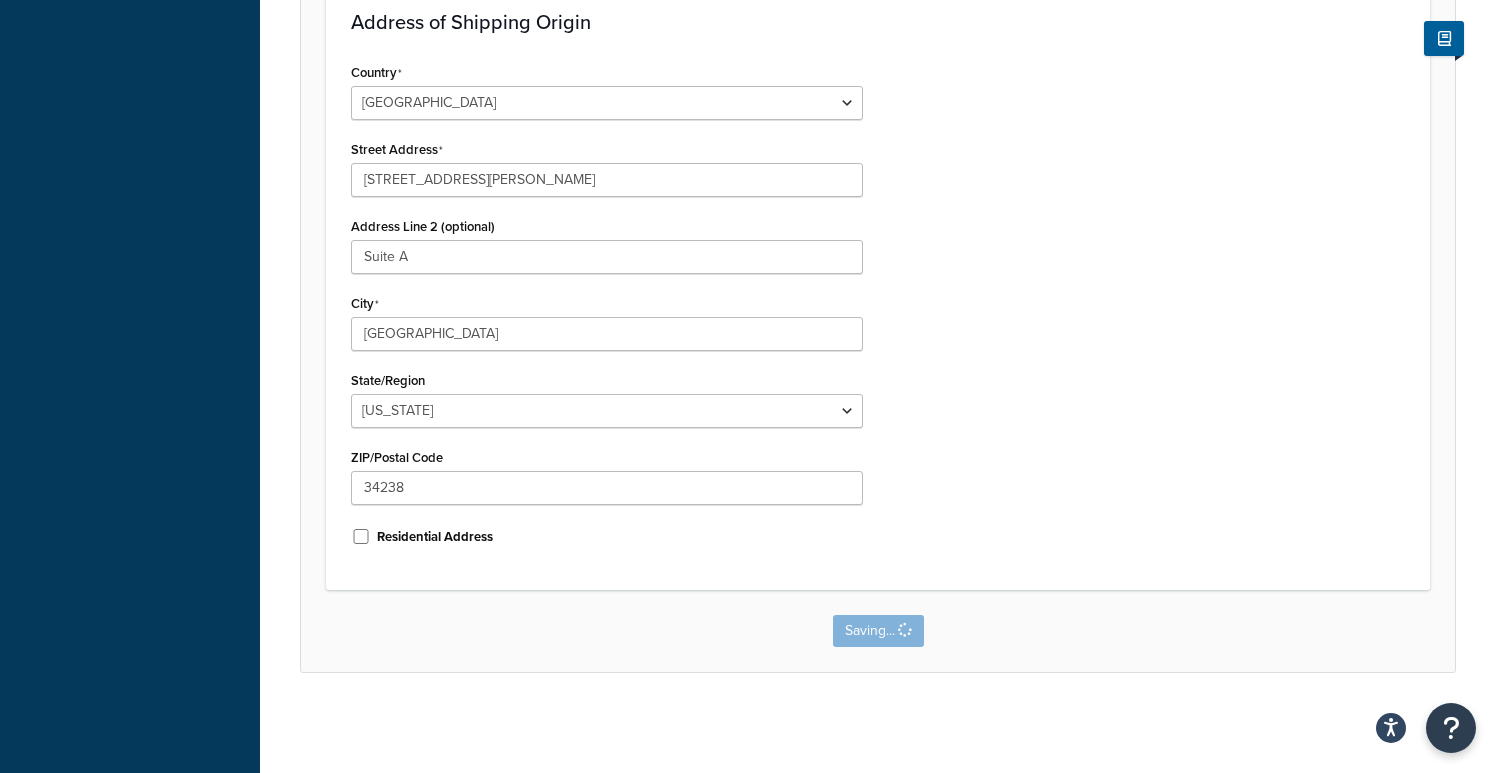 scroll, scrollTop: 0, scrollLeft: 0, axis: both 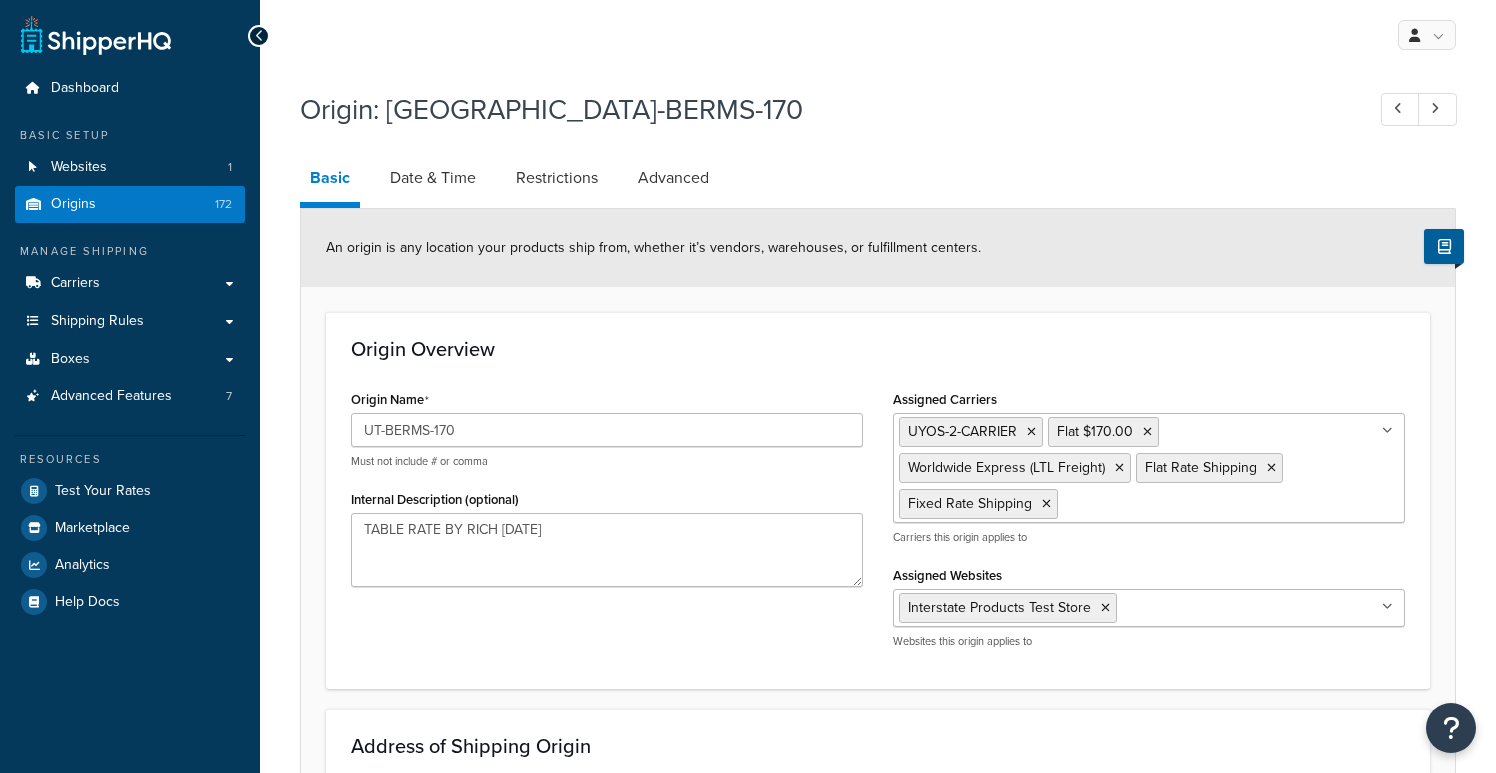 select on "9" 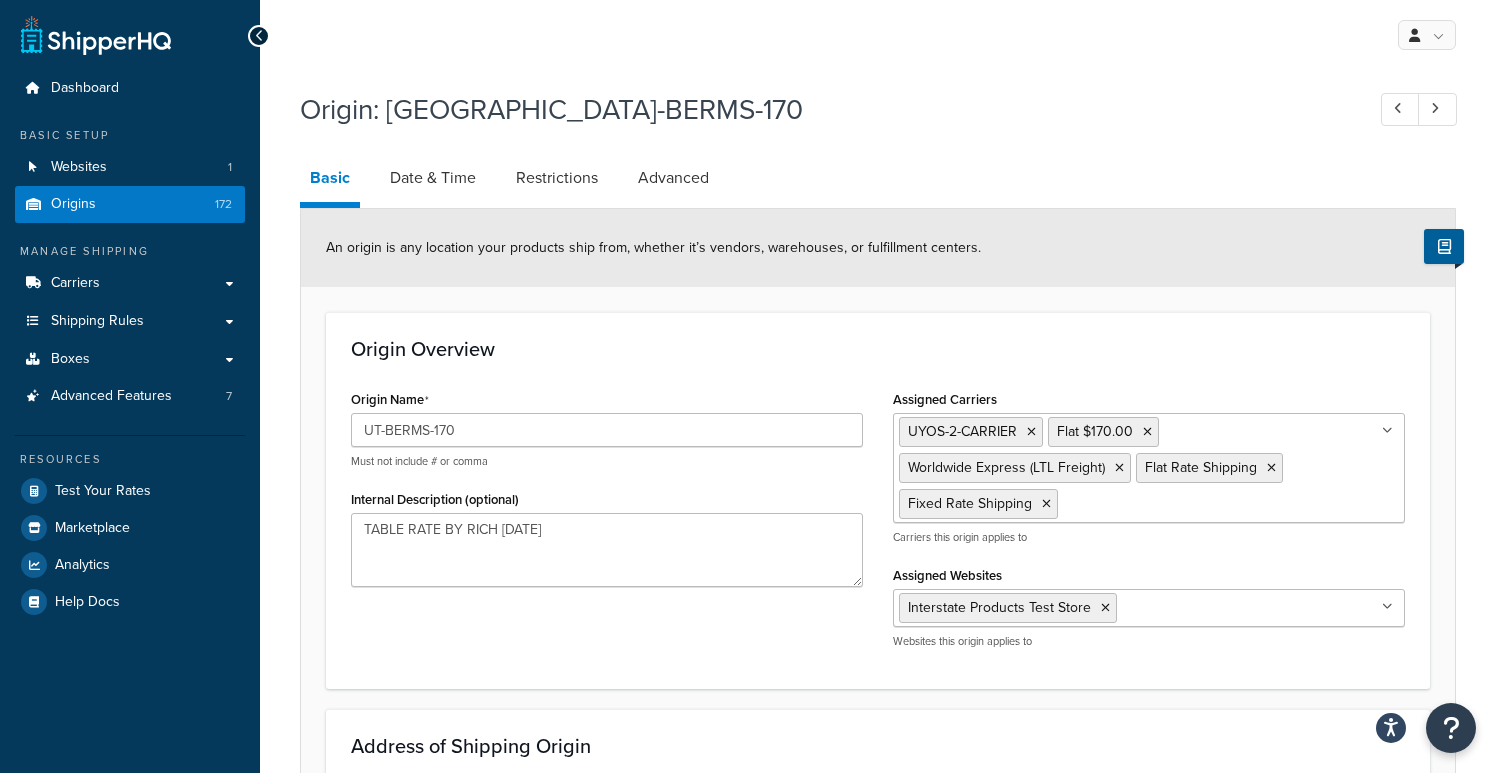scroll, scrollTop: 0, scrollLeft: 0, axis: both 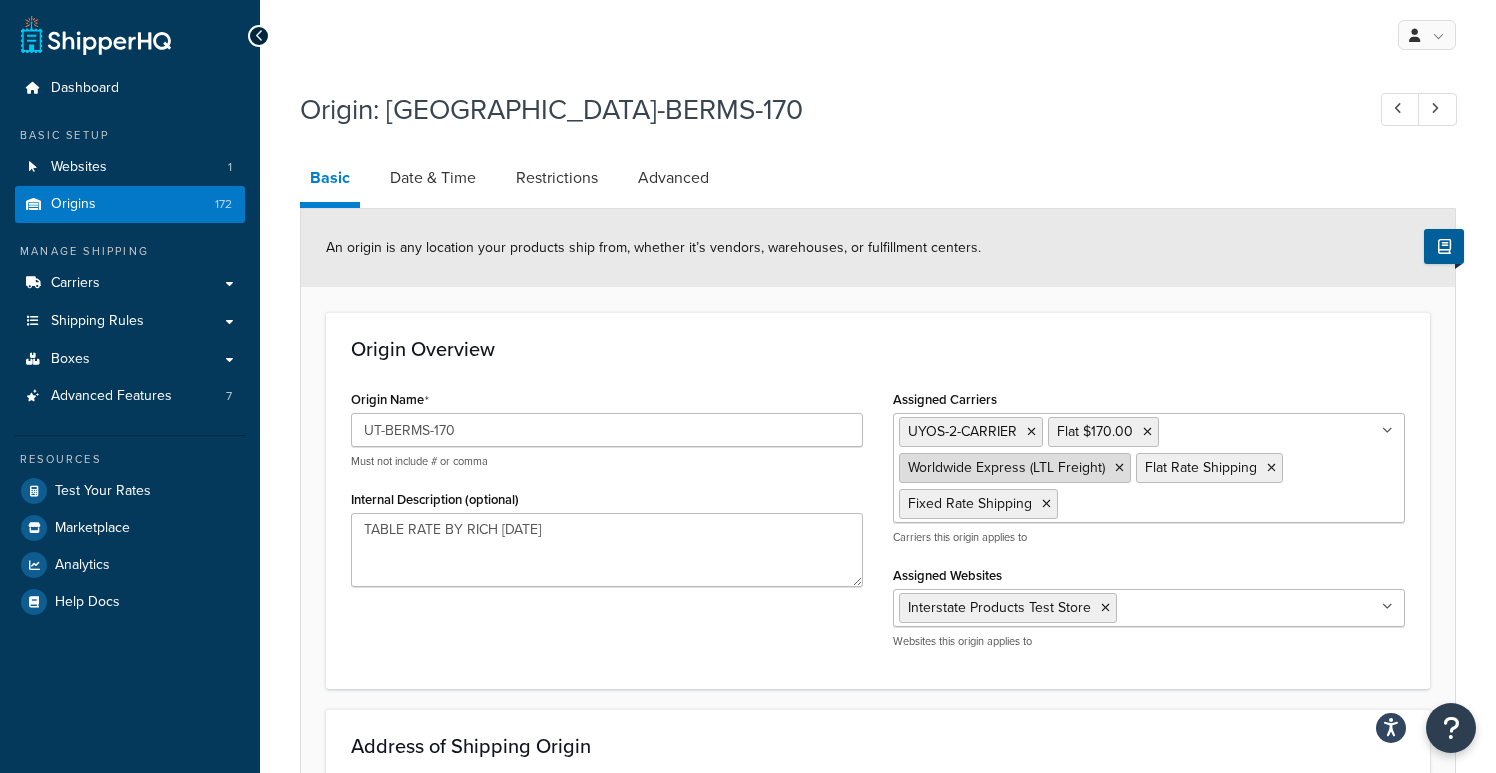 click at bounding box center (1119, 468) 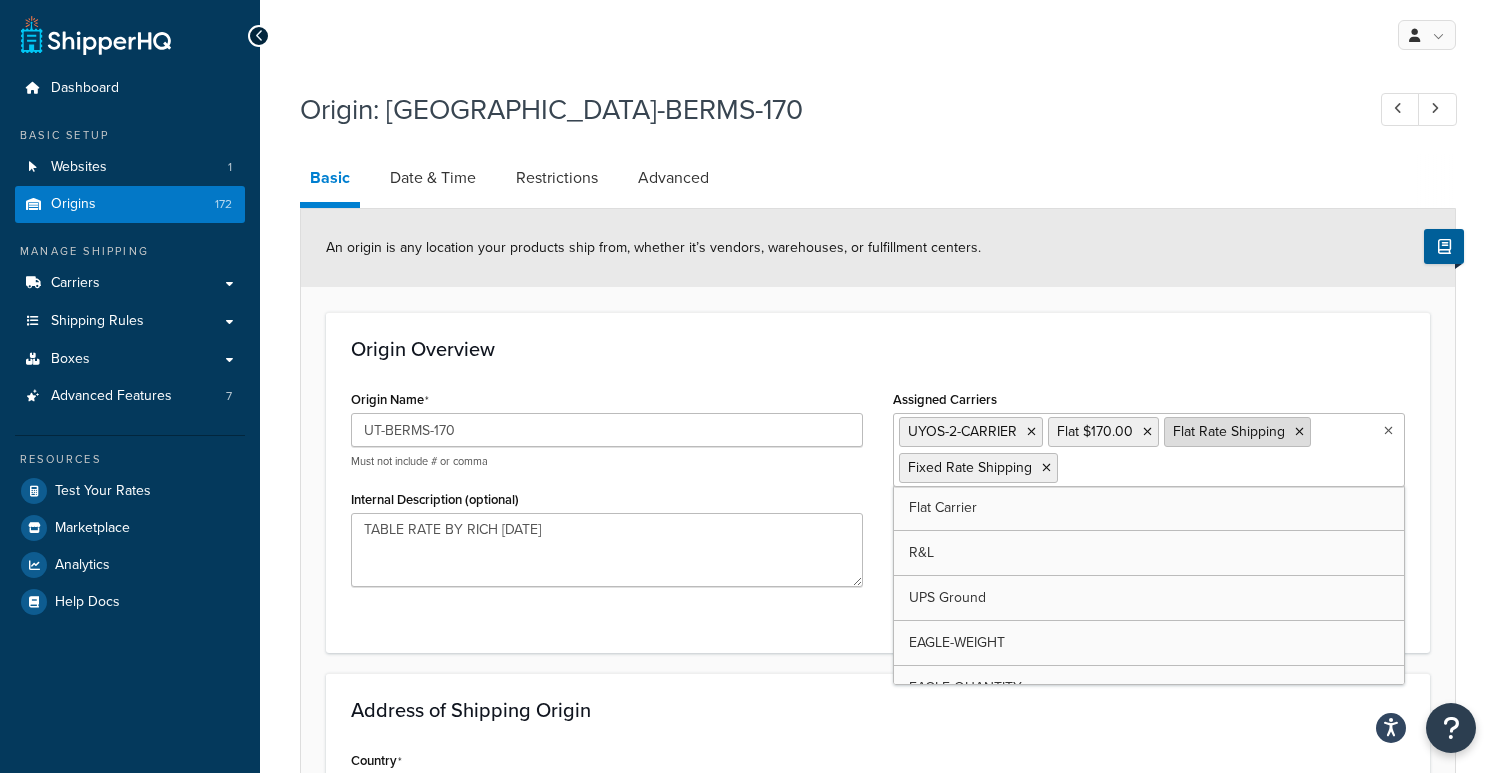 click at bounding box center (1299, 432) 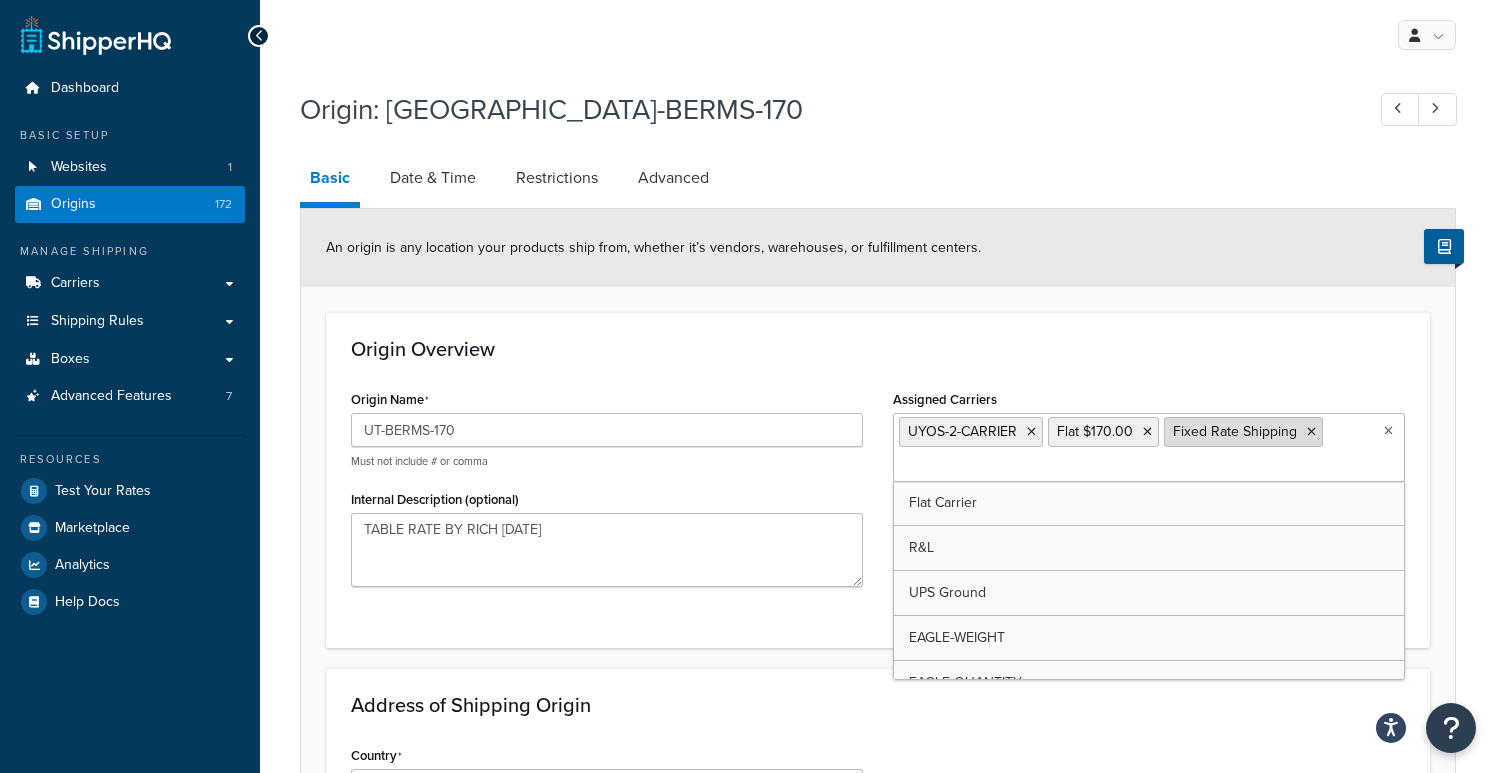 click at bounding box center [1311, 432] 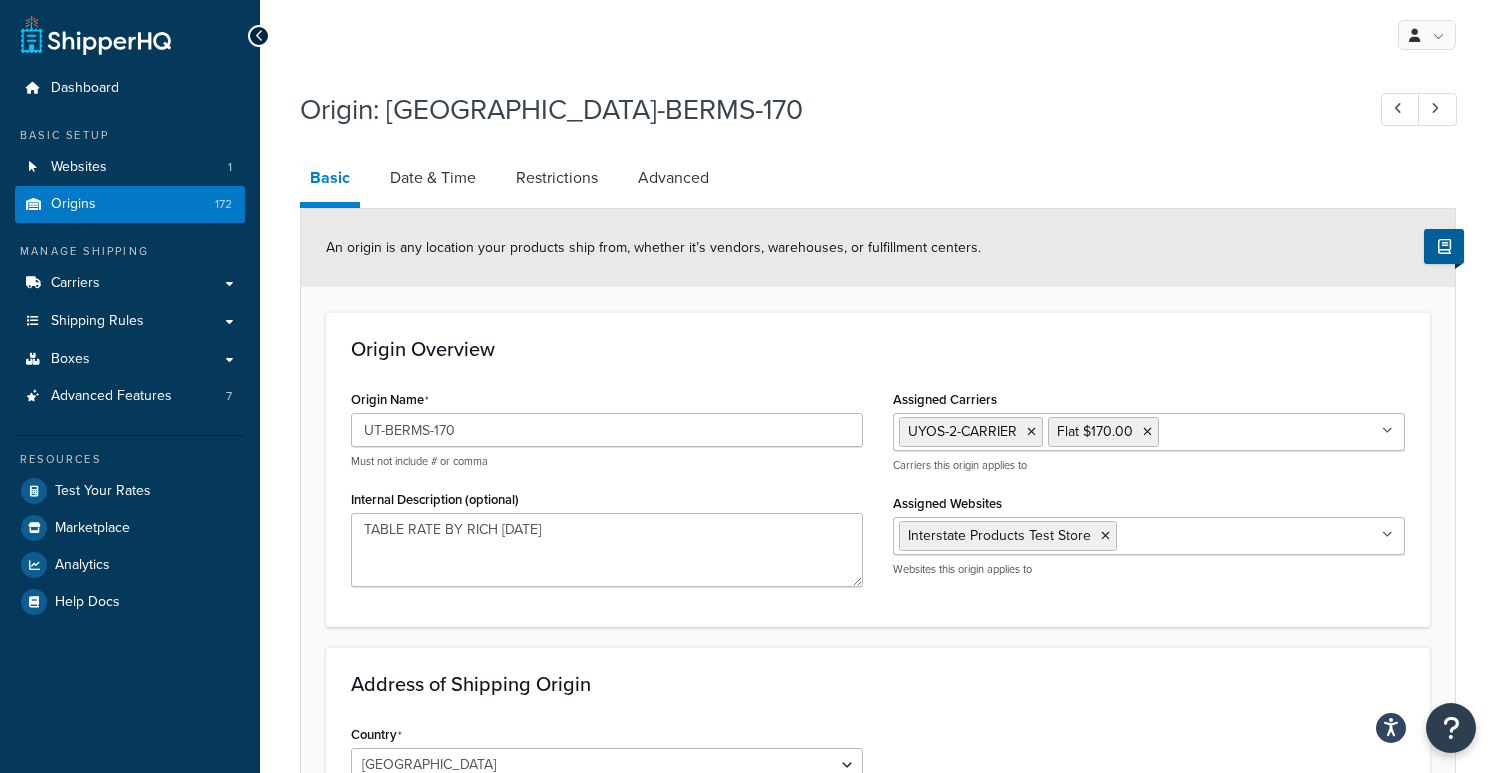 click on "Origin Overview Origin Name   UT-BERMS-170 Must not include # or comma Internal Description (optional)   TABLE RATE BY RICH 10-18-21 Assigned Carriers   UYOS-2-CARRIER   Flat $170.00   Flat Carrier R&L UPS Ground EAGLE-WEIGHT EAGLE-QUANTITY Topaz-Pallet-US48_Carrier Shipping-Eagle-LTL-6-Plus Backup_Carrier 15%_OFF_CARRIER Topaz-Pallet_Carrier US48-Topaz Cabinet-Carrier Frostys-Pallet_Carrier US48-Frostys_Carrier 5%-Off_Carrier 50%-Off-UPS-Ground_Carrier CMA-Pallet_Carrier US48-CMA_Carrier Wisconsin-Fire_Carrier BAD-UPS Ground ONLY EAGLE-QUANTITY-OVERSIZE 6+ Carrier Two-Cabinets-Carrier TARP-LTL-OH-Carrier TARP-UPS-OH-CARRIER 2-CABS-CARRIER Sleeves-Carrier JR-UPS-LTL-30-OFF UPS-30-OFF MAX-59-CARRIER Non-Slip-UPS-Max-59 NON-SLIP-UPS-GROUND-ONLY UPS-Ground-Only Parking-Small Parking-Small (copy) Parking-Large CALL-FOR-SHIPPING_CARRIER JR-LTL-33-OFF UYOS-CARRIER UPS-CARRIER LTL ERROR-MESSAGE 997-Aerosols-Carrier UPS-GROUND-ONLY-18 997-FIXED CABINETS-FLAT-RATE TI-BERMS-FLAT-CARRIER IBC-FLAT-CARRIER UPS-FREIGHT-3" at bounding box center (878, 469) 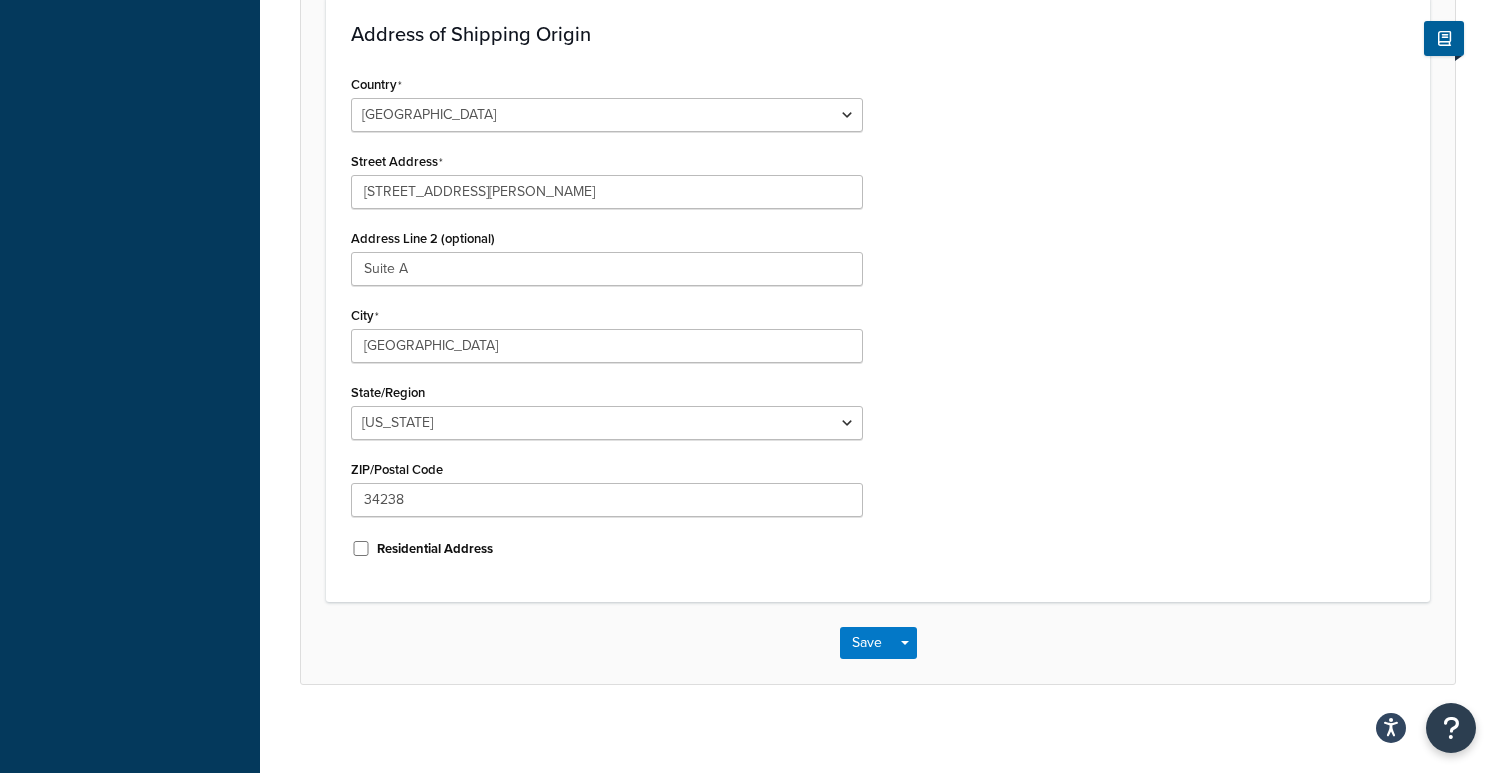 scroll, scrollTop: 662, scrollLeft: 0, axis: vertical 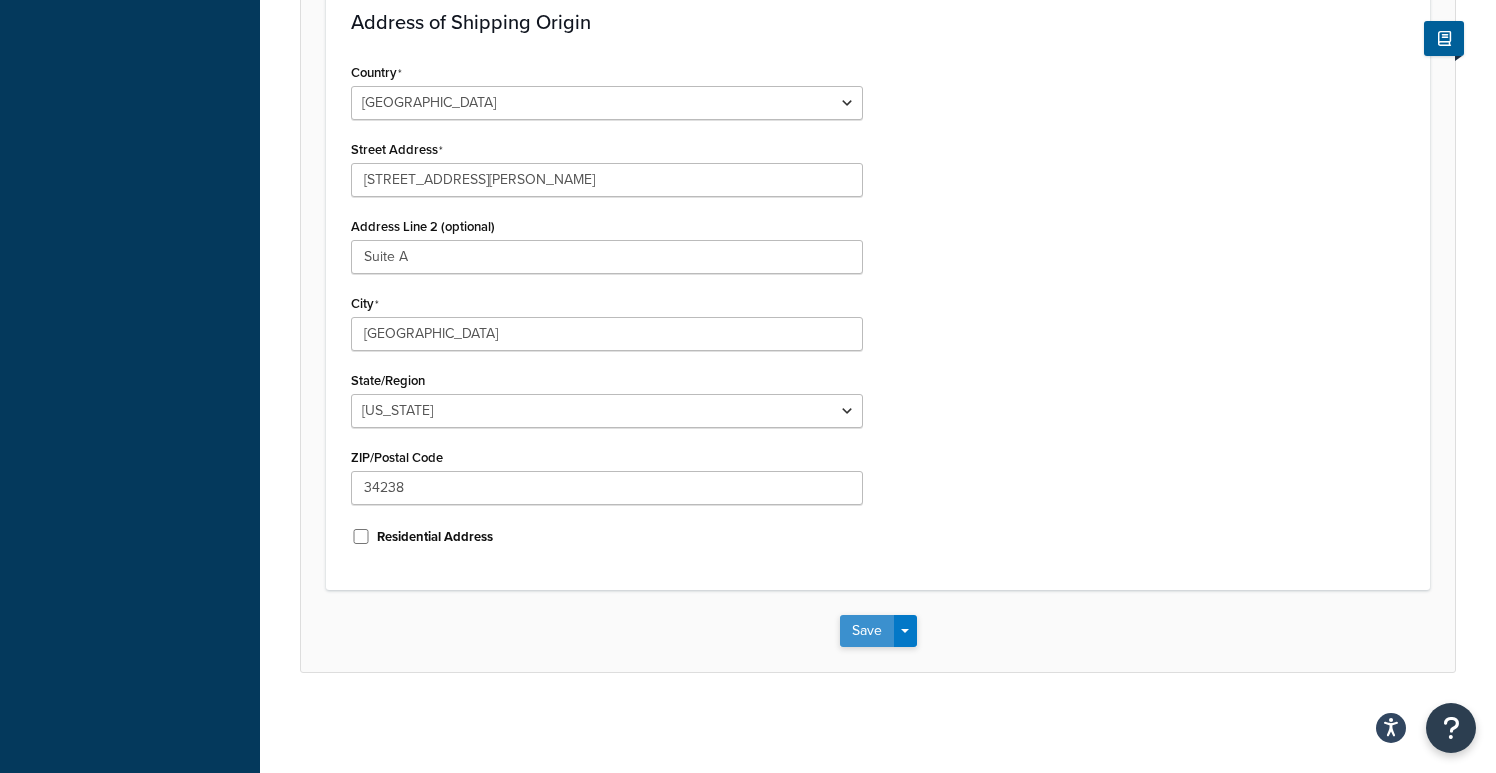 click on "Save" at bounding box center (867, 631) 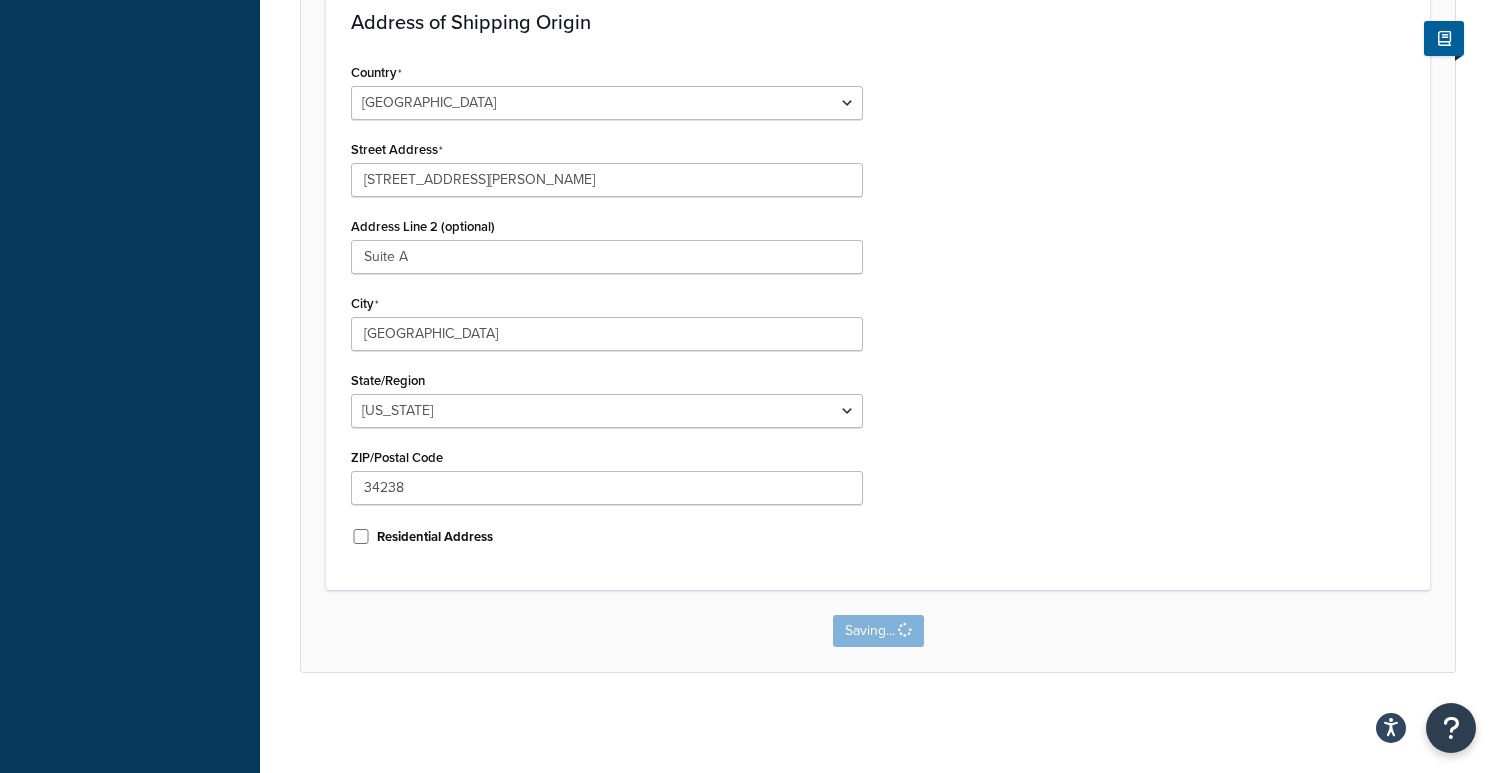 scroll, scrollTop: 0, scrollLeft: 0, axis: both 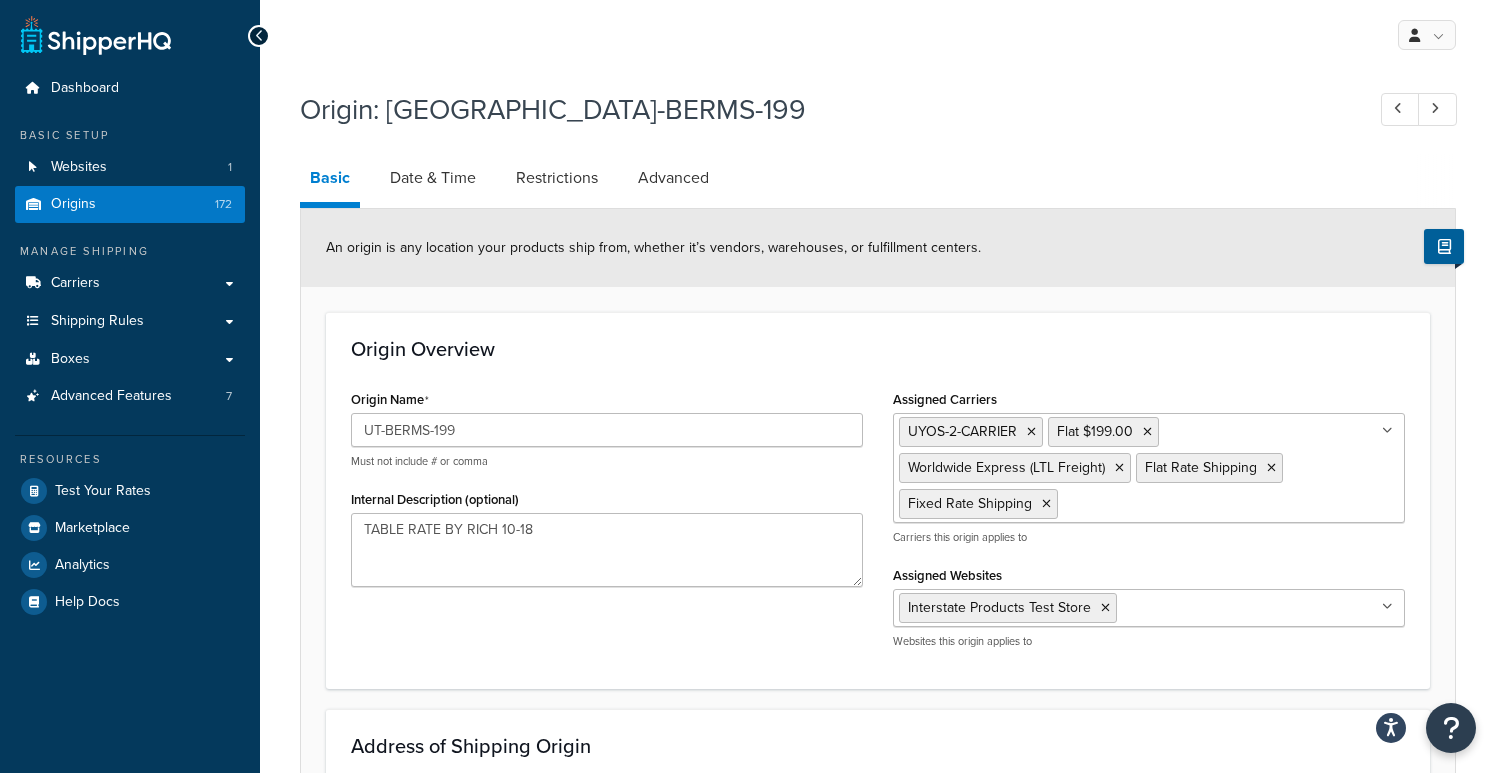 select on "9" 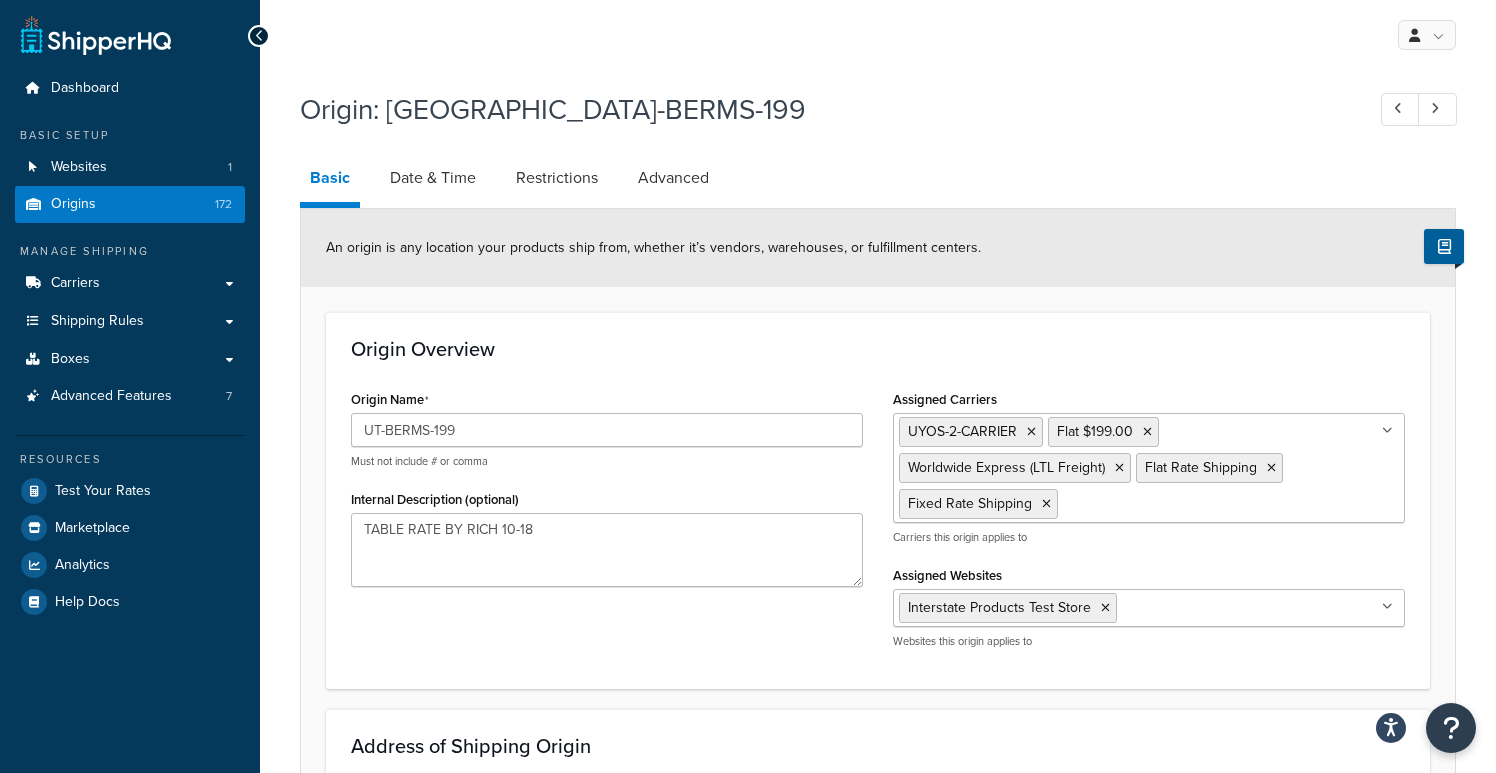 scroll, scrollTop: 0, scrollLeft: 0, axis: both 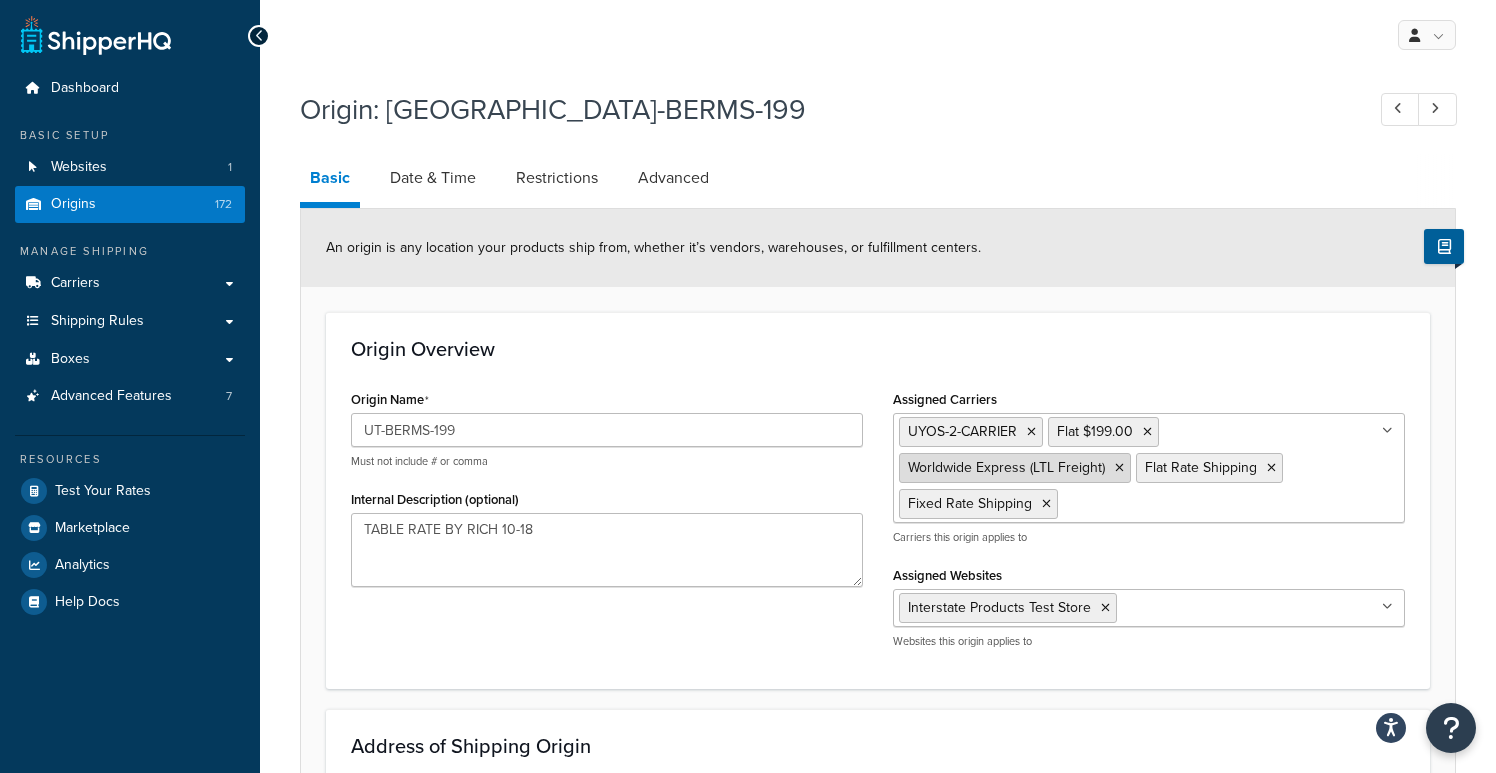 click at bounding box center [1119, 468] 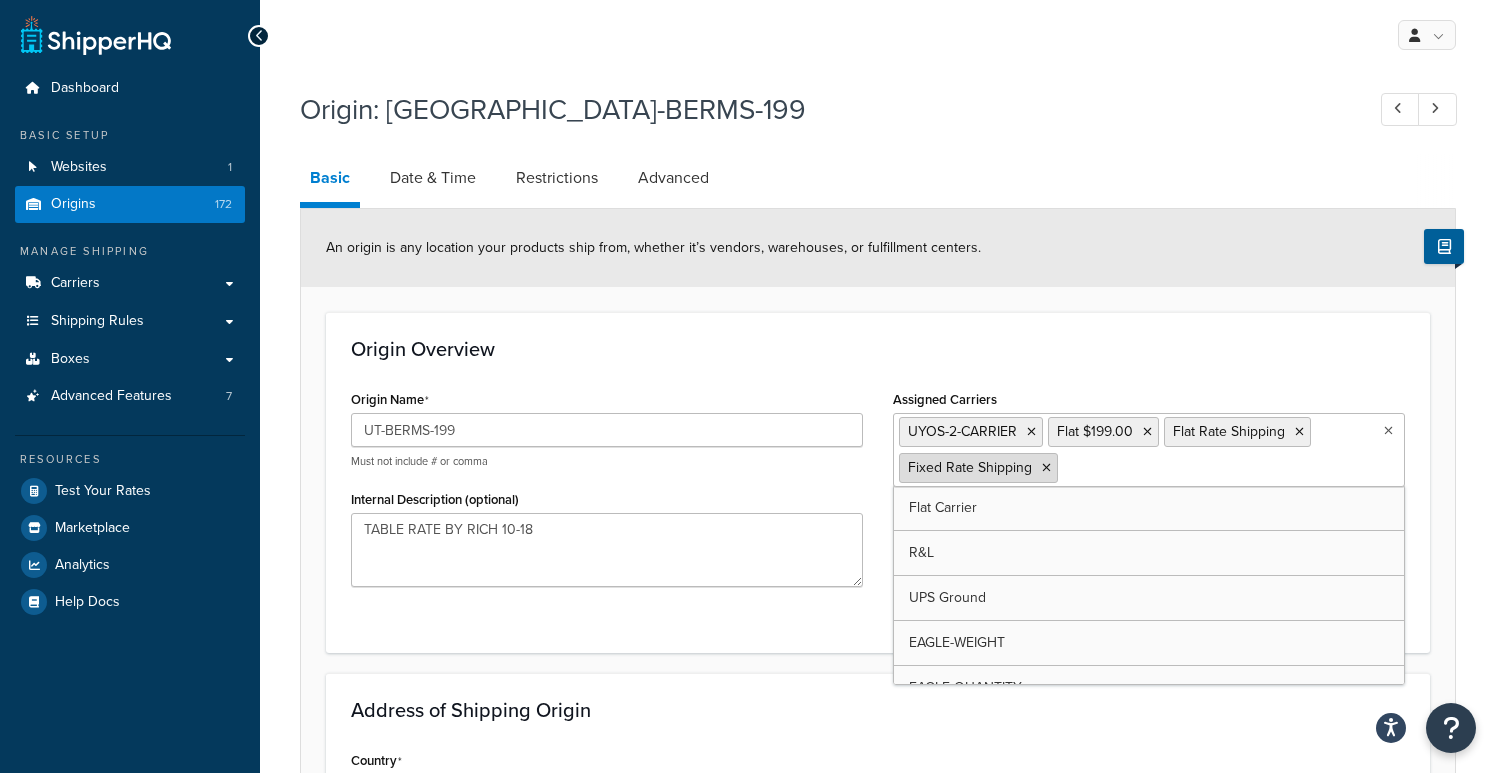 click at bounding box center (1046, 468) 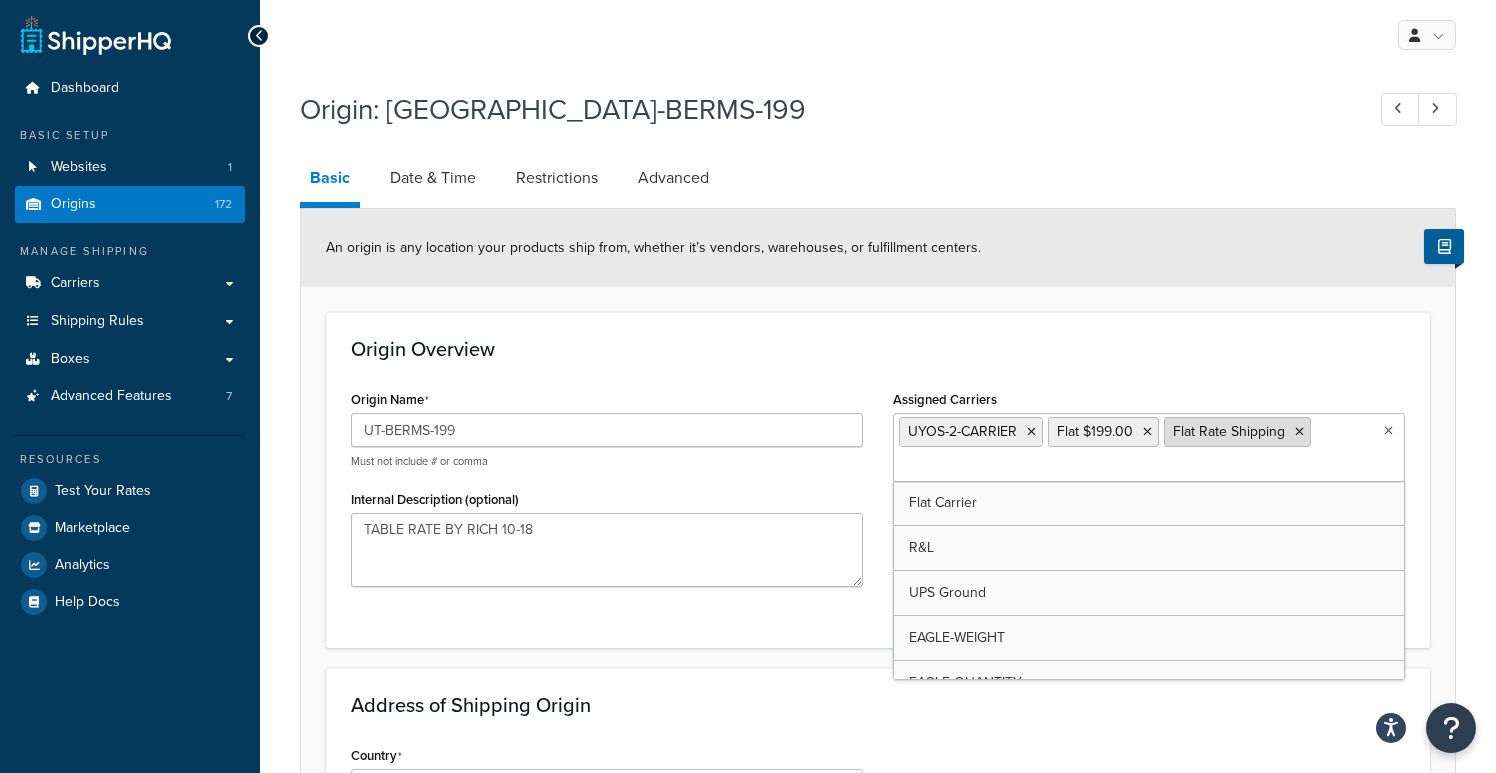 click on "Flat Rate Shipping" at bounding box center [1237, 432] 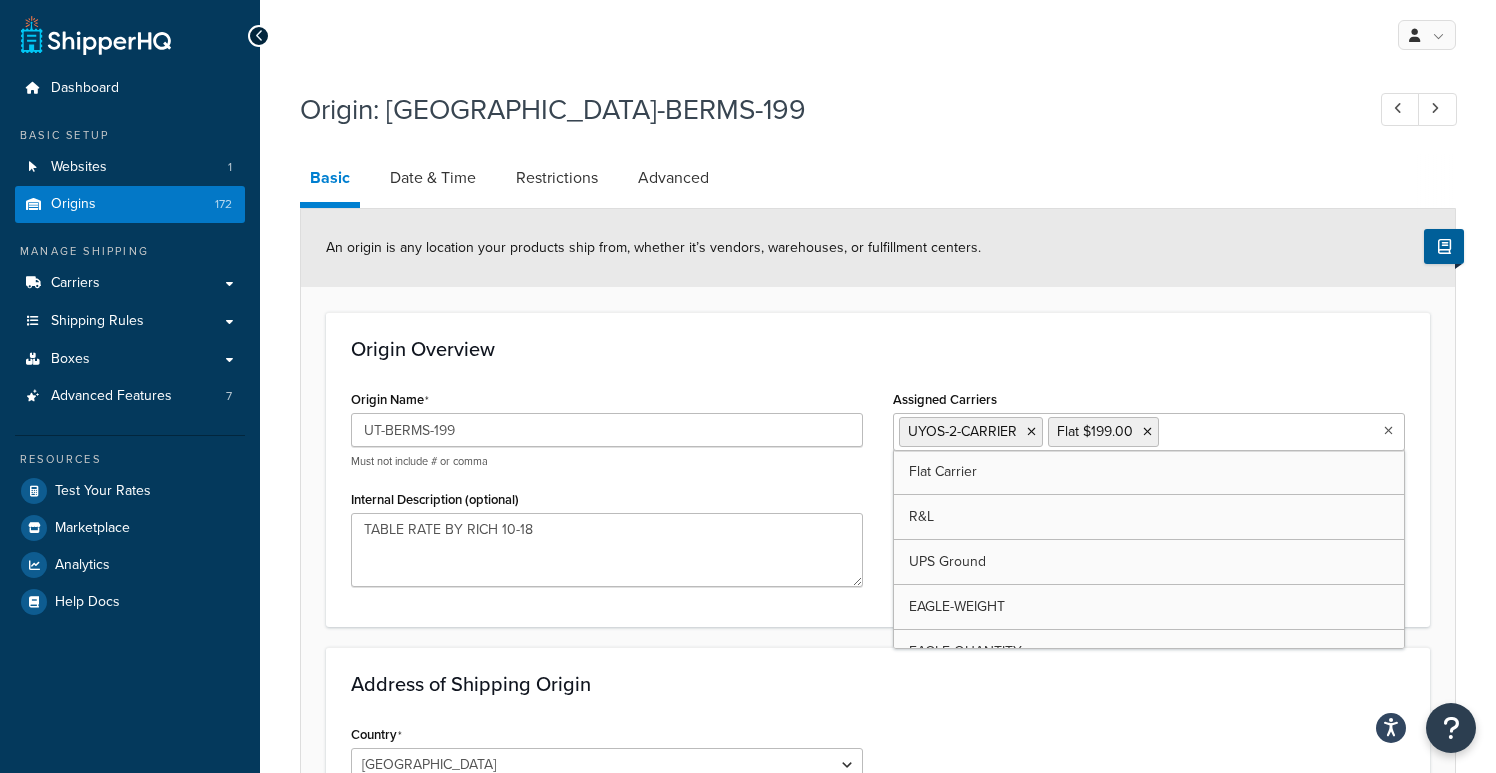 click on "Origin Overview" 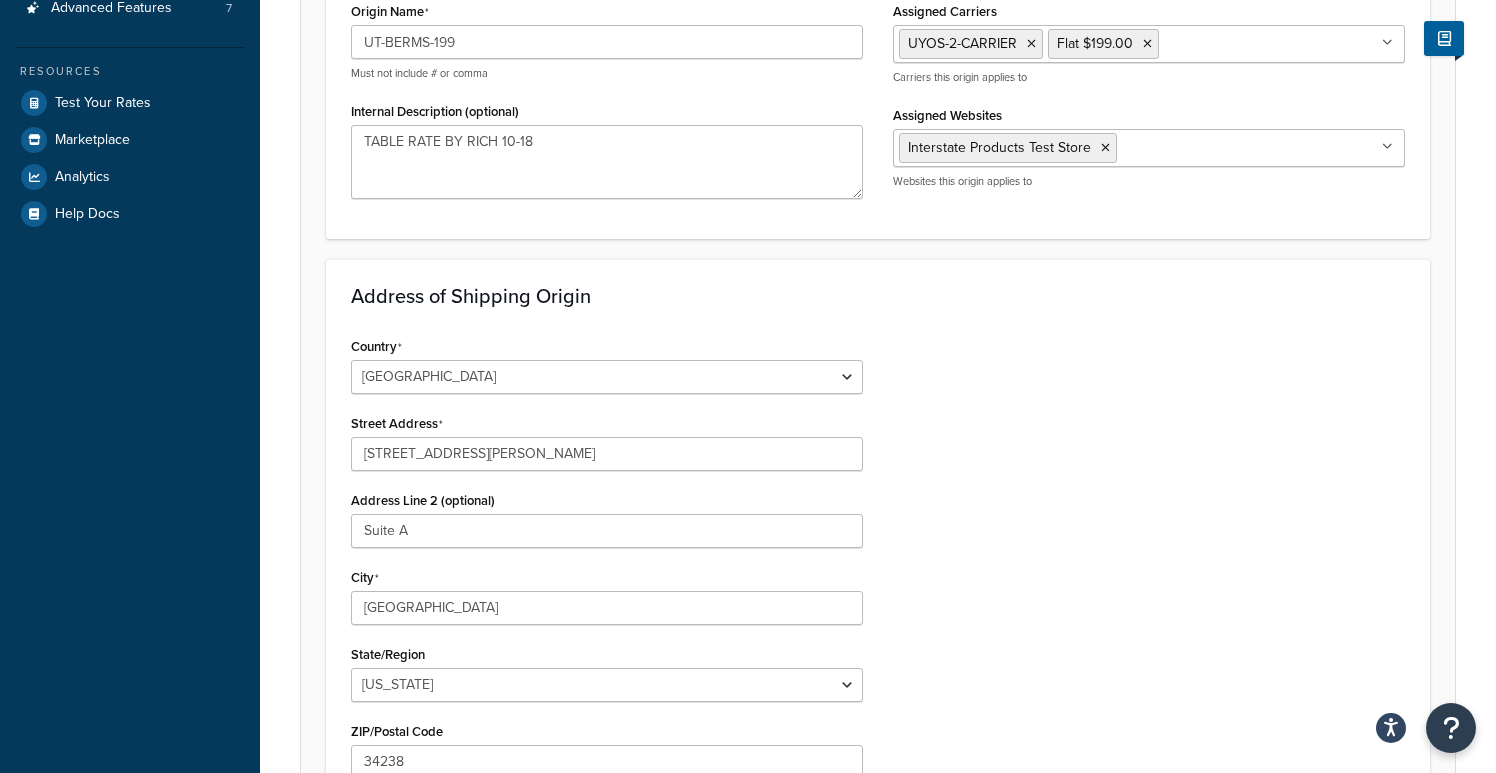 scroll, scrollTop: 662, scrollLeft: 0, axis: vertical 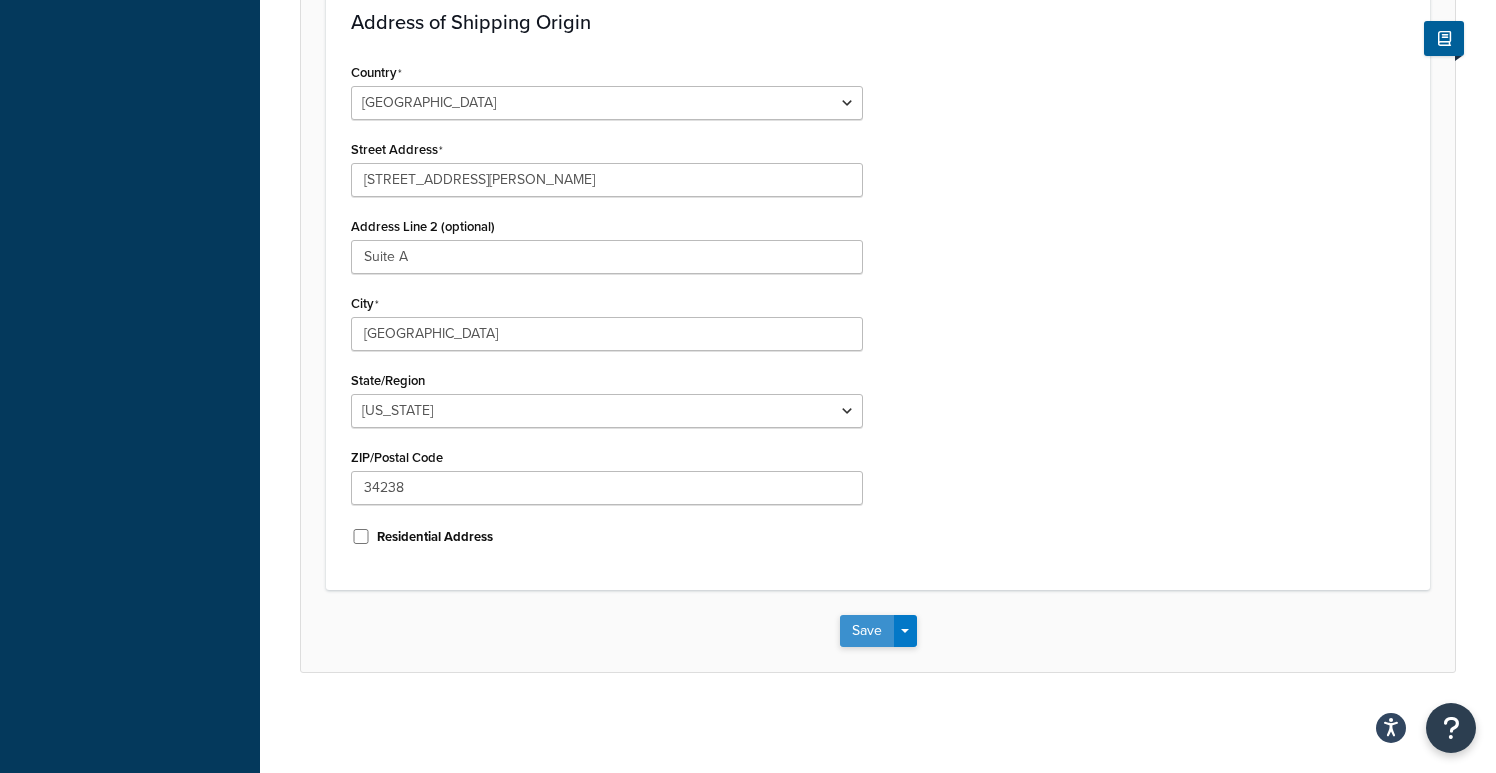 click on "Save" at bounding box center [867, 631] 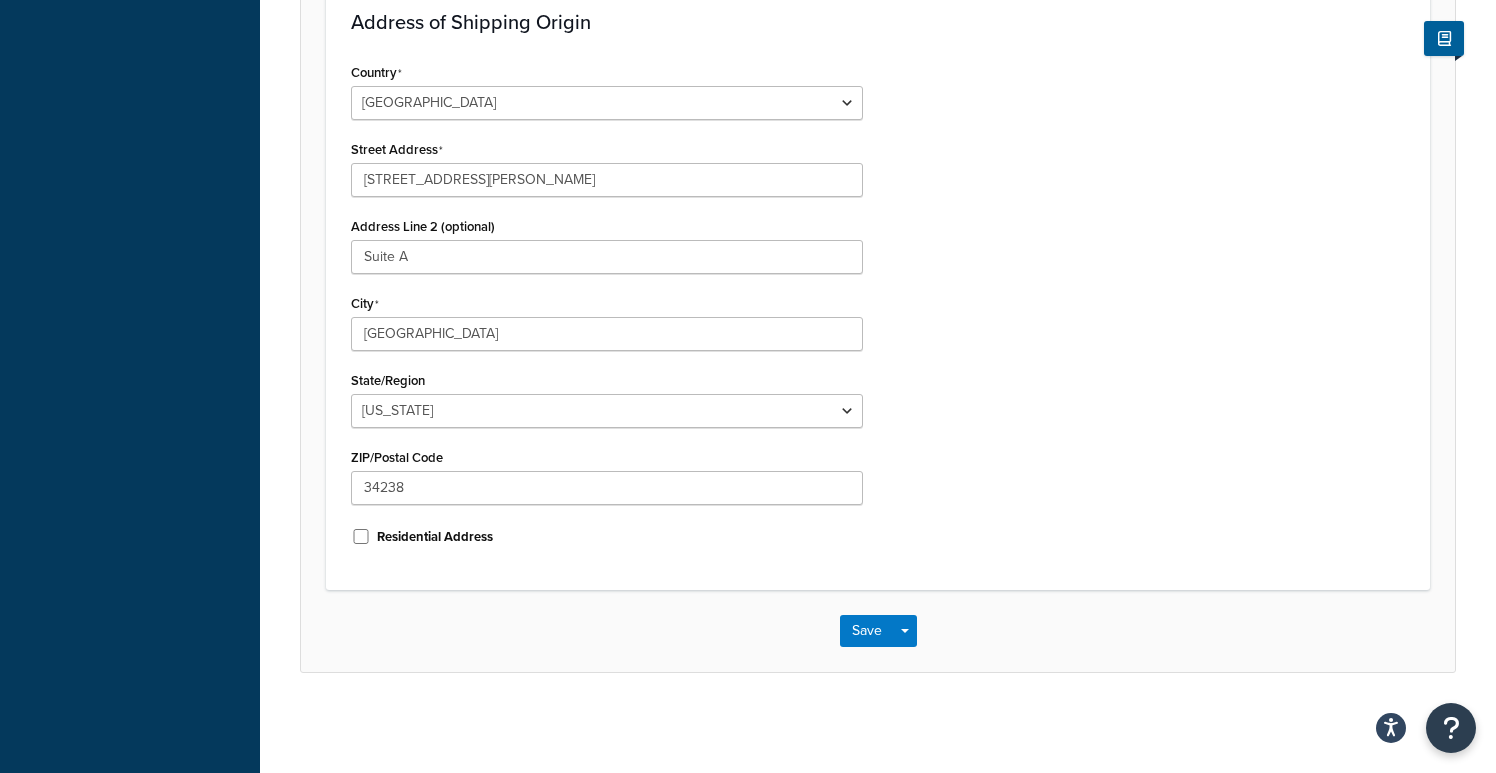 scroll, scrollTop: 0, scrollLeft: 0, axis: both 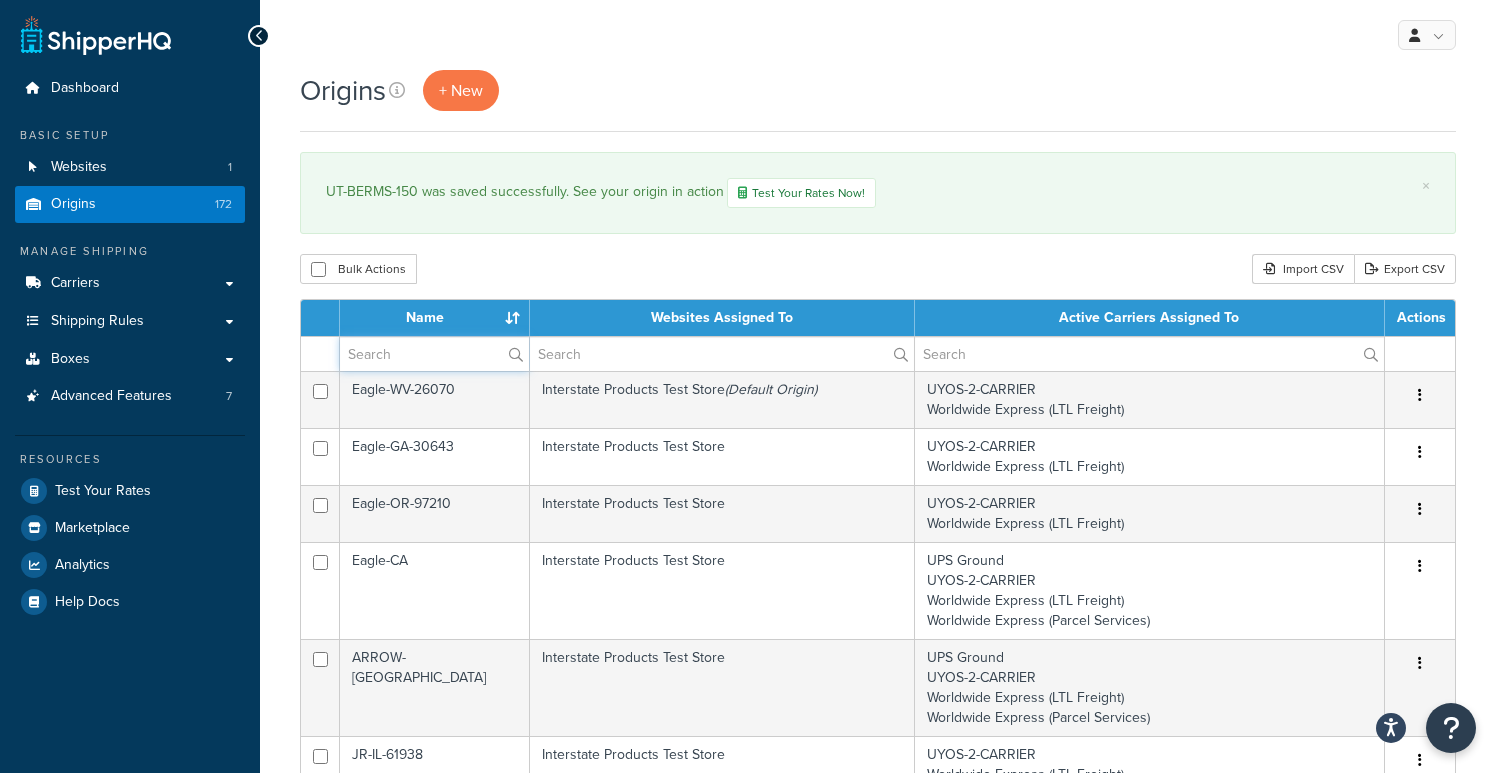click at bounding box center [434, 354] 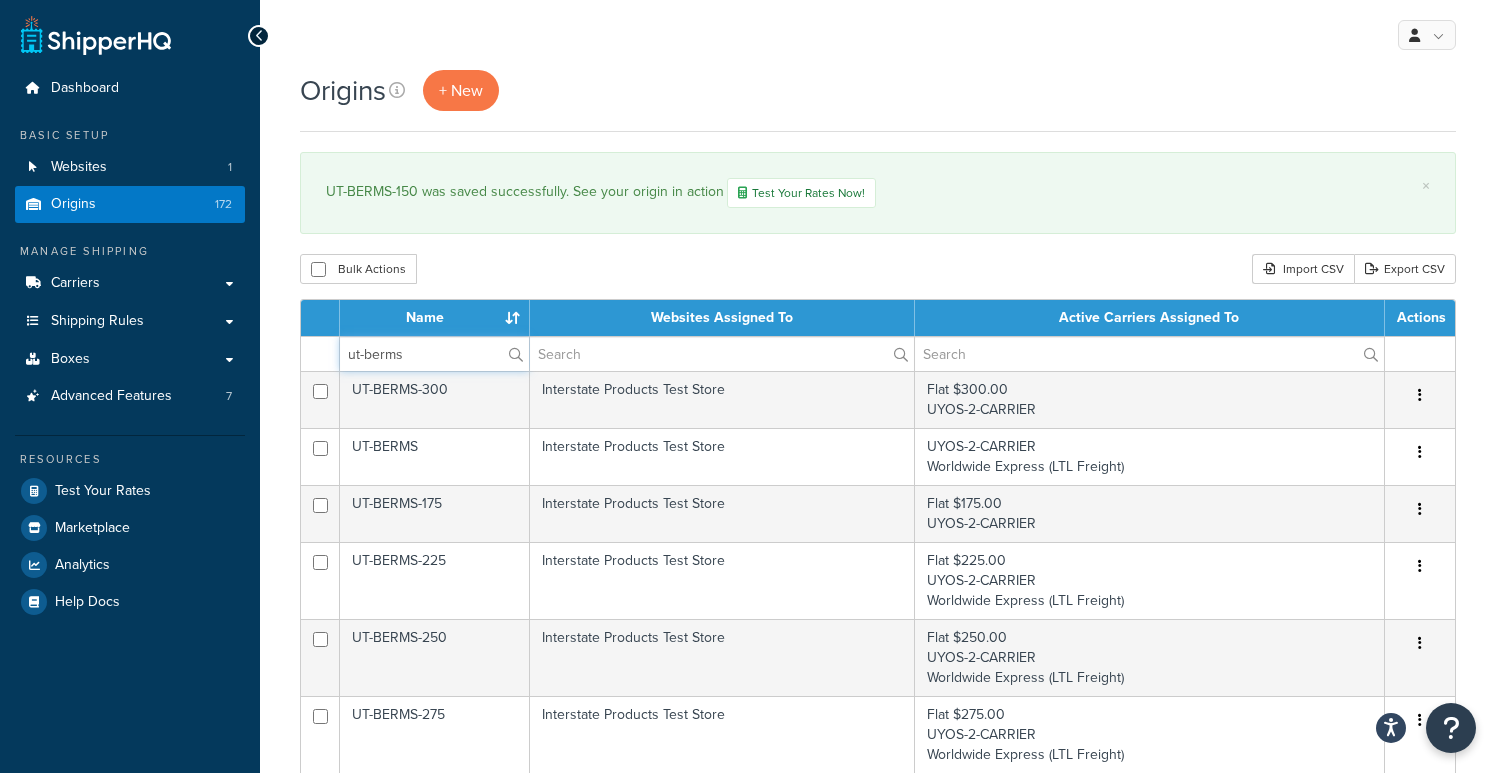 type on "ut-berms" 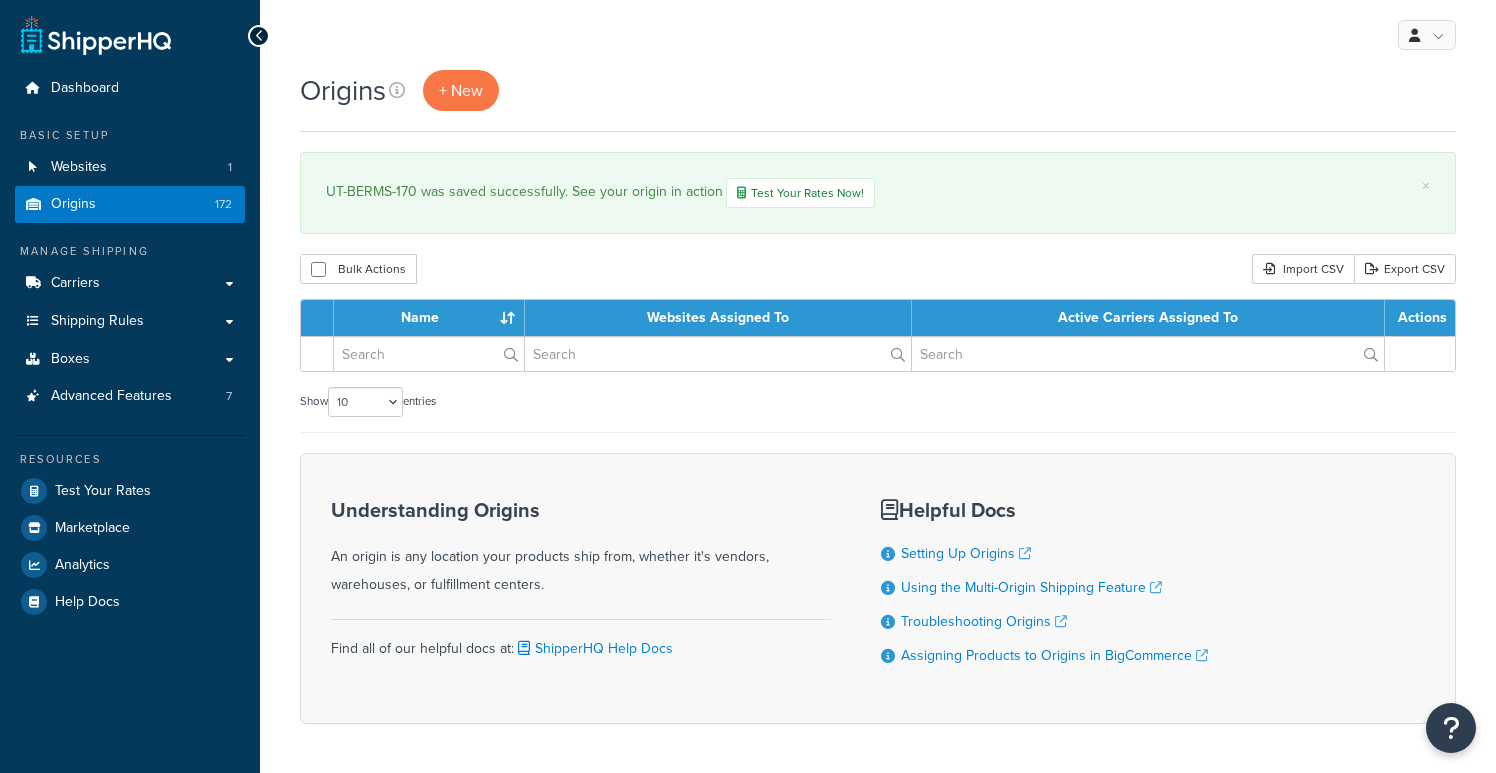 scroll, scrollTop: 0, scrollLeft: 0, axis: both 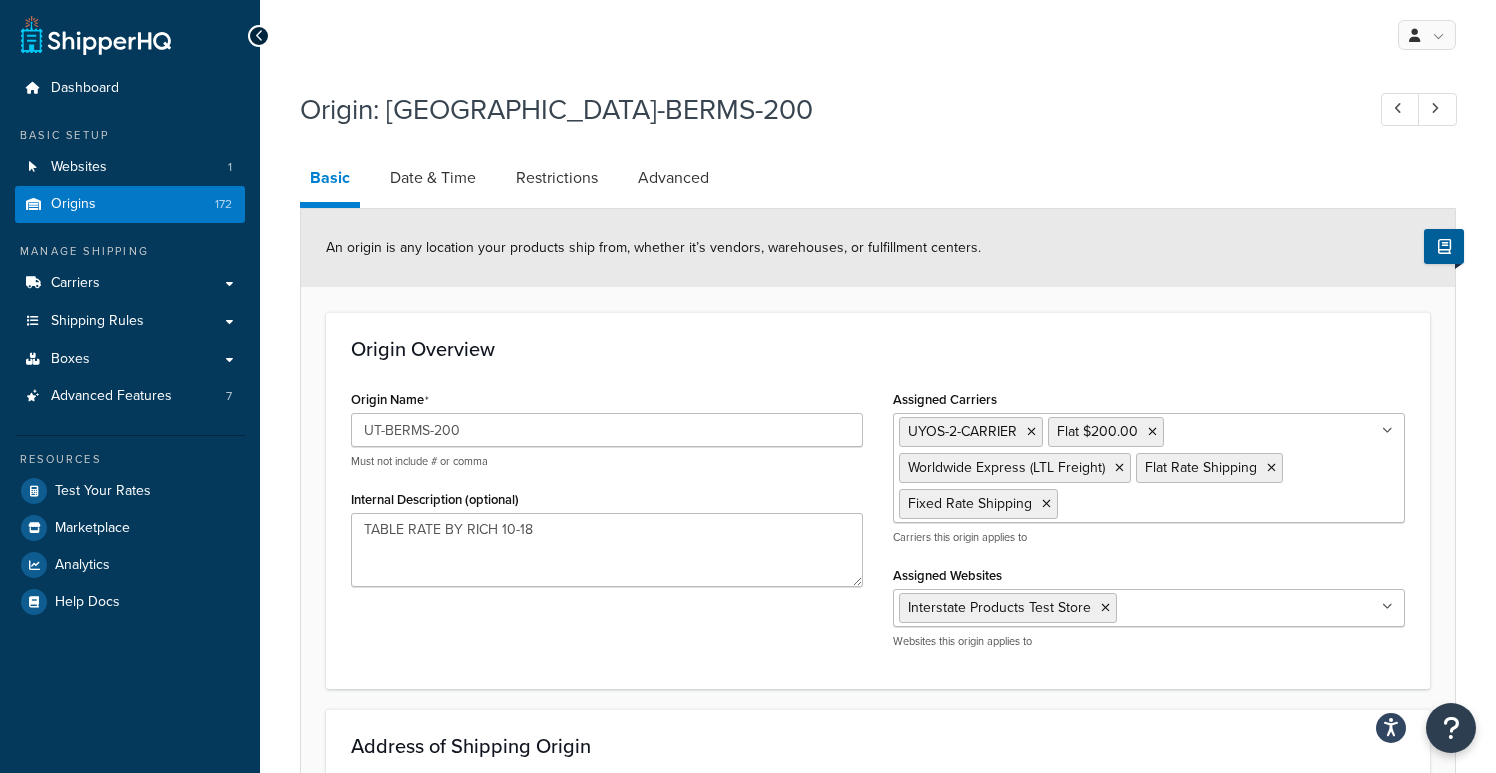 select on "9" 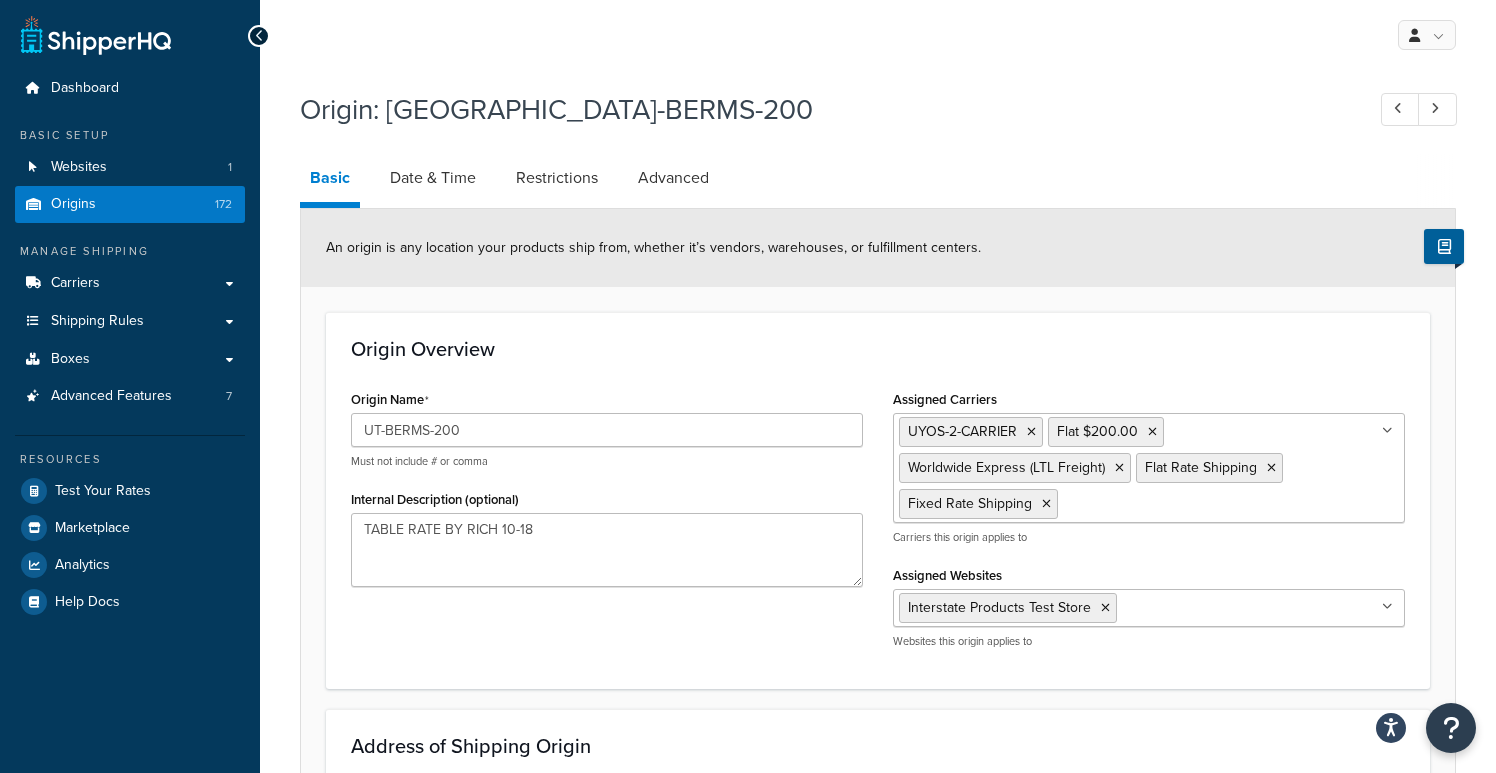 scroll, scrollTop: 0, scrollLeft: 0, axis: both 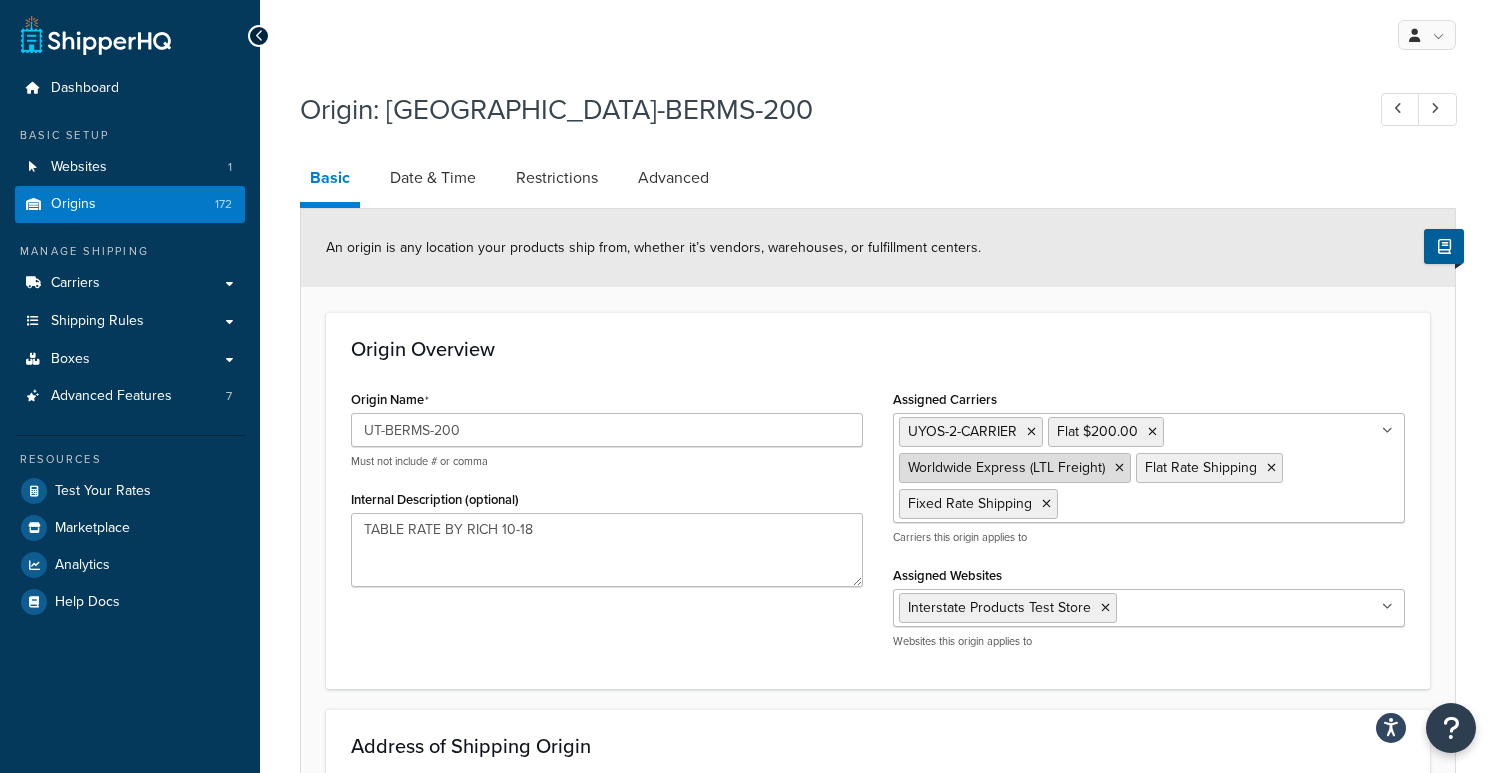click at bounding box center [1119, 468] 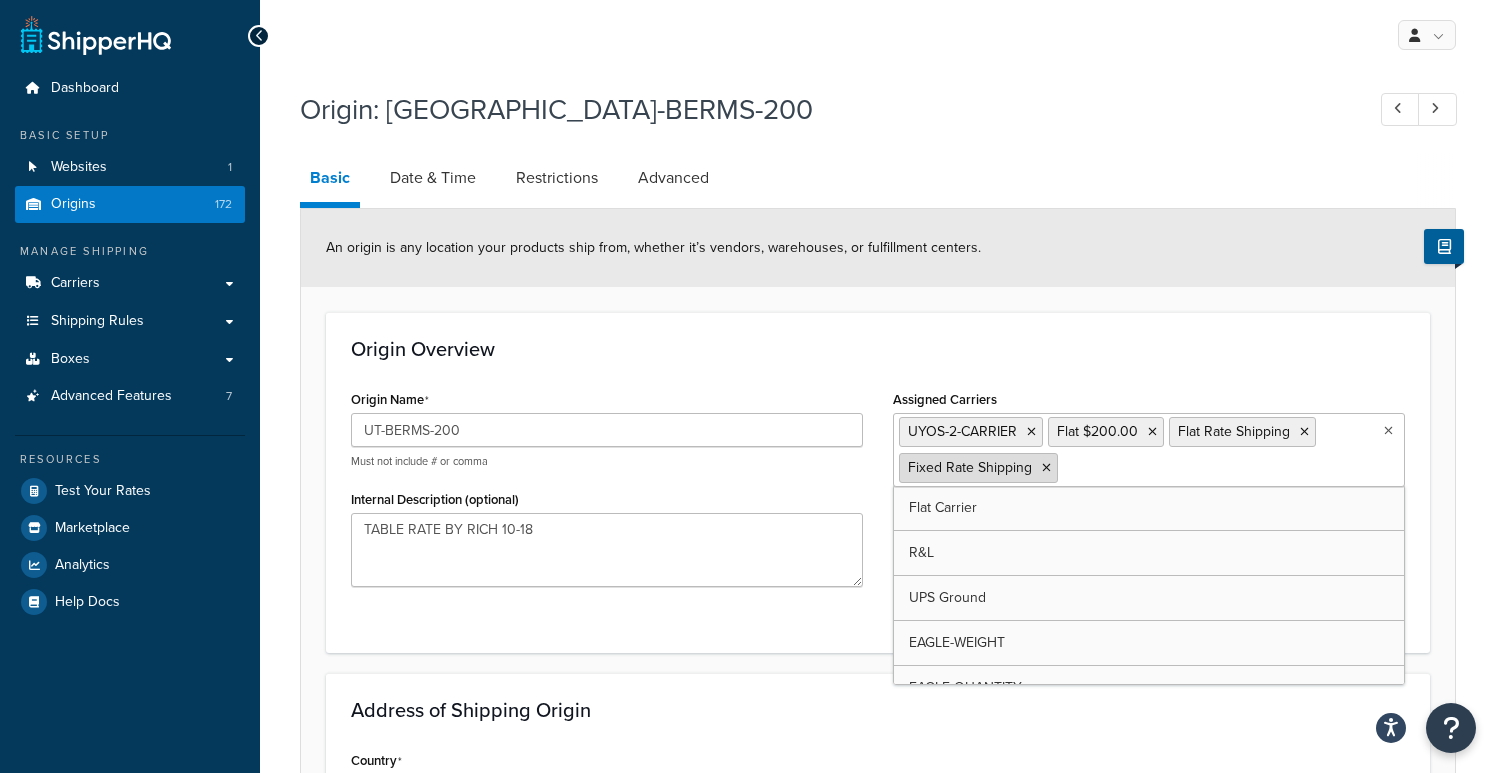 click at bounding box center (1046, 468) 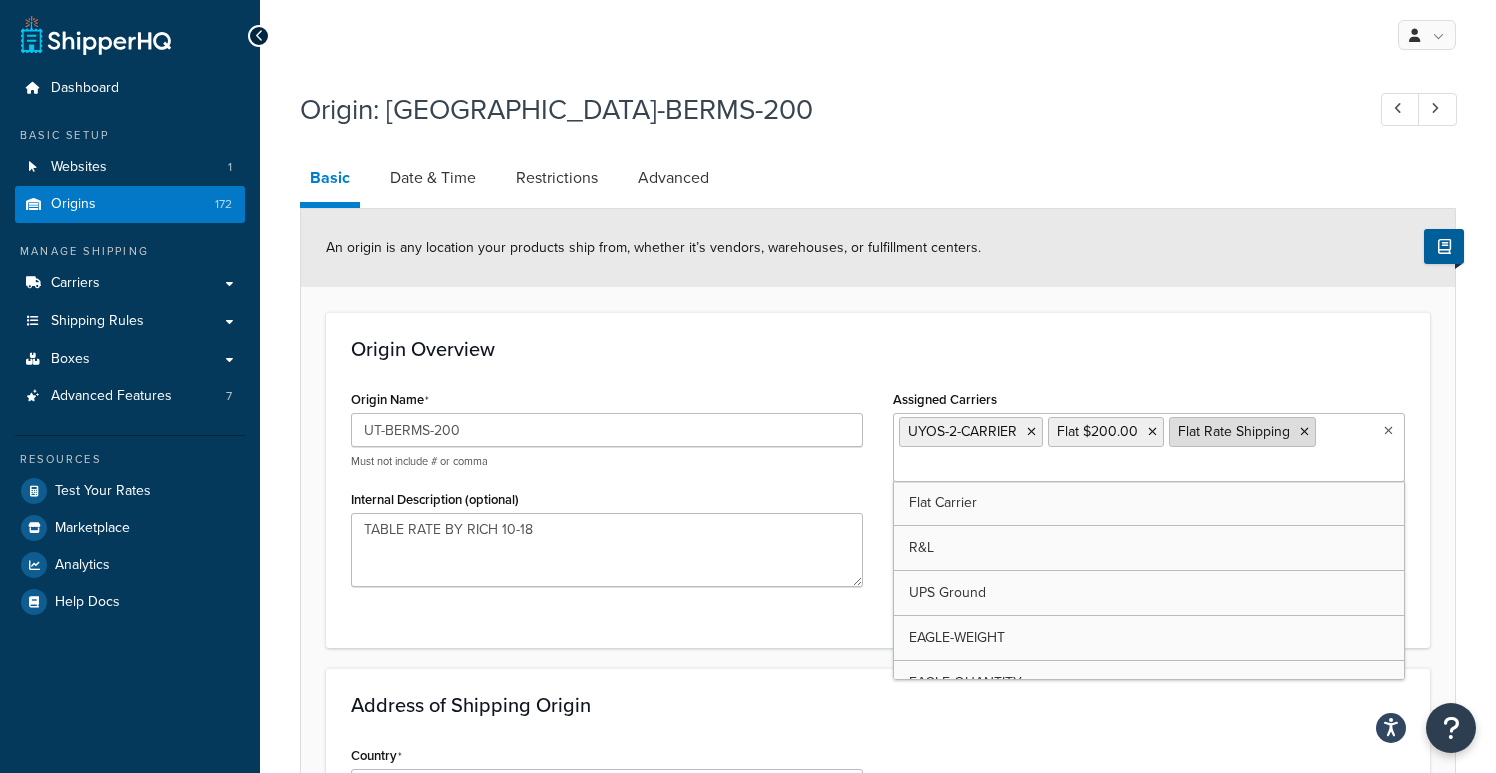 click at bounding box center (1304, 432) 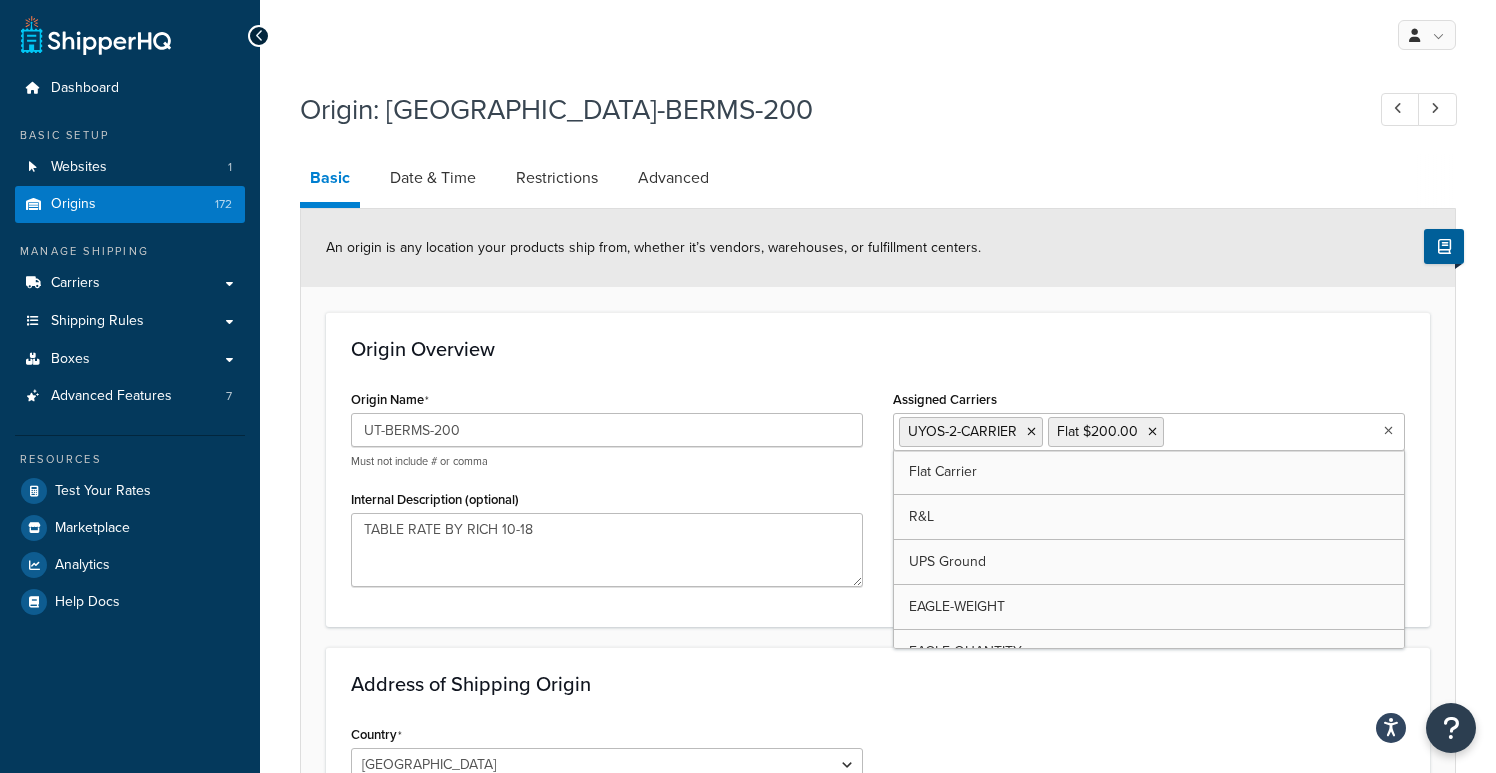 click on "Address of Shipping Origin Country   United States  United Kingdom  Afghanistan  Åland Islands  Albania  Algeria  American Samoa  Andorra  Angola  Anguilla  Antarctica  Antigua and Barbuda  Argentina  Armenia  Aruba  Australia  Austria  Azerbaijan  Bahamas  Bahrain  Bangladesh  Barbados  Belarus  Belgium  Belize  Benin  Bermuda  Bhutan  Bolivia  Bonaire, Sint Eustatius and Saba  Bosnia and Herzegovina  Botswana  Bouvet Island  Brazil  British Indian Ocean Territory  Brunei Darussalam  Bulgaria  Burkina Faso  Burundi  Cambodia  Cameroon  Canada  Cape Verde  Cayman Islands  Central African Republic  Chad  Chile  China  Christmas Island  Cocos (Keeling) Islands  Colombia  Comoros  Congo  Congo, The Democratic Republic of the  Cook Islands  Costa Rica  Côte d'Ivoire  Croatia  Cuba  Curacao  Cyprus  Czech Republic  Denmark  Djibouti  Dominica  Dominican Republic  Ecuador  Egypt  El Salvador  Equatorial Guinea  Eritrea  Estonia  Ethiopia  Falkland Islands (Malvinas)  Faroe Islands  Fiji  Finland  France  Gabon" at bounding box center [878, 949] 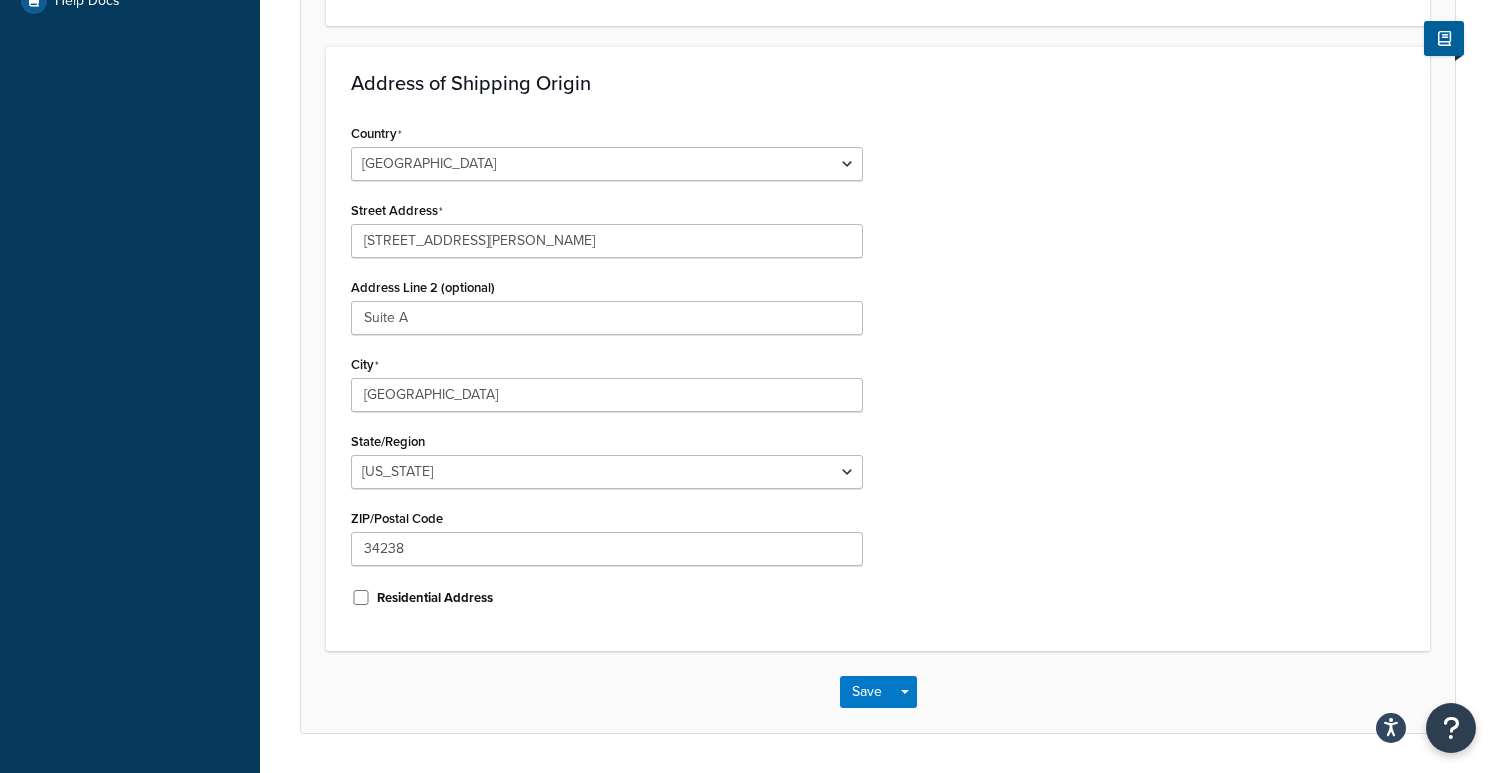 scroll, scrollTop: 662, scrollLeft: 0, axis: vertical 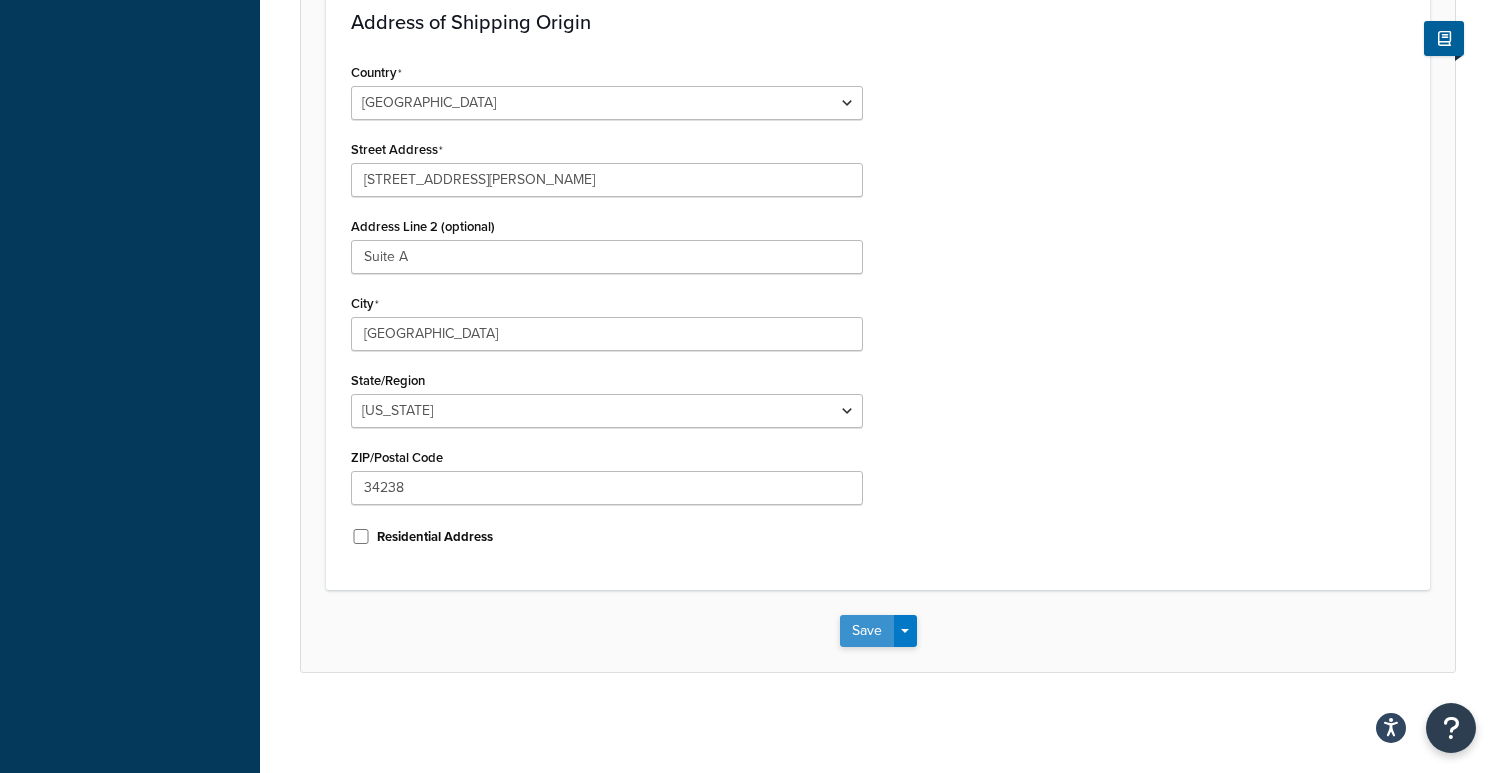 click on "Save" at bounding box center (867, 631) 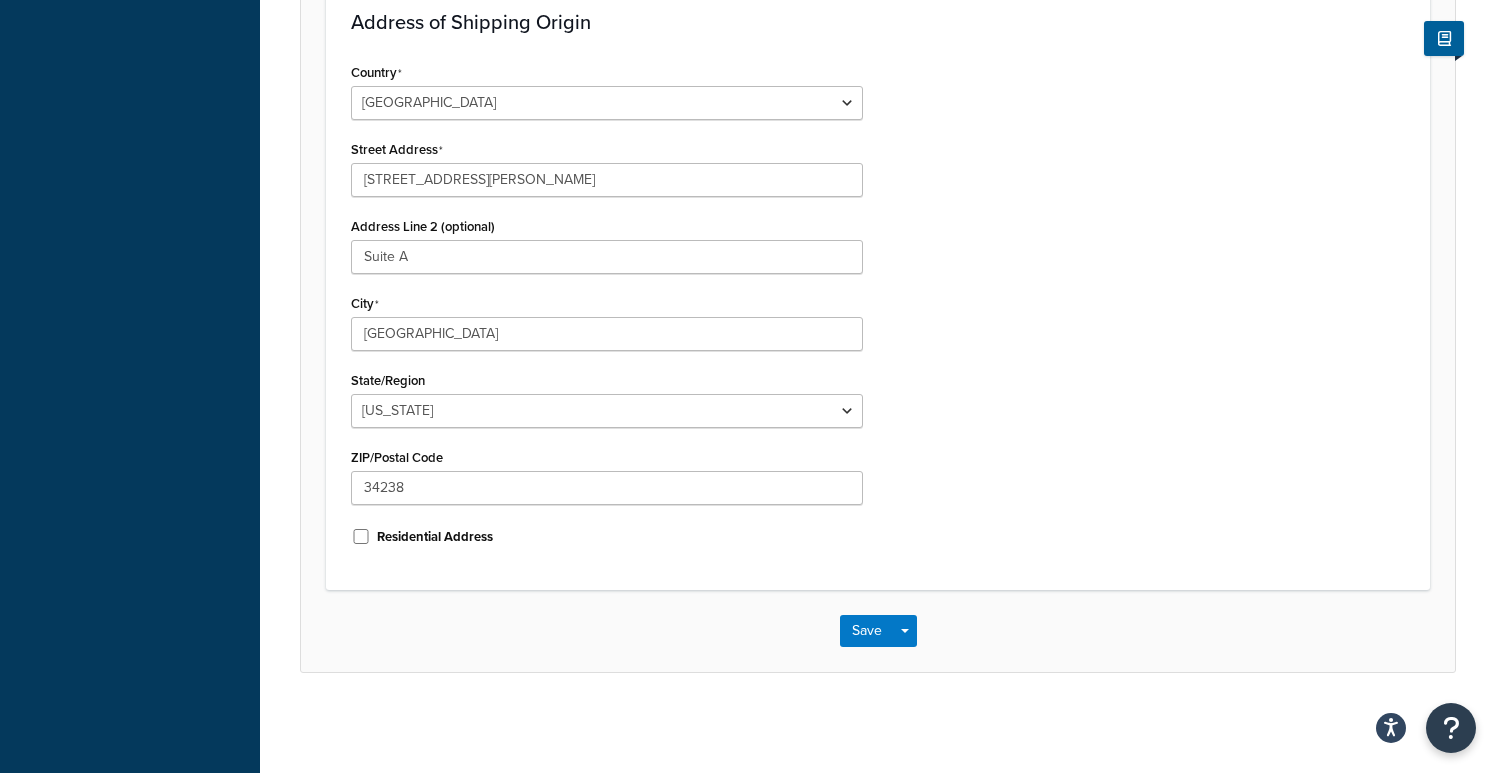 scroll, scrollTop: 0, scrollLeft: 0, axis: both 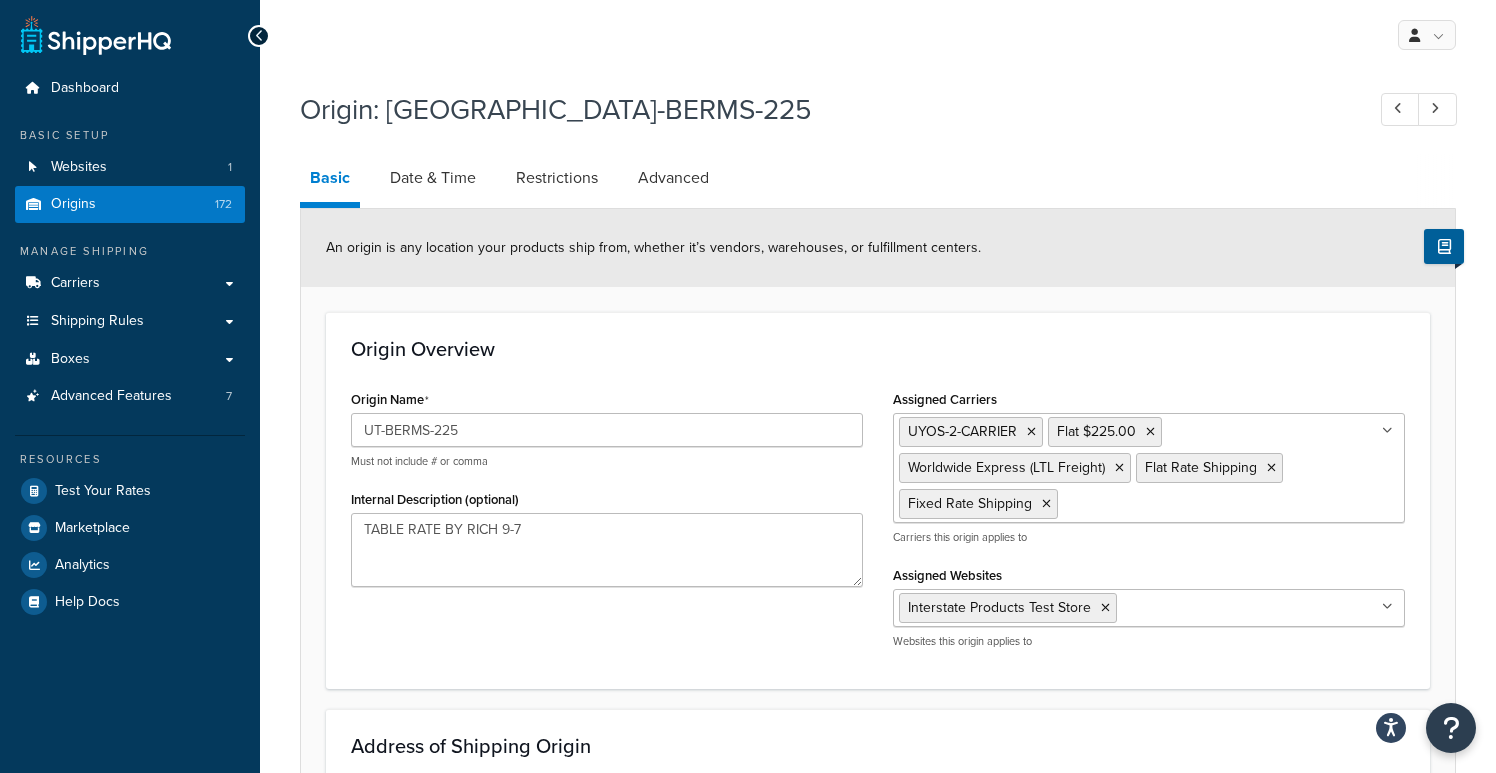 select on "9" 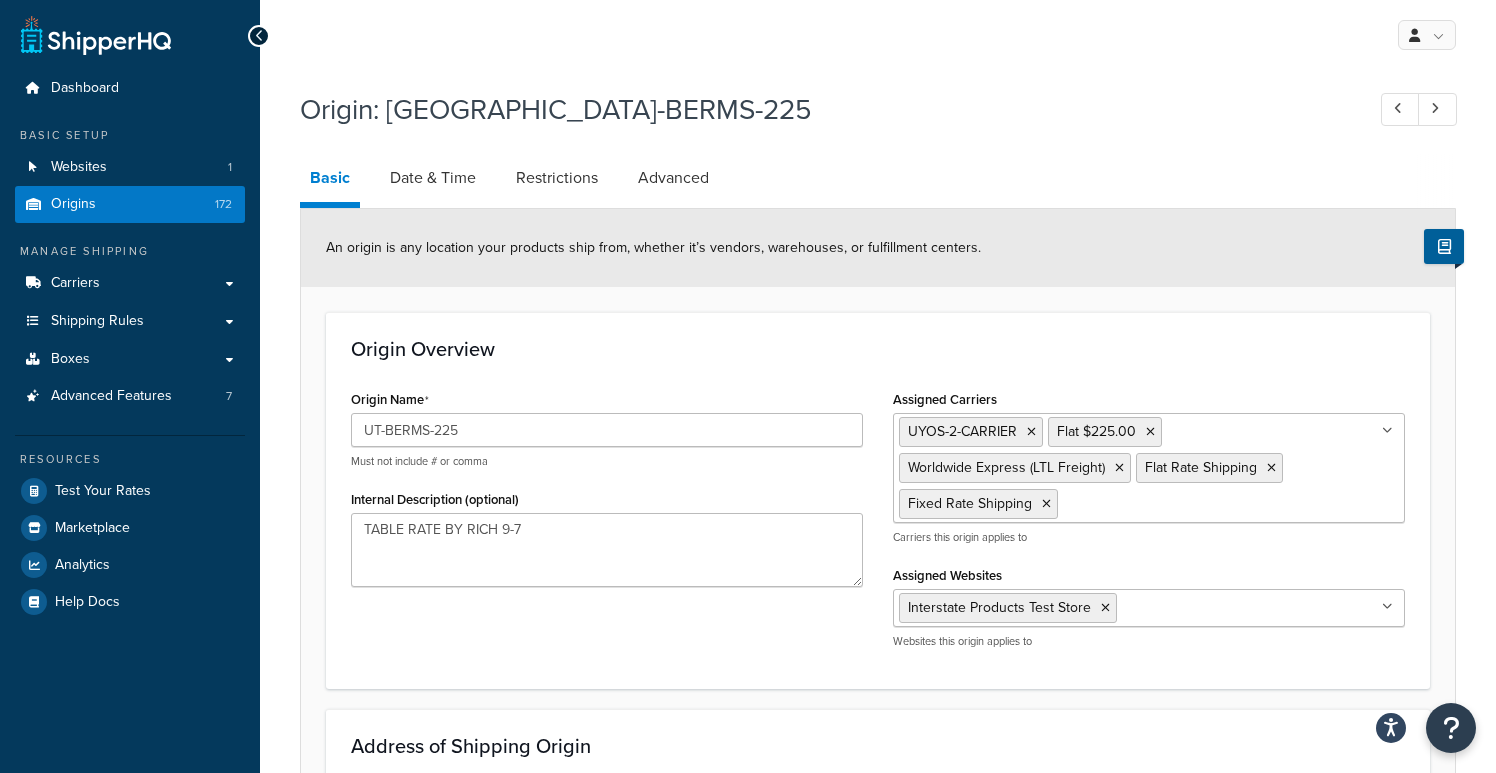 scroll, scrollTop: 0, scrollLeft: 0, axis: both 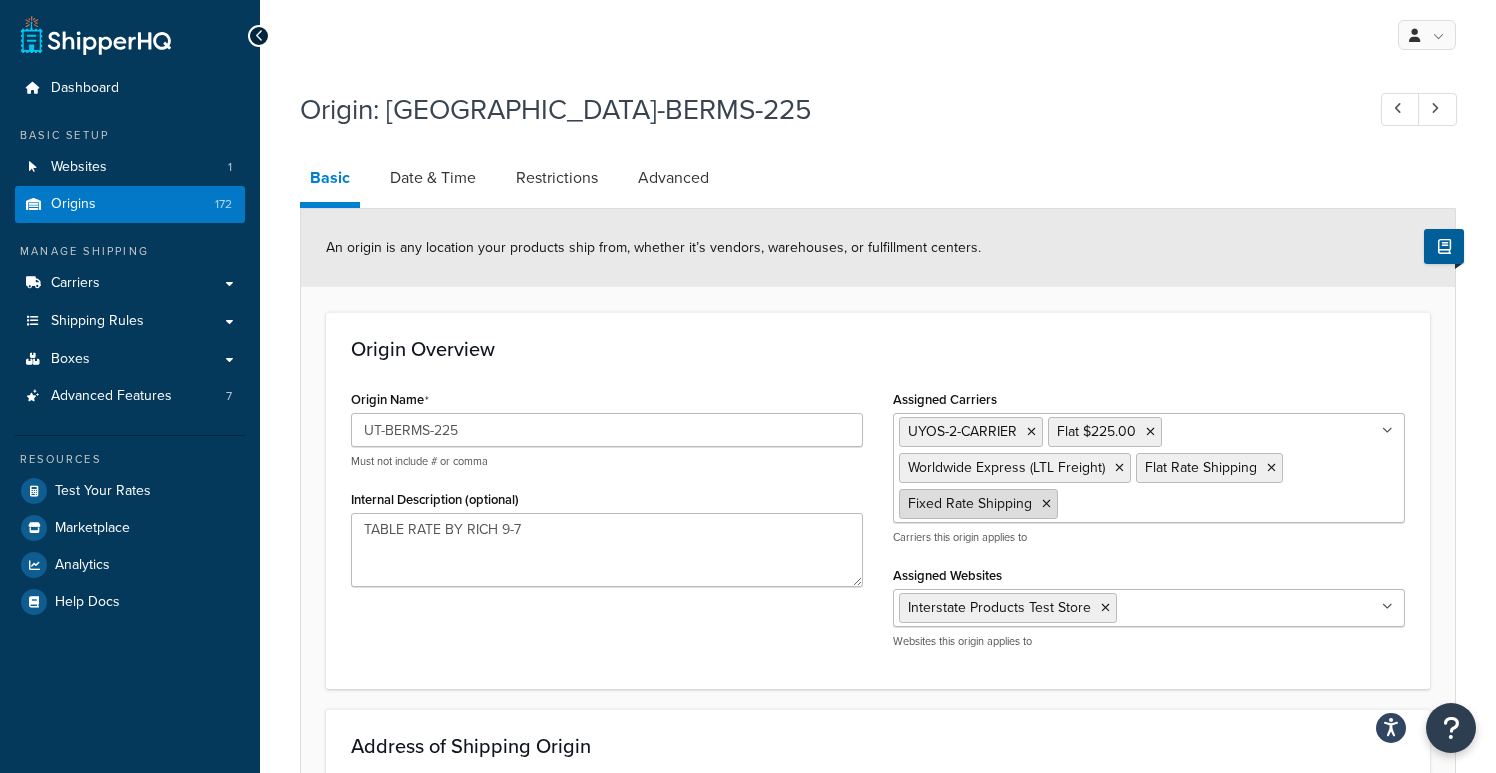 click at bounding box center (1046, 504) 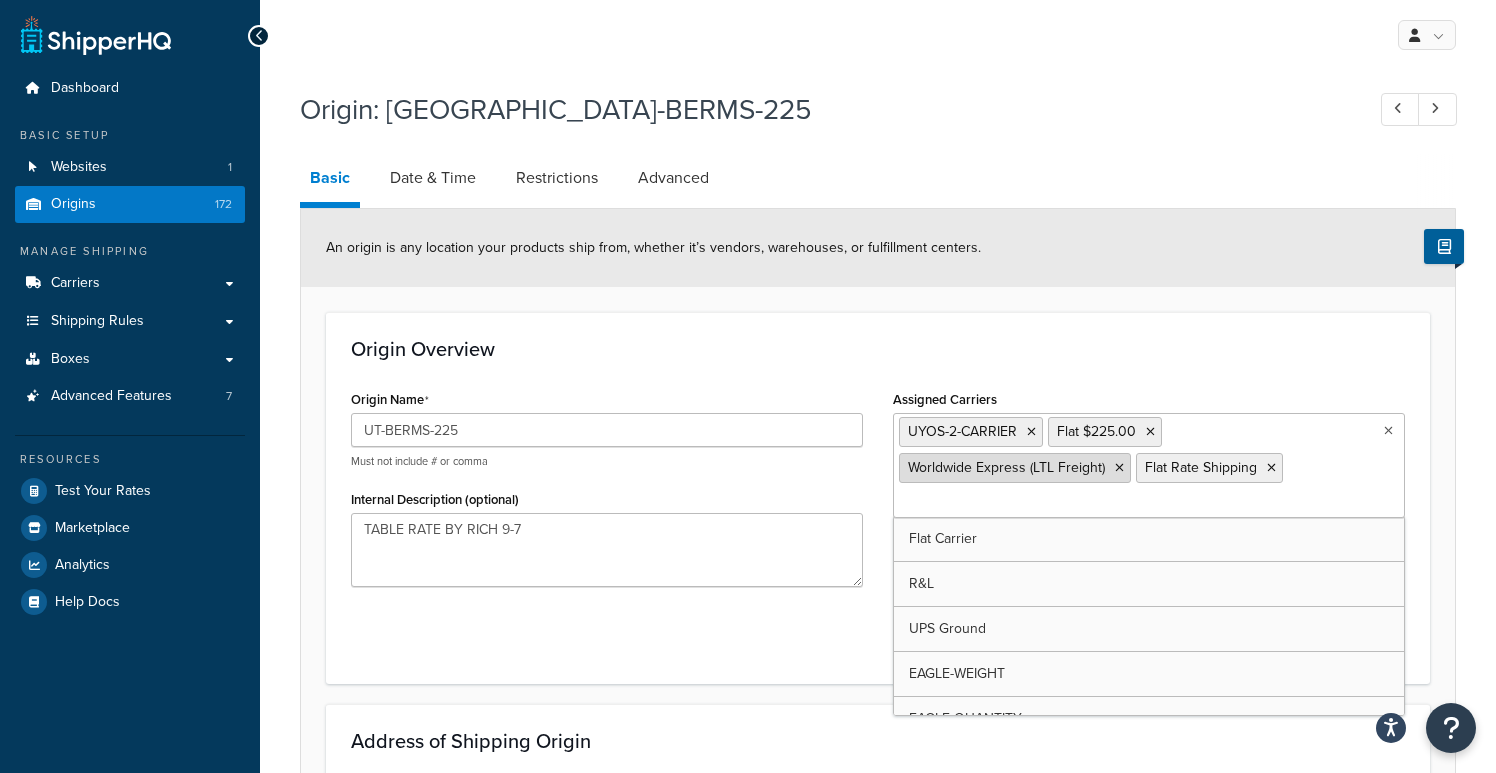 click at bounding box center (1119, 468) 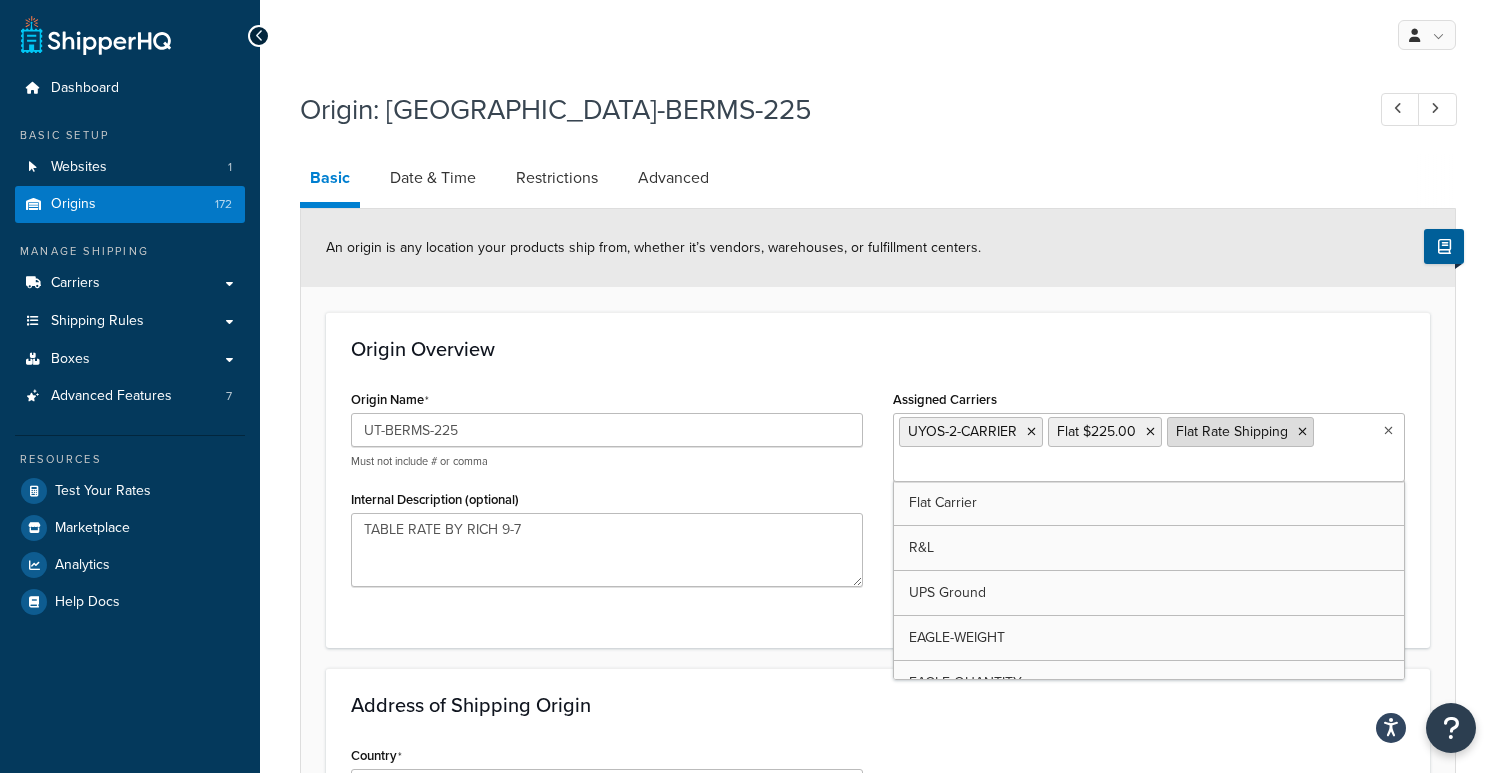 click at bounding box center [1302, 432] 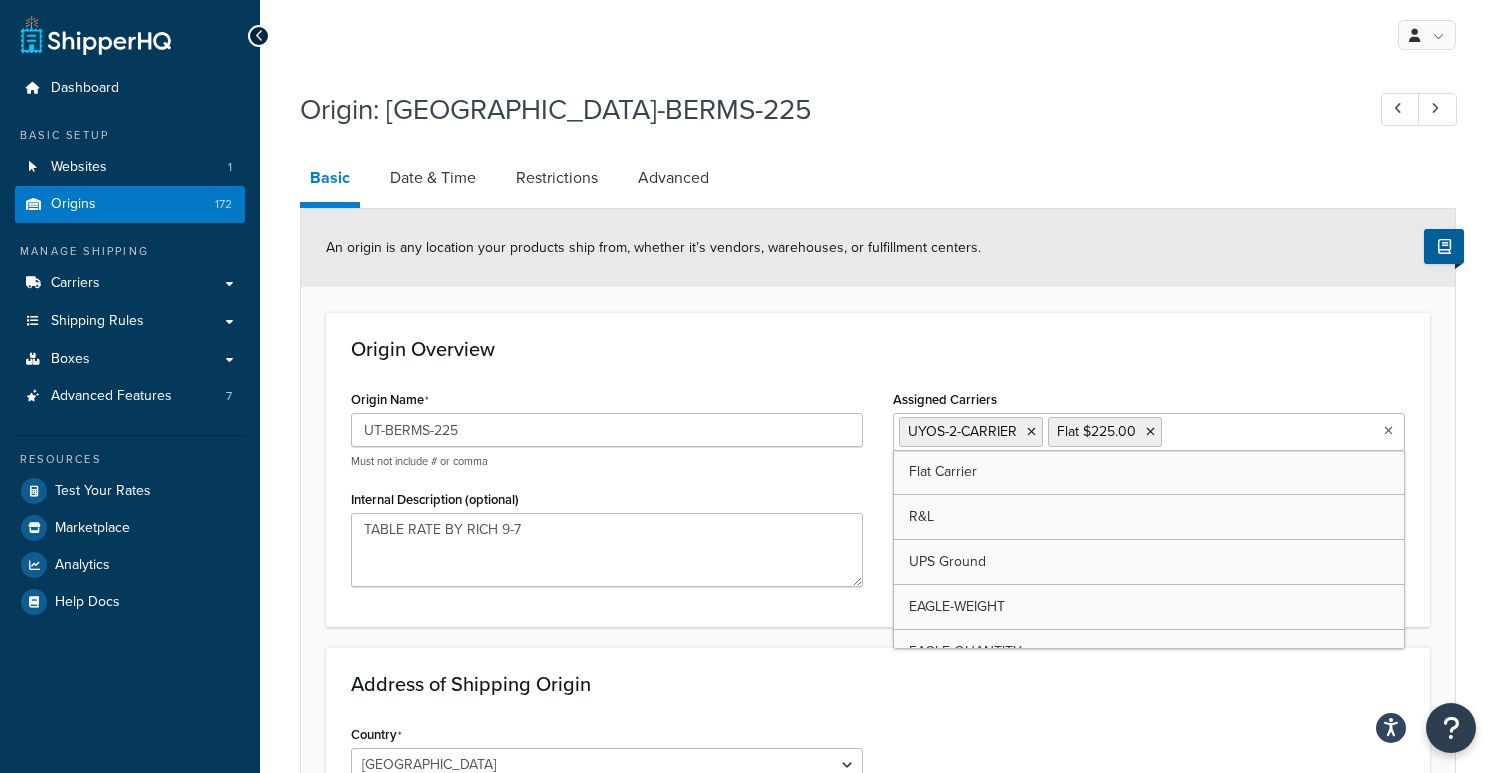 click on "Assigned Carriers   UYOS-2-CARRIER   Flat $225.00   Flat Carrier R&L UPS Ground EAGLE-WEIGHT EAGLE-QUANTITY Topaz-Pallet-US48_Carrier Shipping-Eagle-LTL-6-Plus Backup_Carrier 15%_OFF_CARRIER Topaz-Pallet_Carrier US48-Topaz Cabinet-Carrier Frostys-Pallet_Carrier US48-Frostys_Carrier 5%-Off_Carrier 50%-Off-UPS-Ground_Carrier CMA-Pallet_Carrier US48-CMA_Carrier Wisconsin-Fire_Carrier BAD-UPS Ground ONLY EAGLE-QUANTITY-OVERSIZE 6+ Carrier Two-Cabinets-Carrier TARP-LTL-OH-Carrier TARP-UPS-OH-CARRIER 2-CABS-CARRIER Sleeves-Carrier JR-UPS-LTL-30-OFF UPS-30-OFF MAX-59-CARRIER Non-Slip-UPS-Max-59 NON-SLIP-UPS-GROUND-ONLY UPS-Ground-Only Parking-Small Parking-Small (copy) Parking-Large CALL-FOR-SHIPPING_CARRIER JR-LTL-33-OFF UYOS-CARRIER UPS-CARRIER LTL ERROR-MESSAGE 997-Aerosols-Carrier UPS-GROUND-ONLY-18 997-FIXED CABINETS-FLAT-RATE TI-BERMS-FLAT-CARRIER IBC-FLAT-CARRIER UPS_FREIGHT_CARRIER UPS-FREIGHT-3 FREIGHT-UPS ARROW-UPS-FREIGHT-CARRIER UPS-FREIGHT-2 -10%-Eagle_Carrier -32%-Eagle-Cabs-Carrier 12.5%_OFF_R&L" at bounding box center (1149, 429) 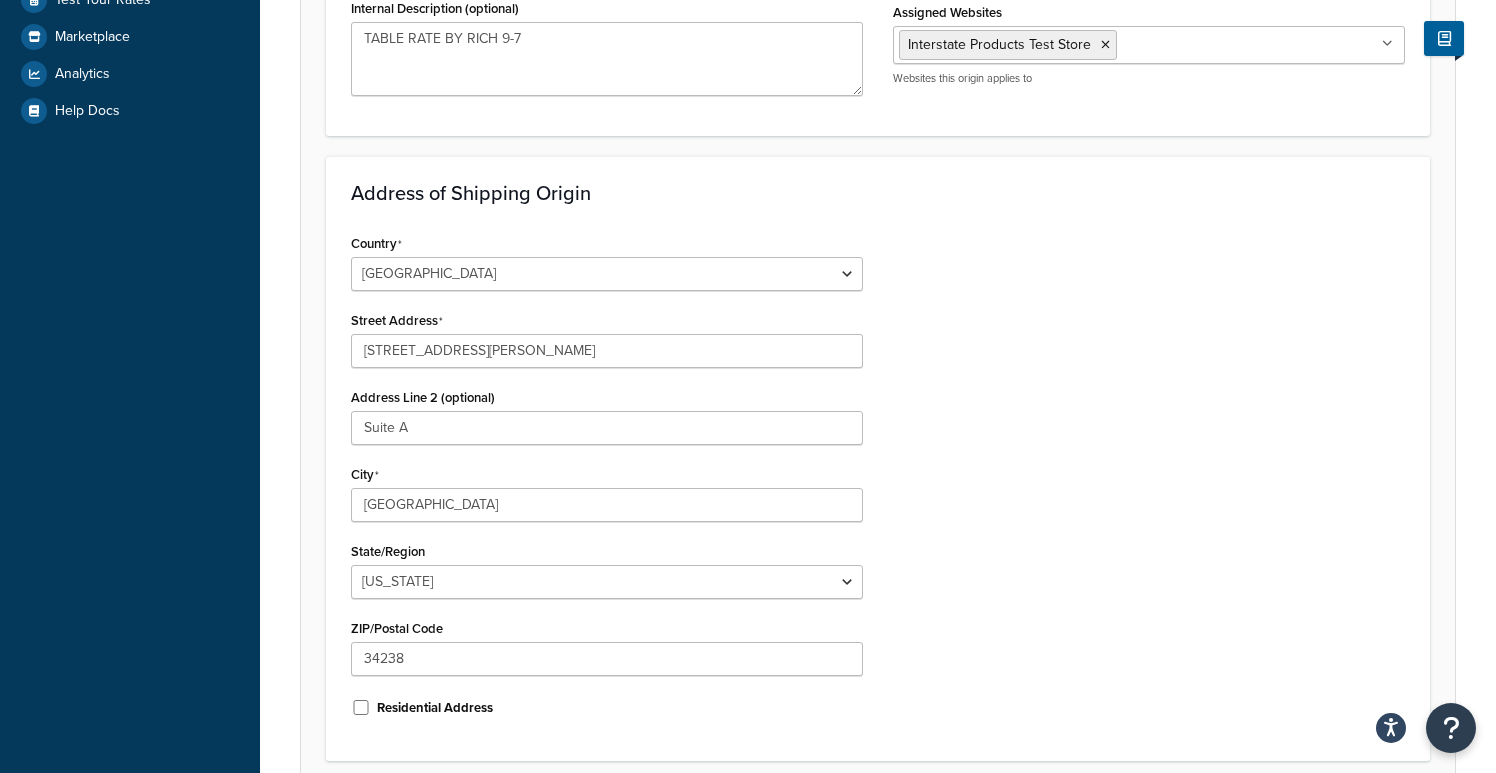 scroll, scrollTop: 662, scrollLeft: 0, axis: vertical 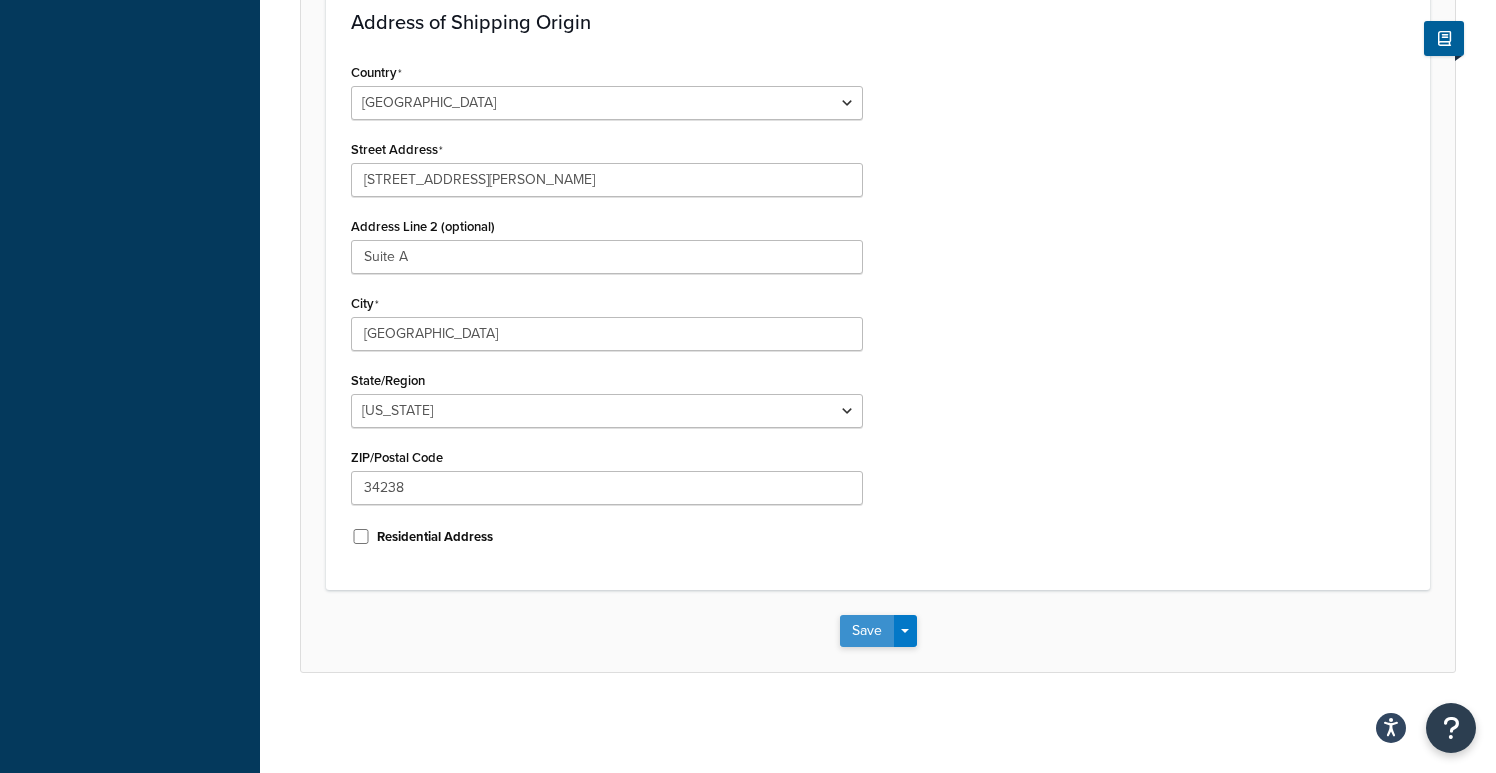 click on "Save" at bounding box center [867, 631] 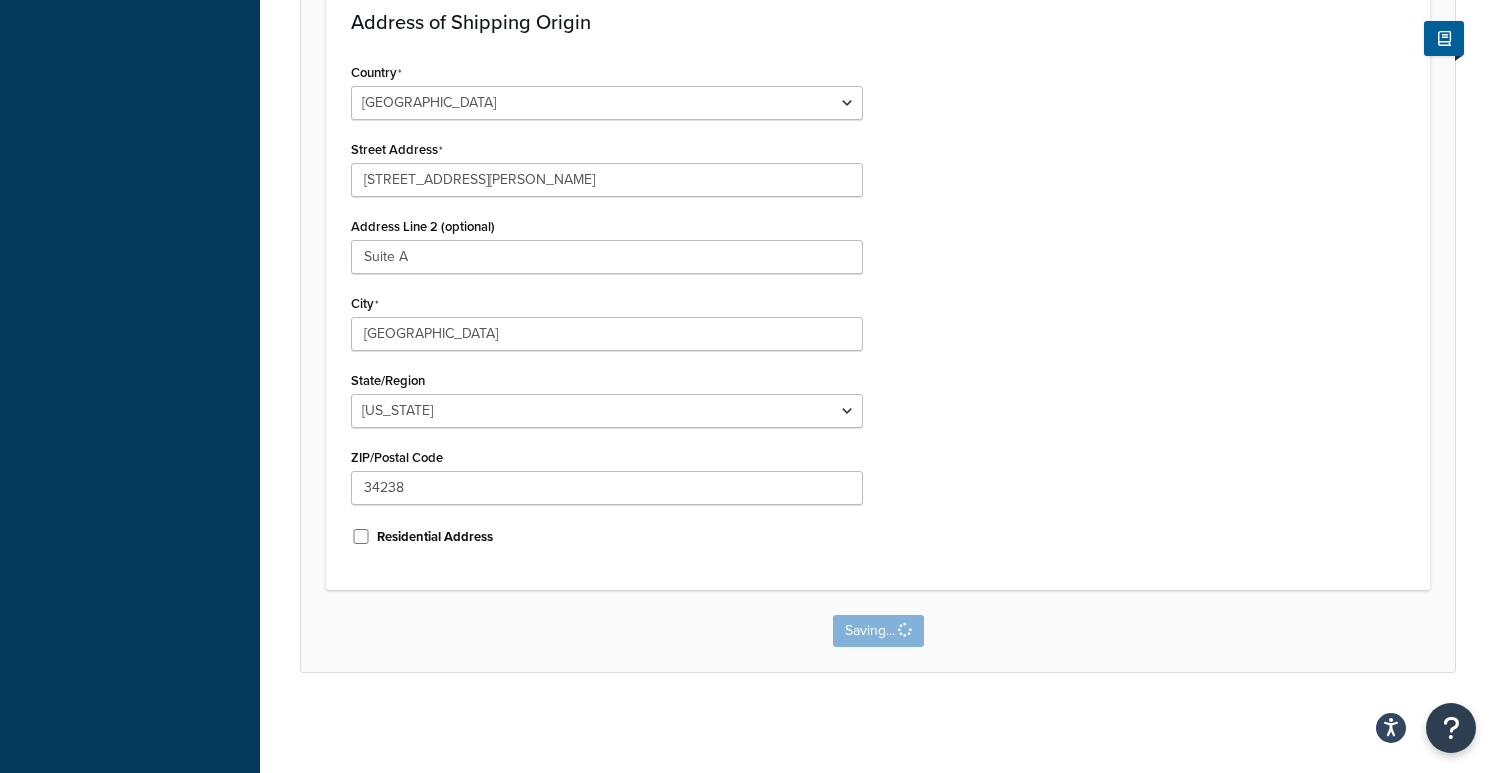 scroll, scrollTop: 0, scrollLeft: 0, axis: both 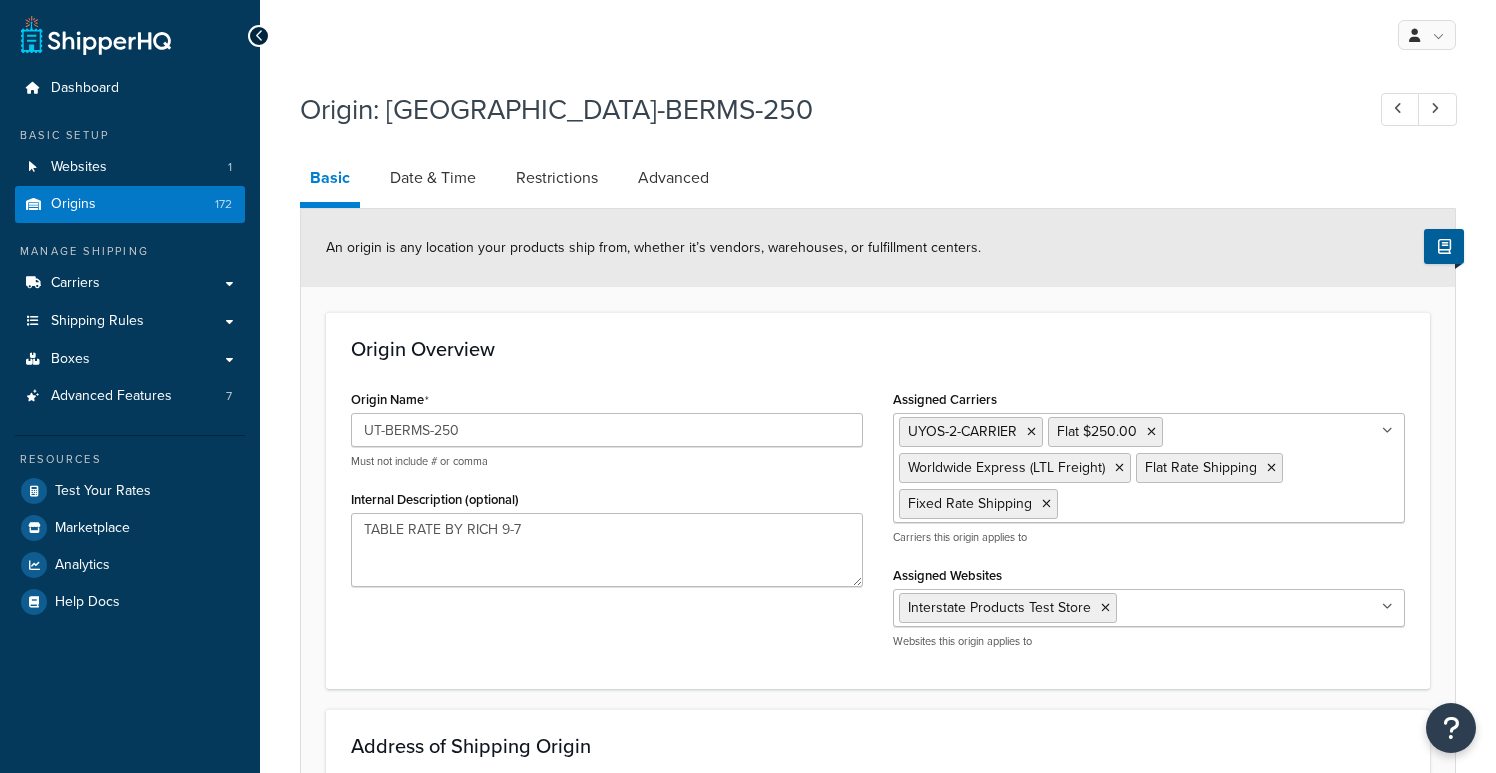 select on "9" 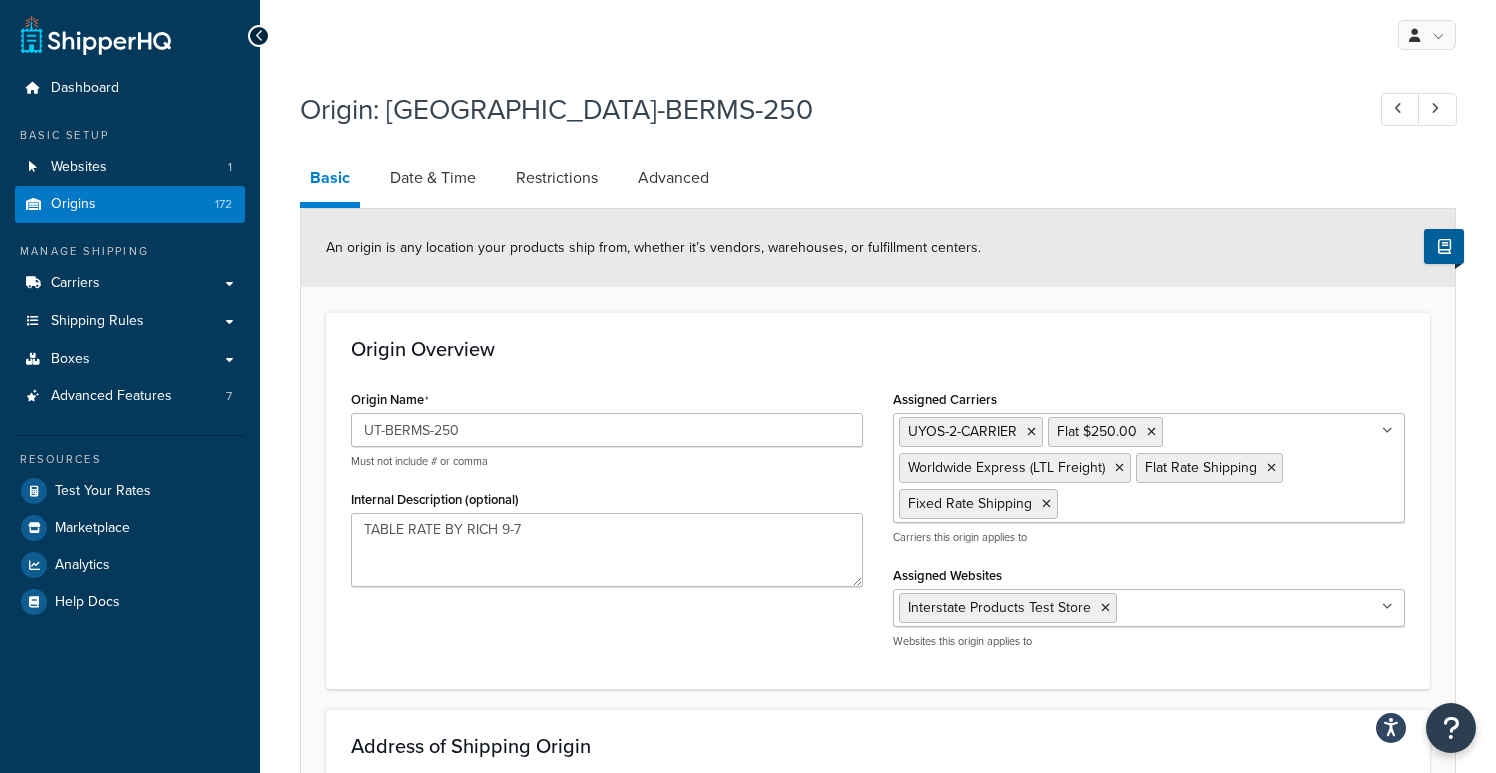 scroll, scrollTop: 0, scrollLeft: 0, axis: both 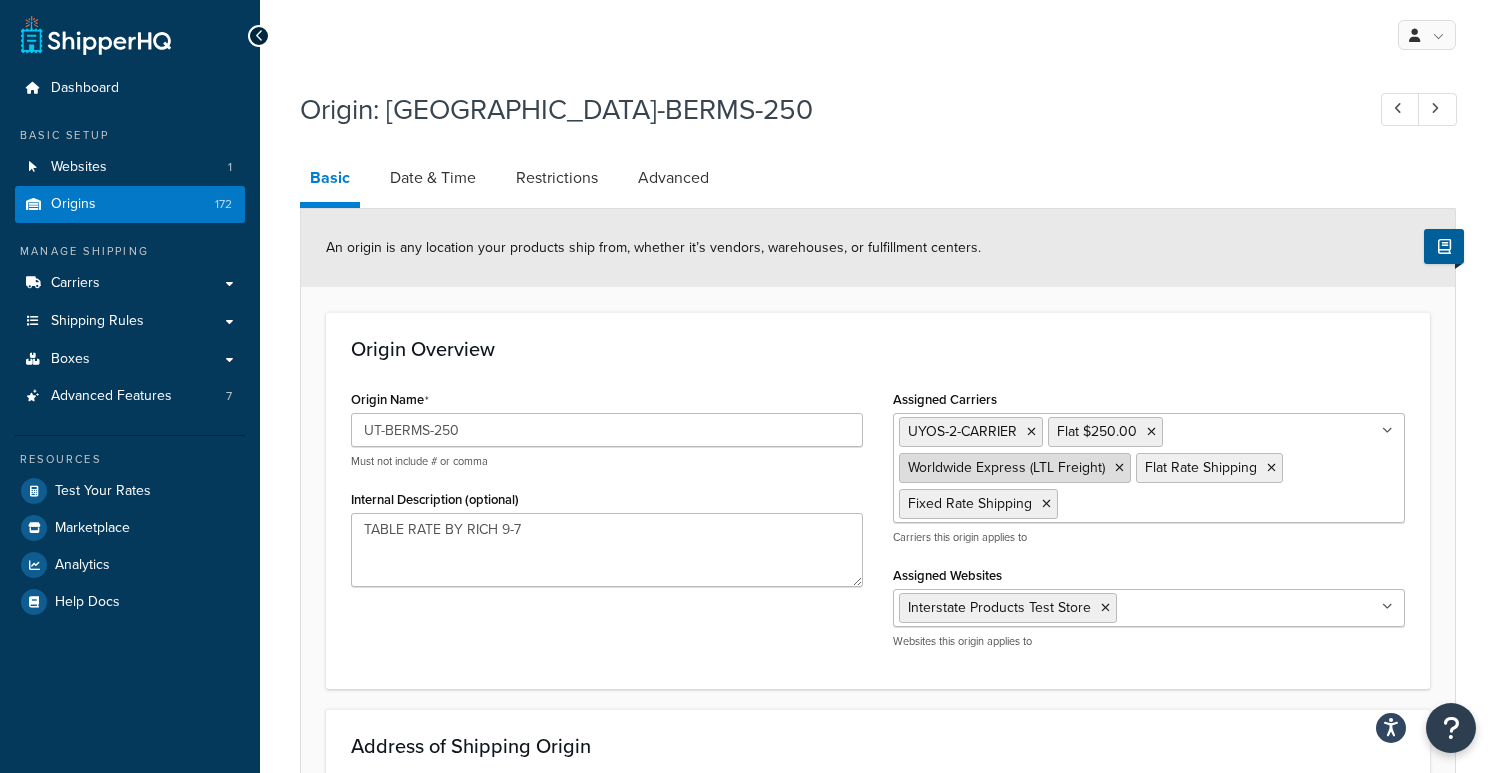 click at bounding box center (1119, 468) 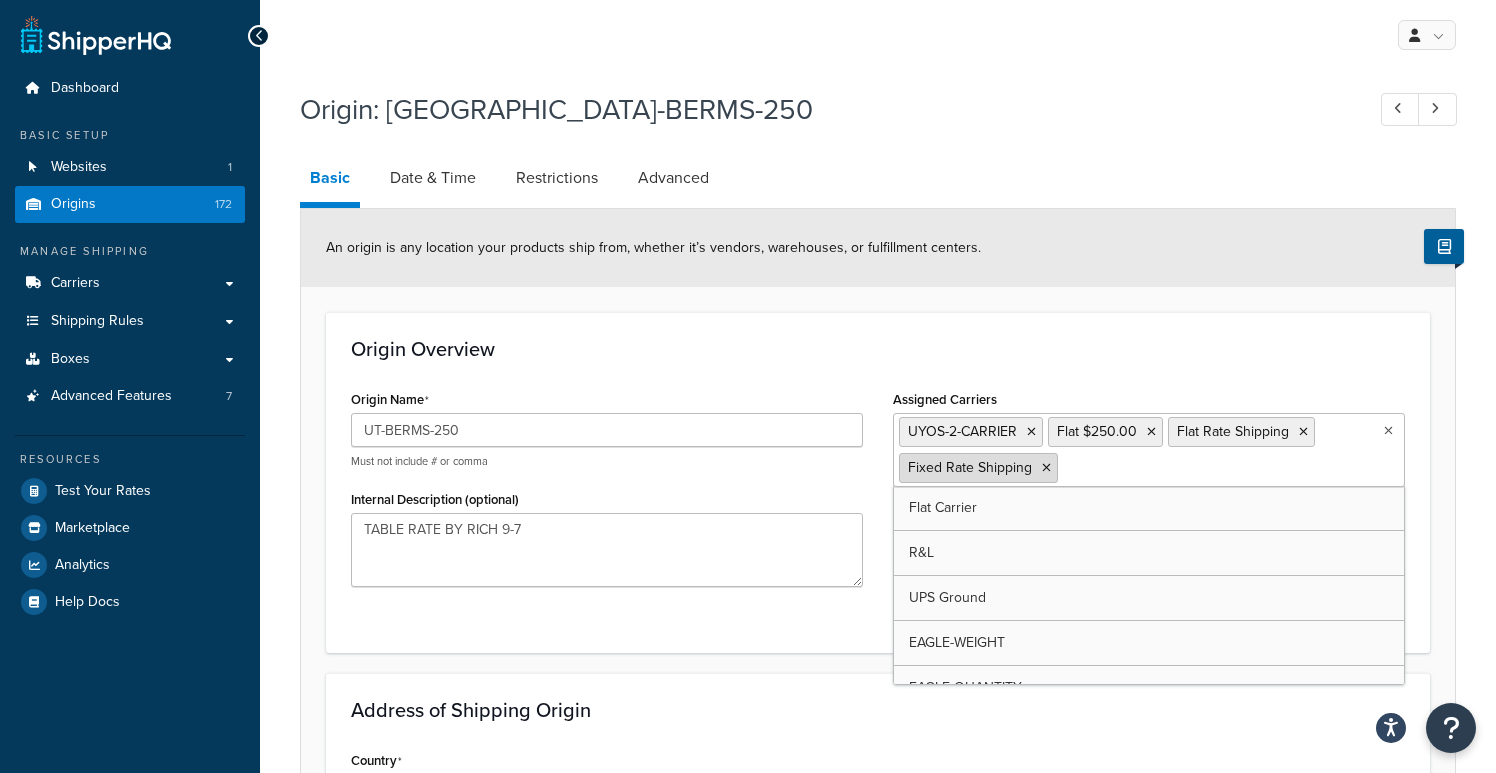 click on "Fixed Rate Shipping" at bounding box center [978, 468] 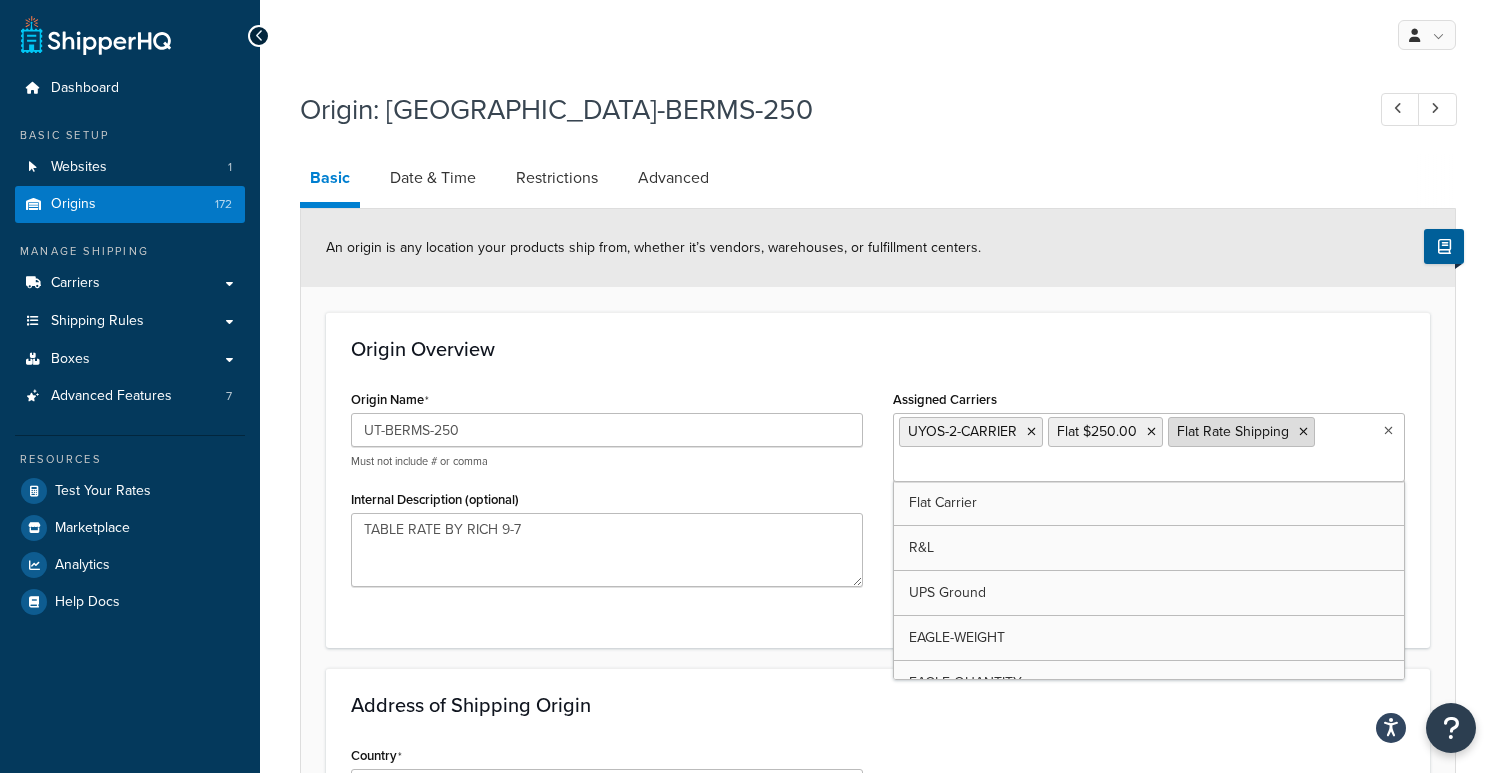 click at bounding box center (1303, 432) 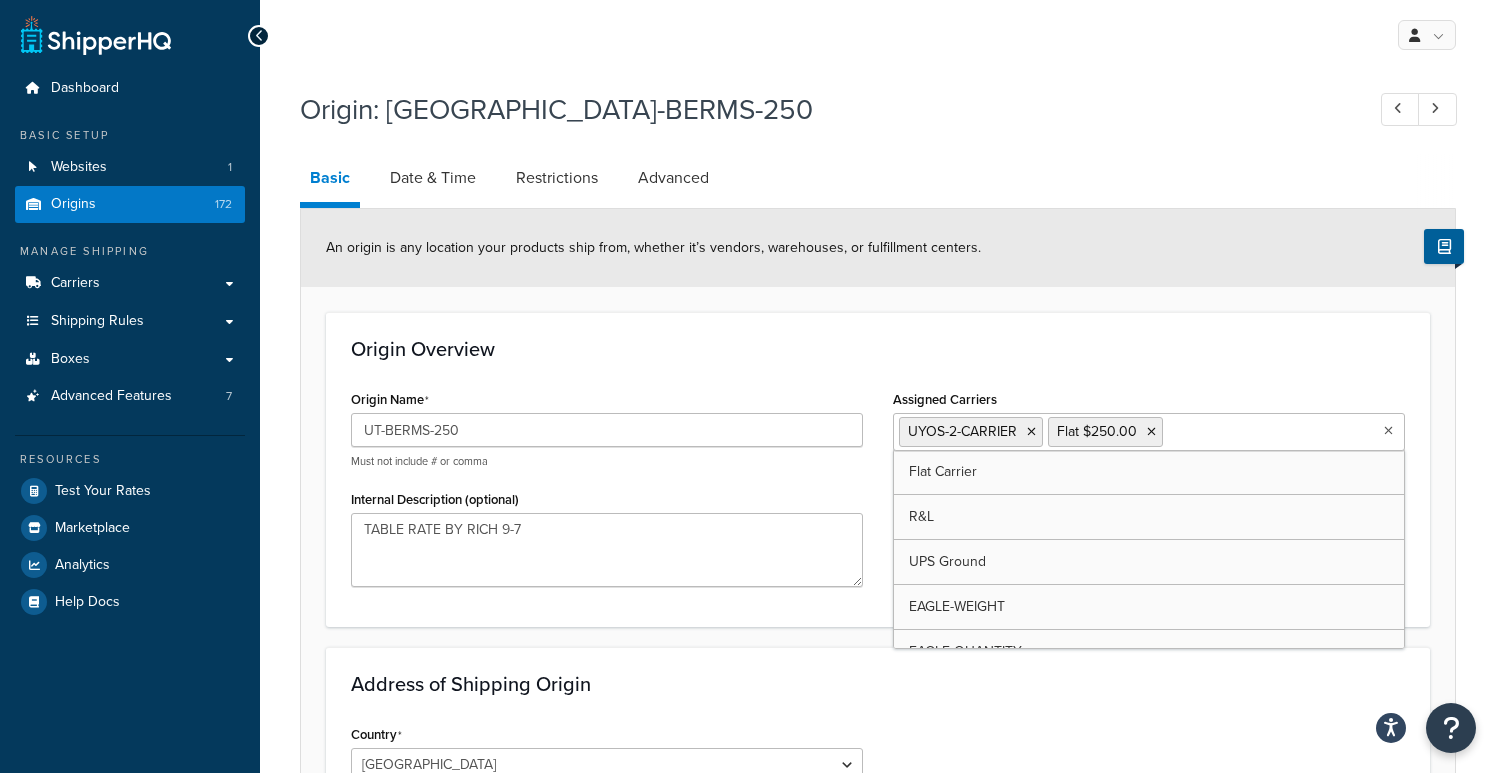 click on "Origin Overview" 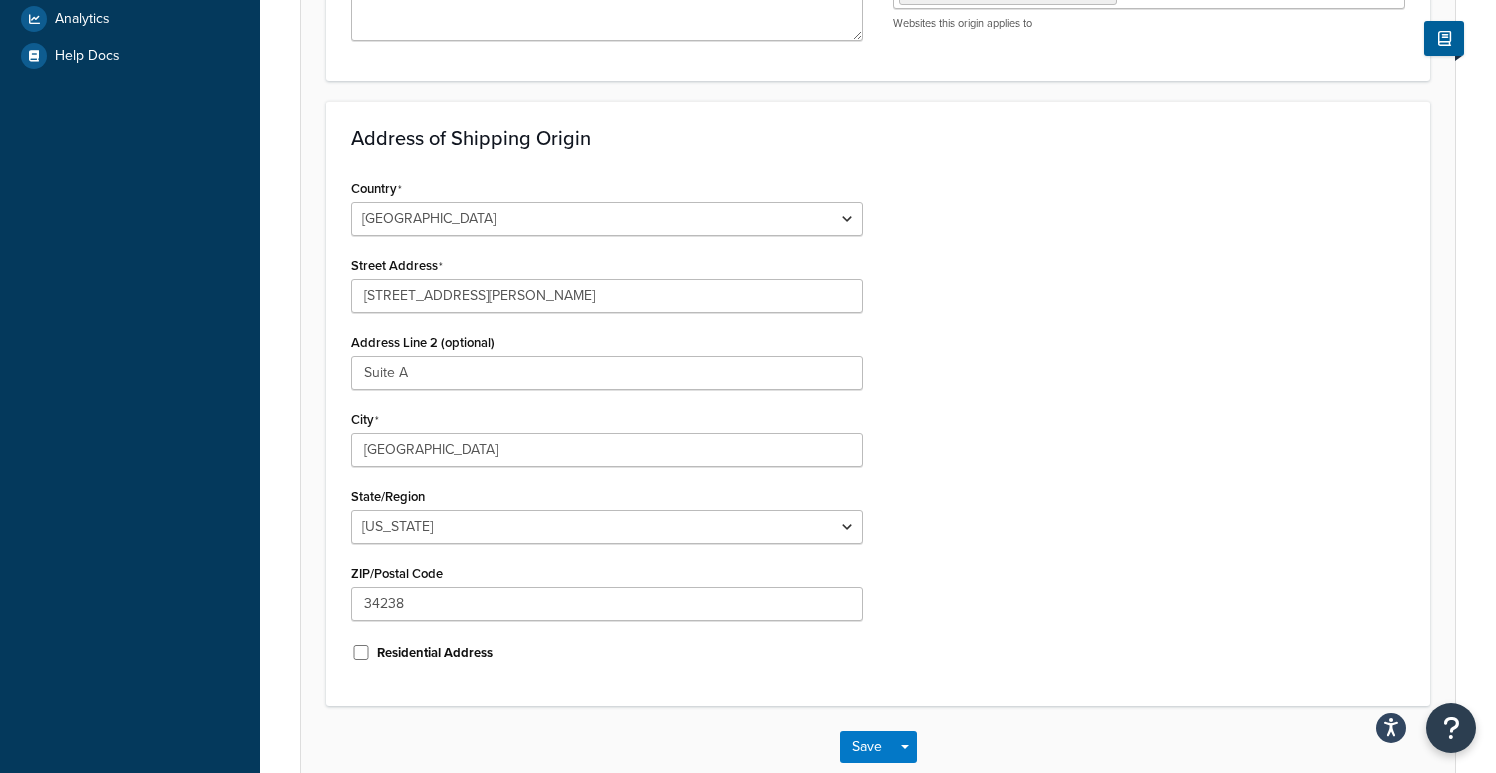 scroll, scrollTop: 662, scrollLeft: 0, axis: vertical 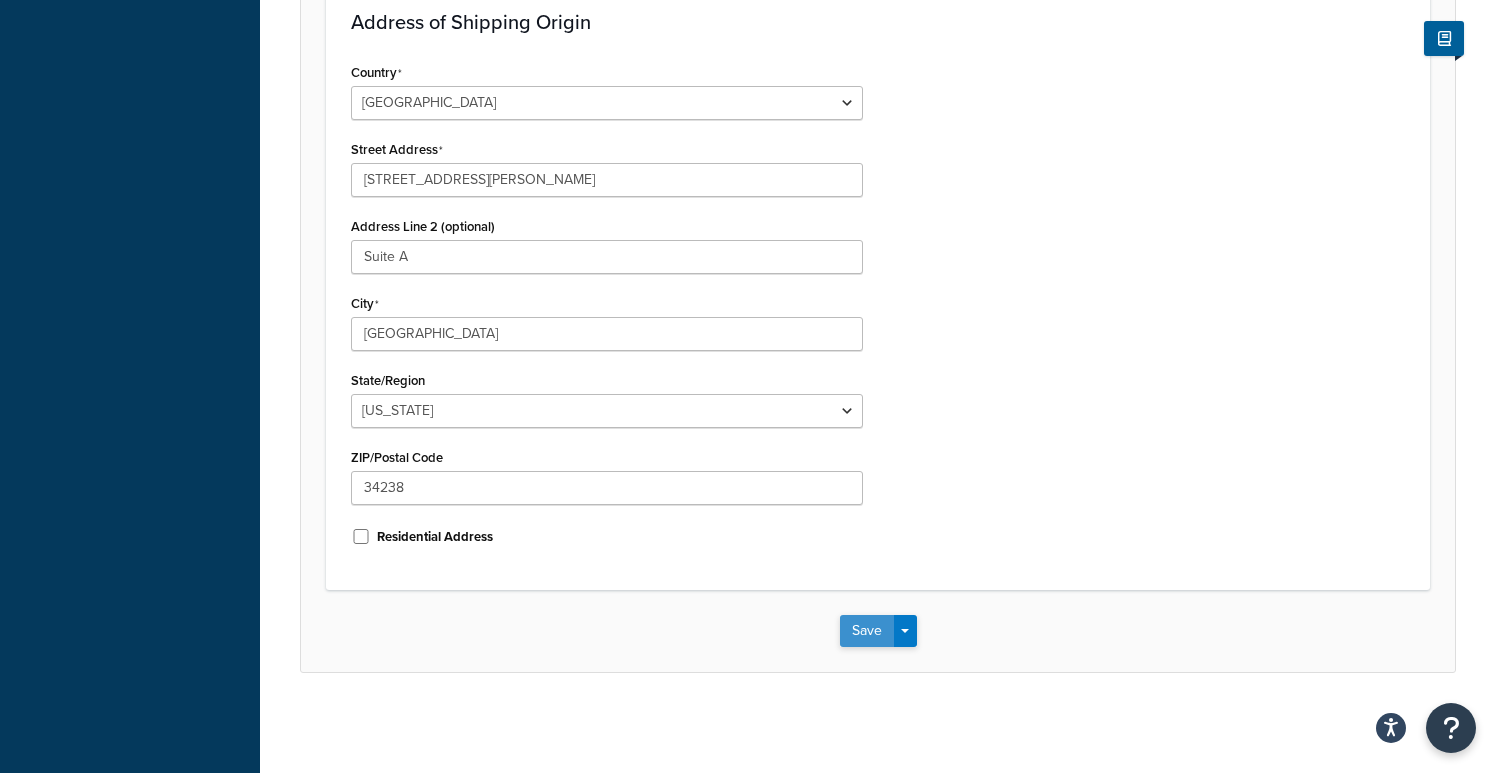 click on "Save" at bounding box center [867, 631] 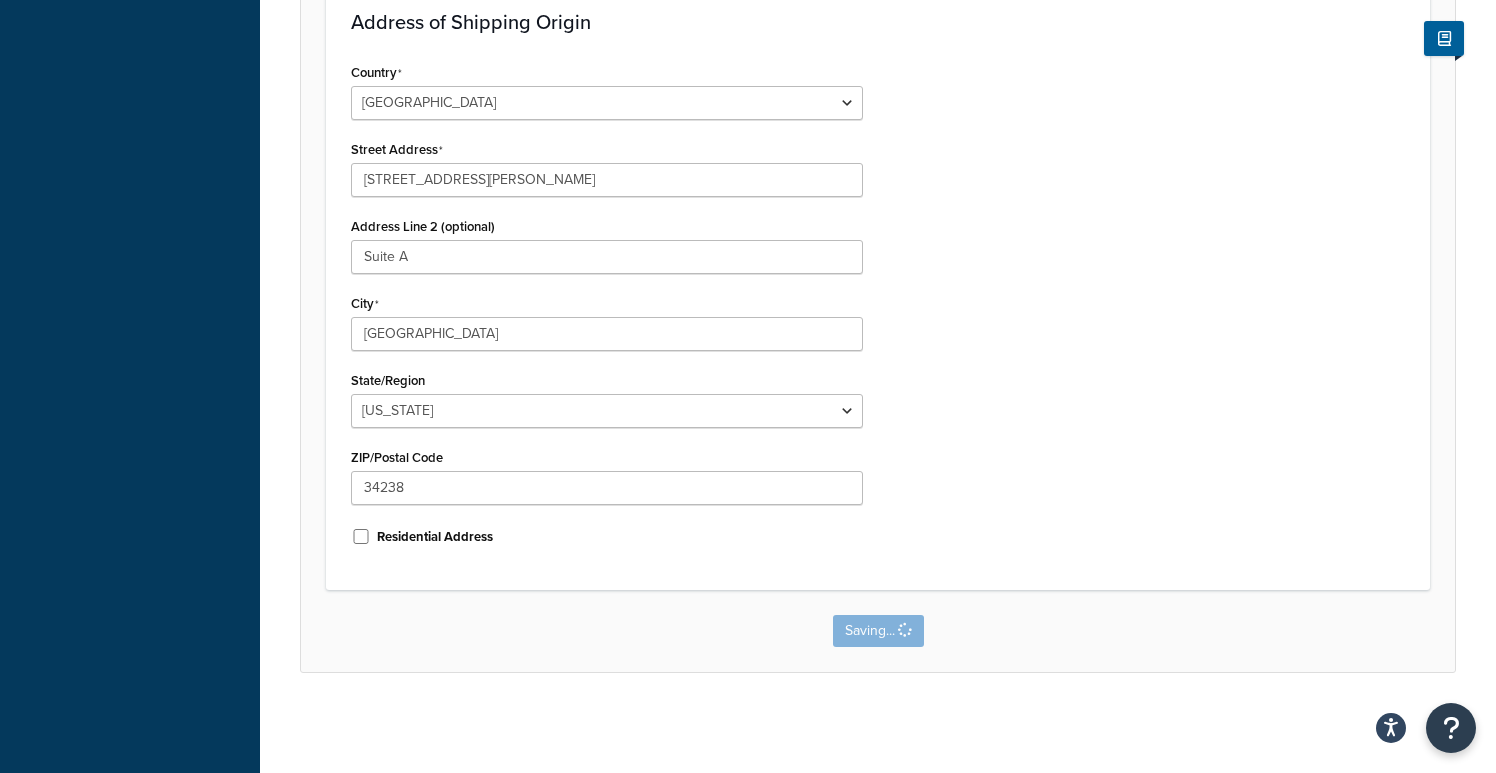 scroll, scrollTop: 0, scrollLeft: 0, axis: both 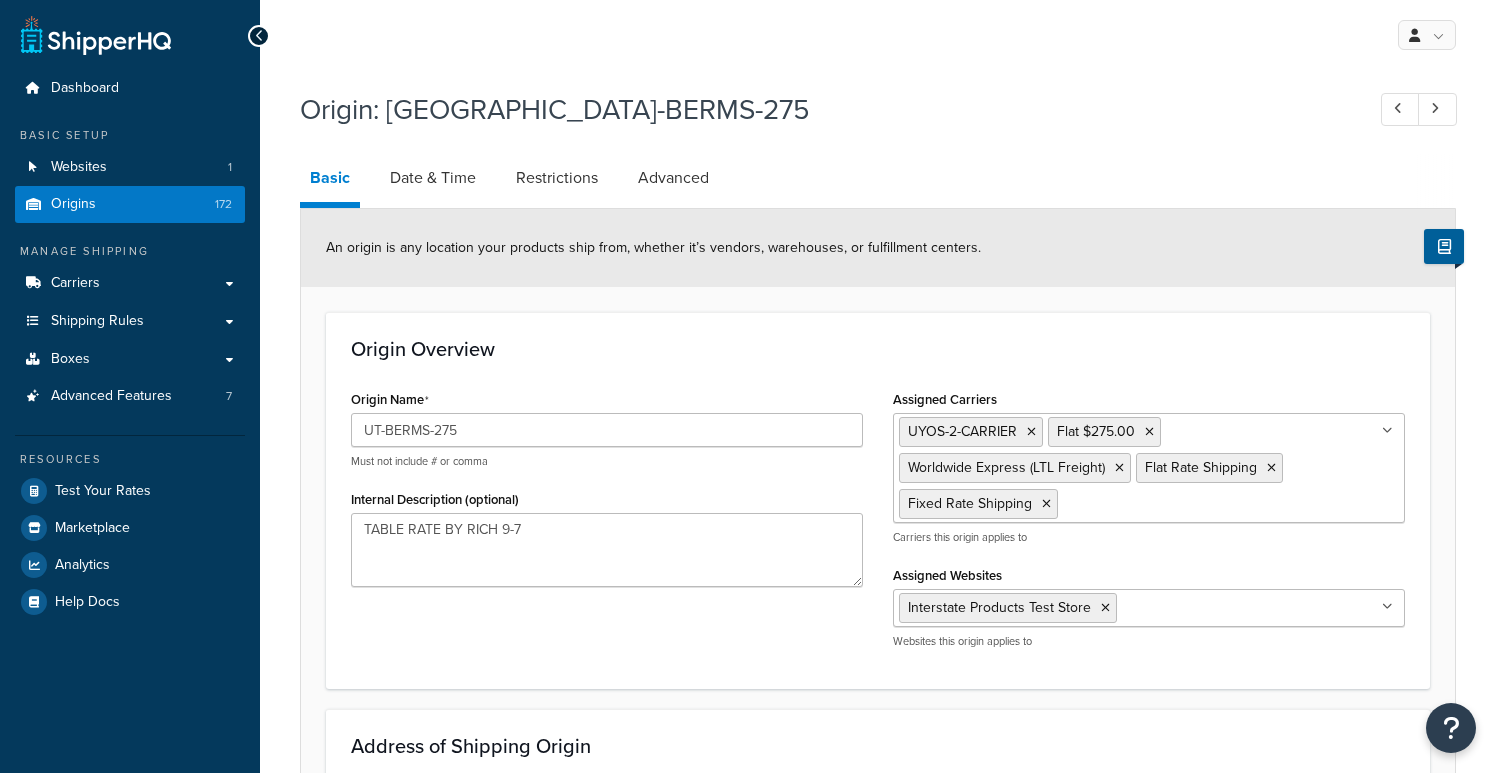 select on "9" 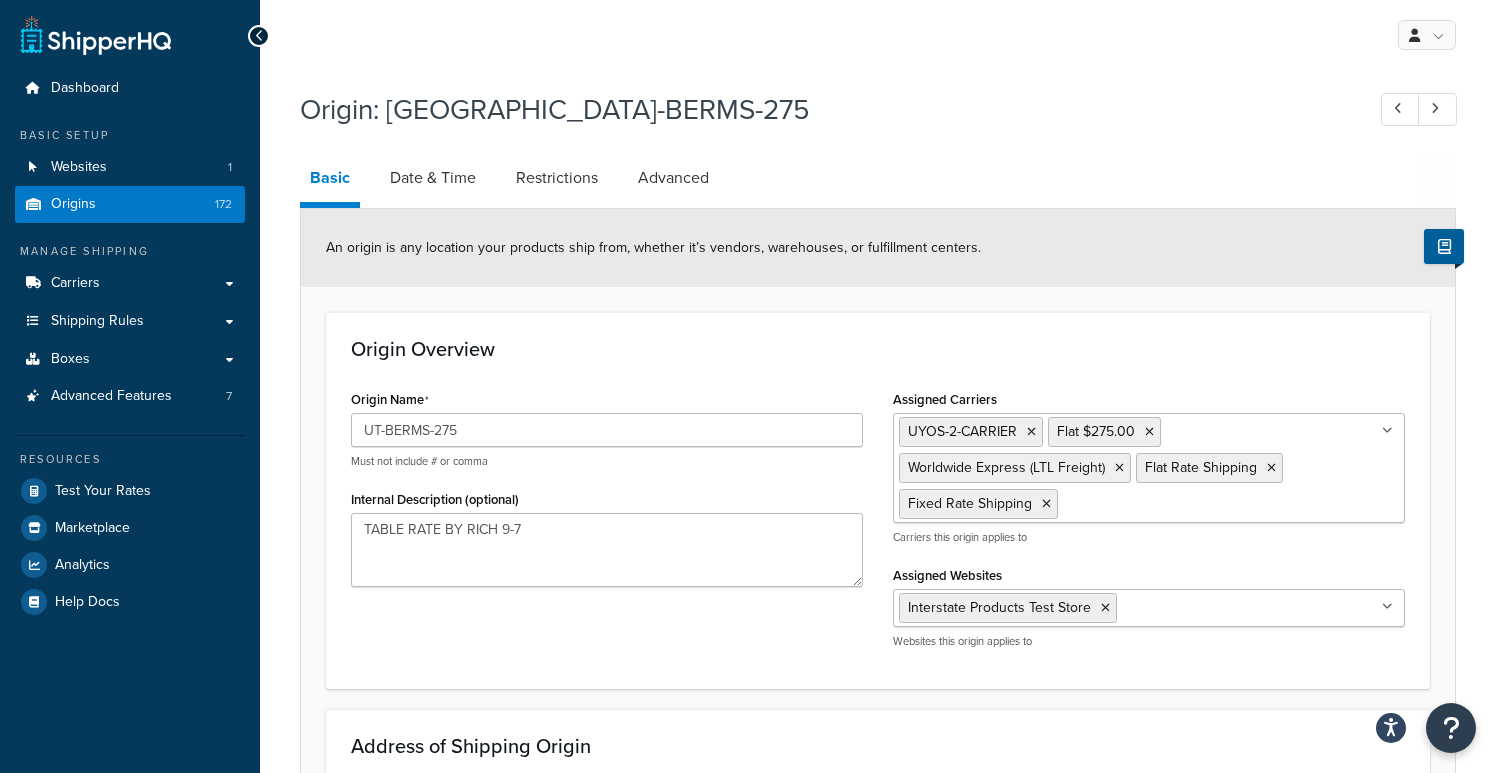 scroll, scrollTop: 0, scrollLeft: 0, axis: both 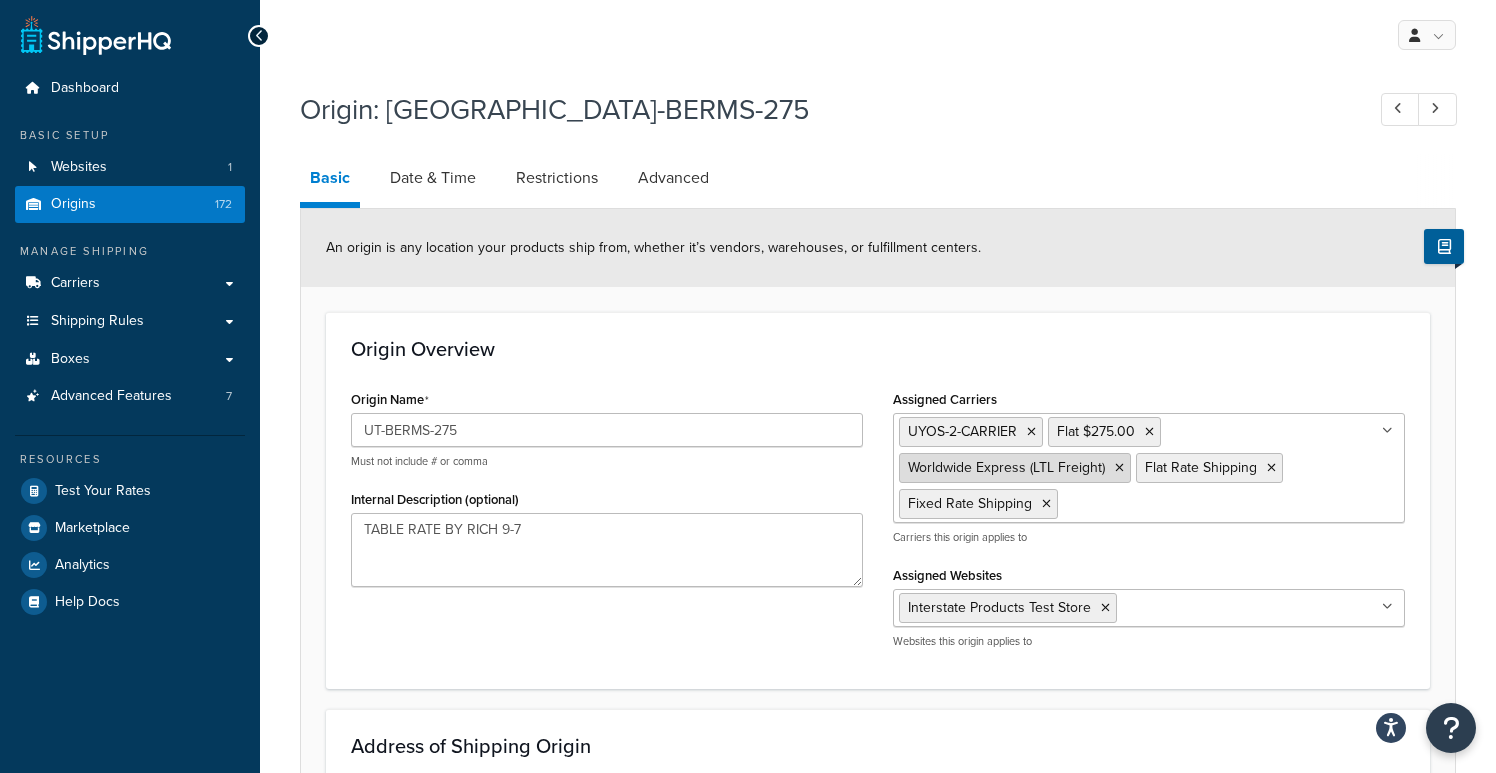 click at bounding box center (1119, 468) 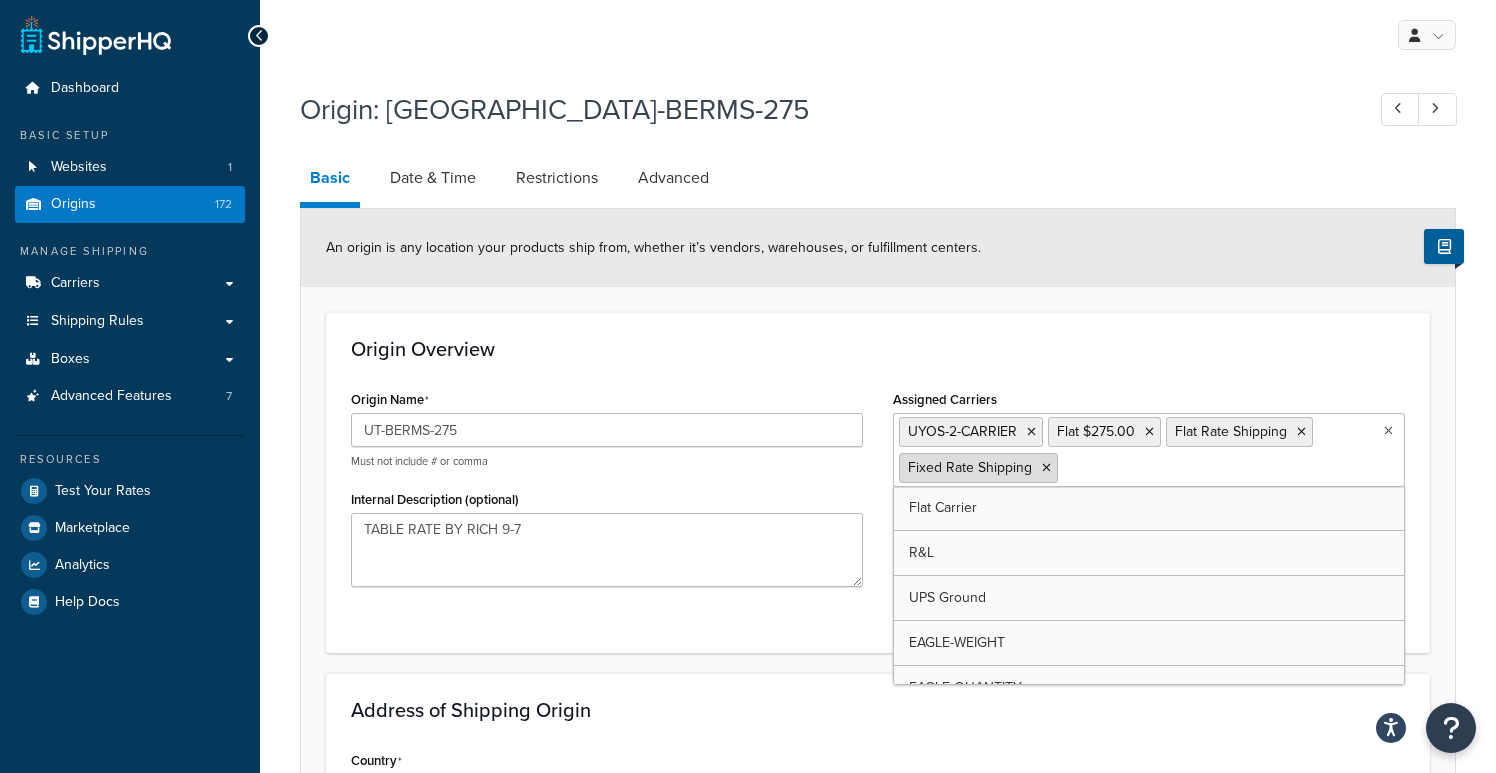 click on "Fixed Rate Shipping" at bounding box center [978, 468] 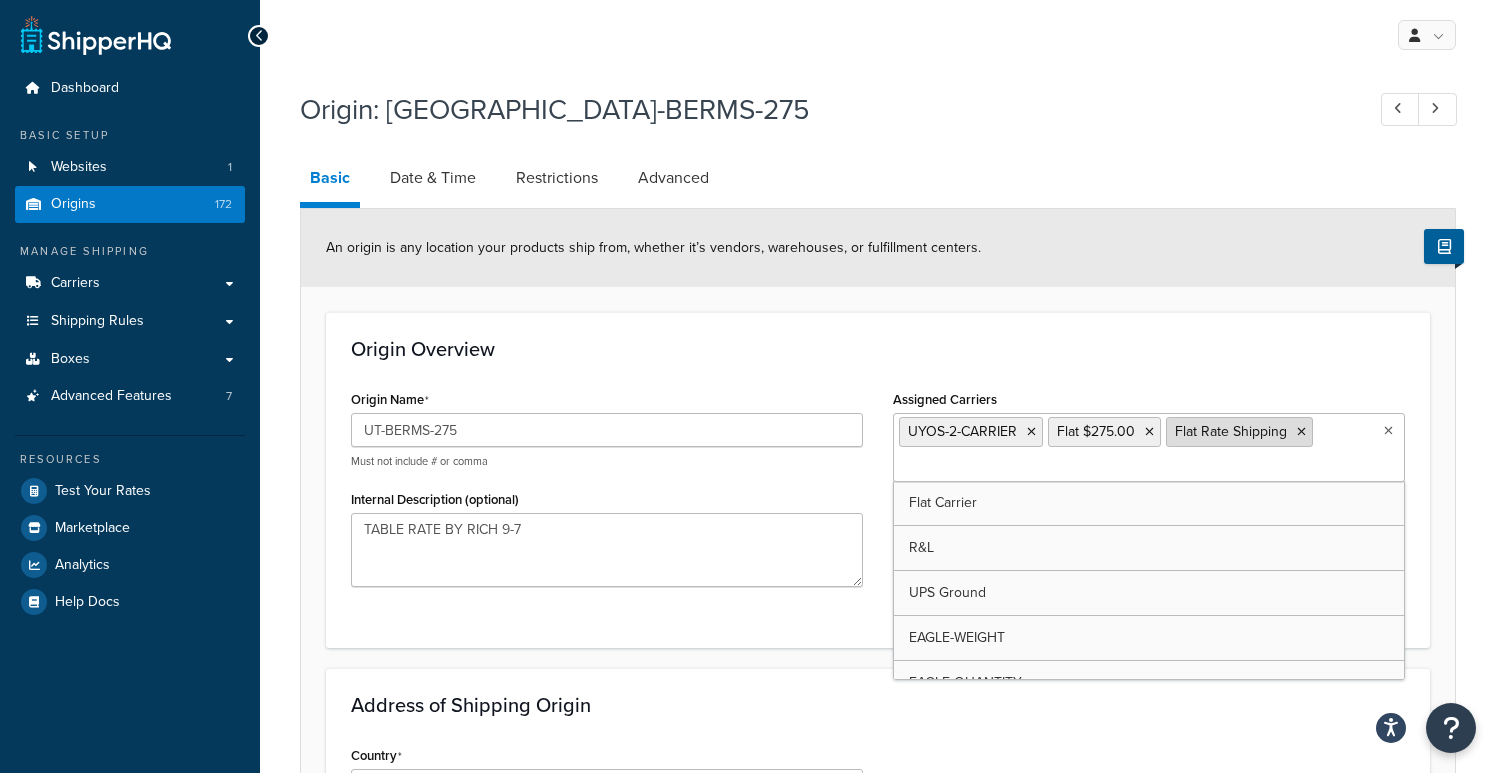 click on "Flat Rate Shipping" at bounding box center [1239, 432] 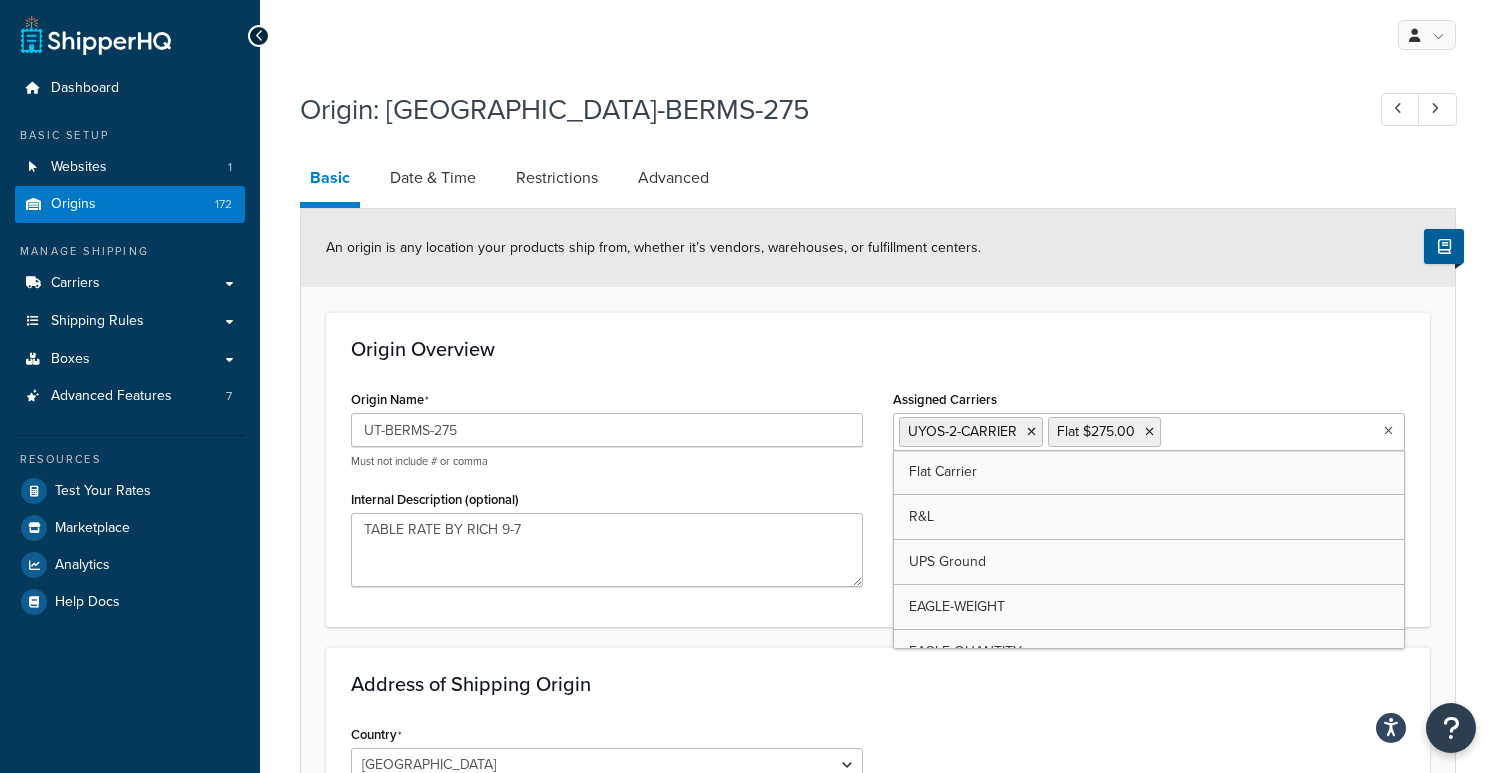 click on "Origin Overview Origin Name   UT-BERMS-275 Must not include # or comma Internal Description (optional)   TABLE RATE BY RICH 9-7 Assigned Carriers   UYOS-2-CARRIER   Flat $275.00   Flat Carrier R&L UPS Ground EAGLE-WEIGHT EAGLE-QUANTITY Topaz-Pallet-US48_Carrier Shipping-Eagle-LTL-6-Plus Backup_Carrier 15%_OFF_CARRIER Topaz-Pallet_Carrier US48-Topaz Cabinet-Carrier Frostys-Pallet_Carrier US48-Frostys_Carrier 5%-Off_Carrier 50%-Off-UPS-Ground_Carrier CMA-Pallet_Carrier US48-CMA_Carrier Wisconsin-Fire_Carrier BAD-UPS Ground ONLY EAGLE-QUANTITY-OVERSIZE 6+ Carrier Two-Cabinets-Carrier TARP-LTL-OH-Carrier TARP-UPS-OH-CARRIER 2-CABS-CARRIER Sleeves-Carrier JR-UPS-LTL-30-OFF UPS-30-OFF MAX-59-CARRIER Non-Slip-UPS-Max-59 NON-SLIP-UPS-GROUND-ONLY UPS-Ground-Only Parking-Small Parking-Small (copy) Parking-Large CALL-FOR-SHIPPING_CARRIER JR-LTL-33-OFF UYOS-CARRIER UPS-CARRIER LTL ERROR-MESSAGE 997-Aerosols-Carrier UPS-GROUND-ONLY-18 997-FIXED CABINETS-FLAT-RATE TI-BERMS-FLAT-CARRIER IBC-FLAT-CARRIER UPS_FREIGHT_CARRIER" at bounding box center [878, 469] 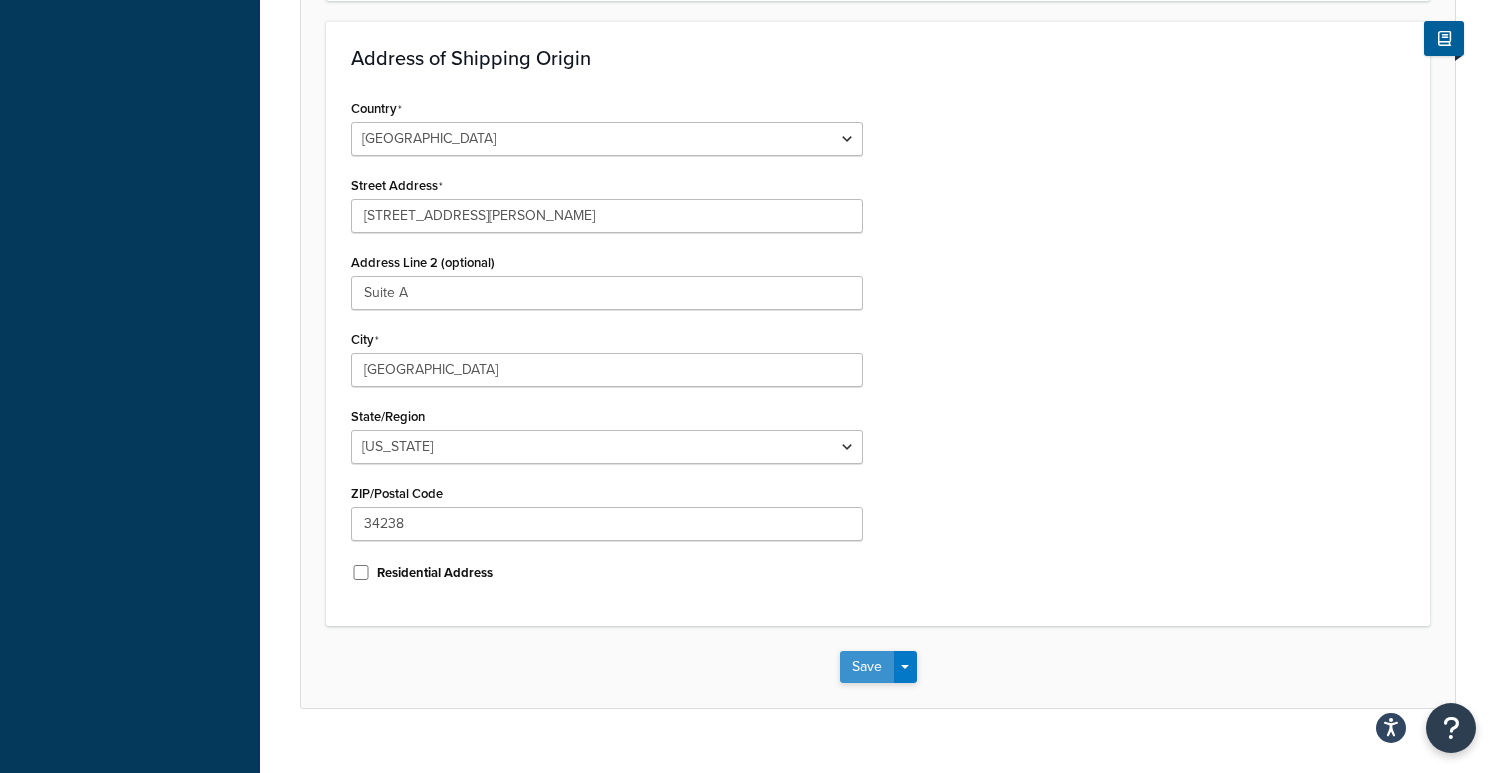 scroll, scrollTop: 629, scrollLeft: 0, axis: vertical 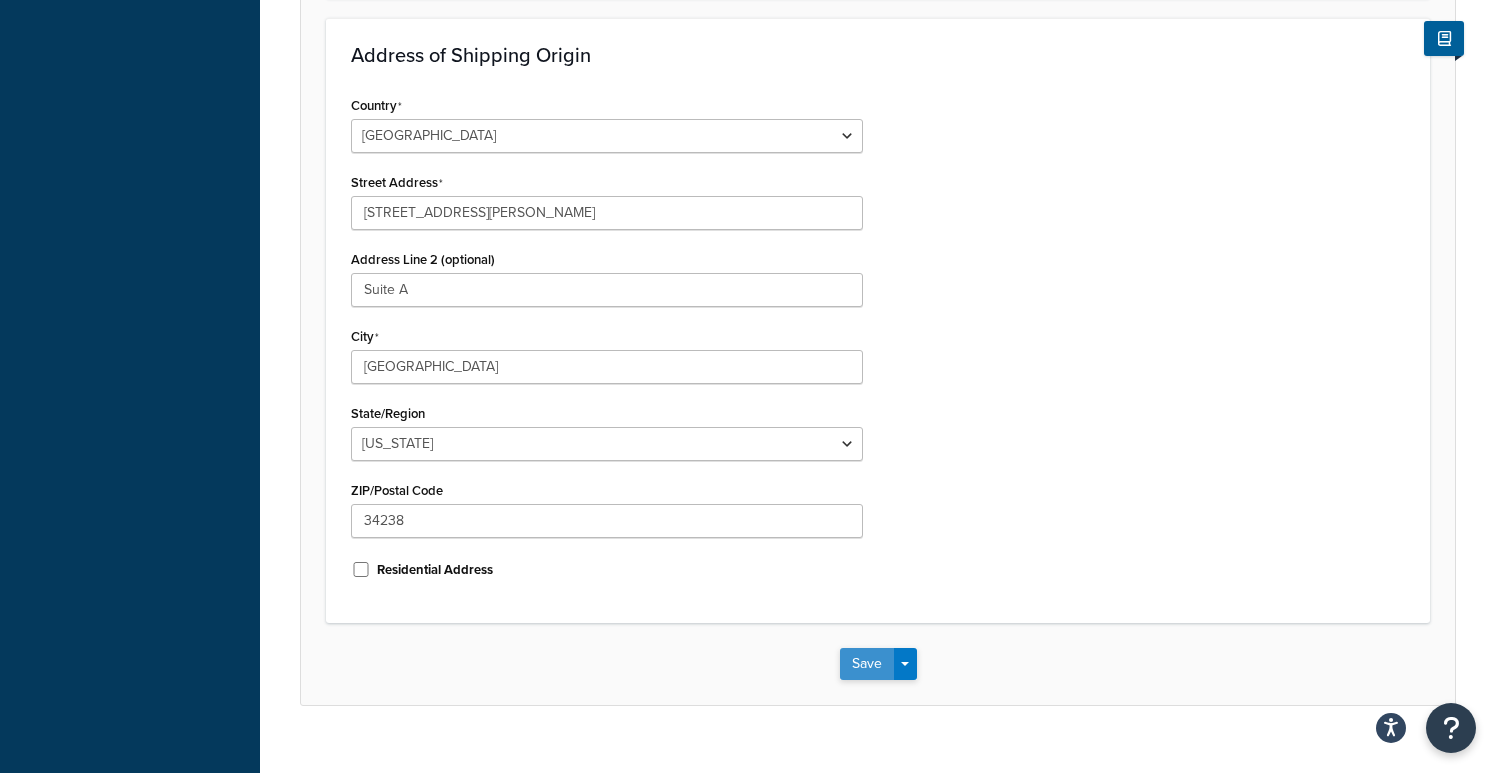 click on "Save" at bounding box center [867, 664] 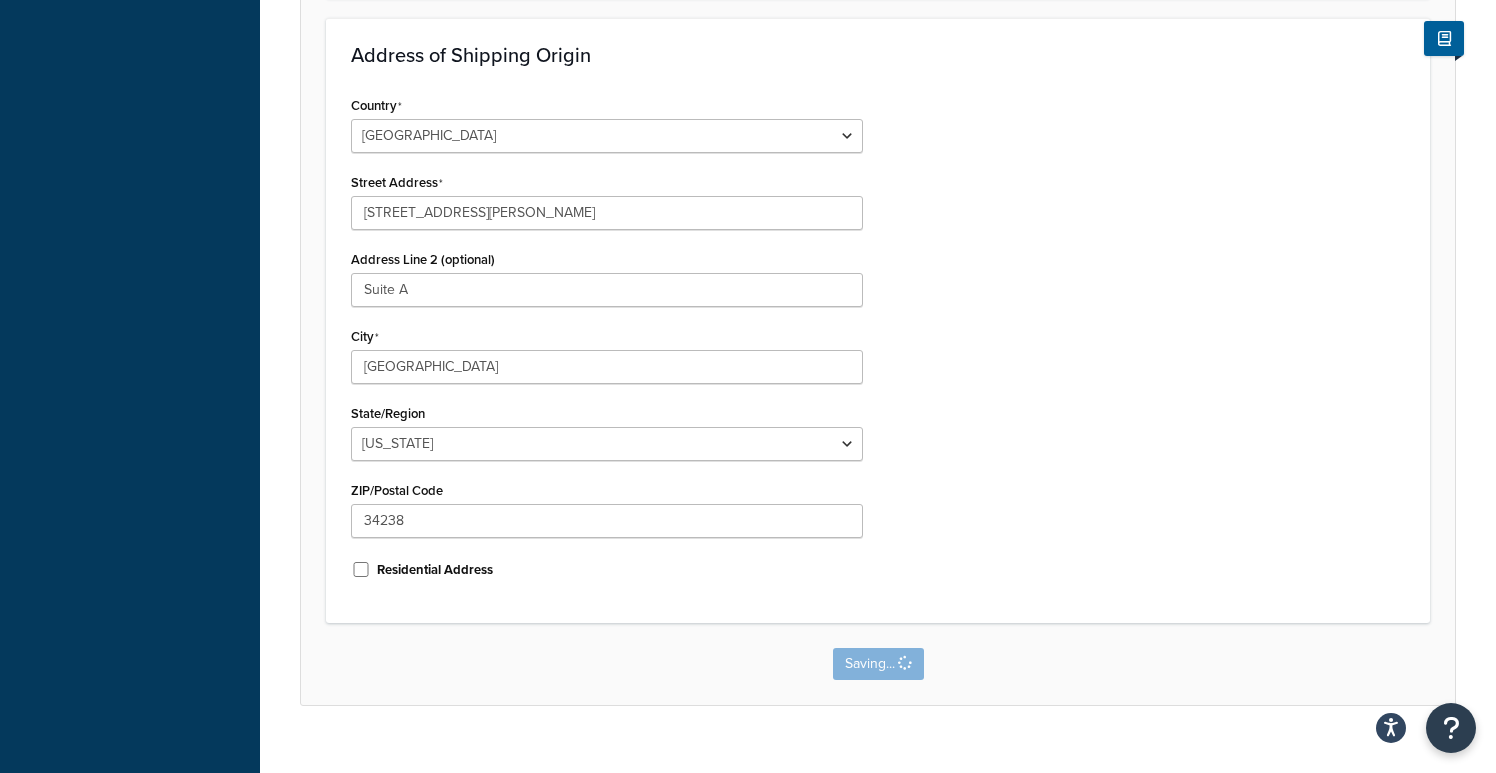scroll, scrollTop: 0, scrollLeft: 0, axis: both 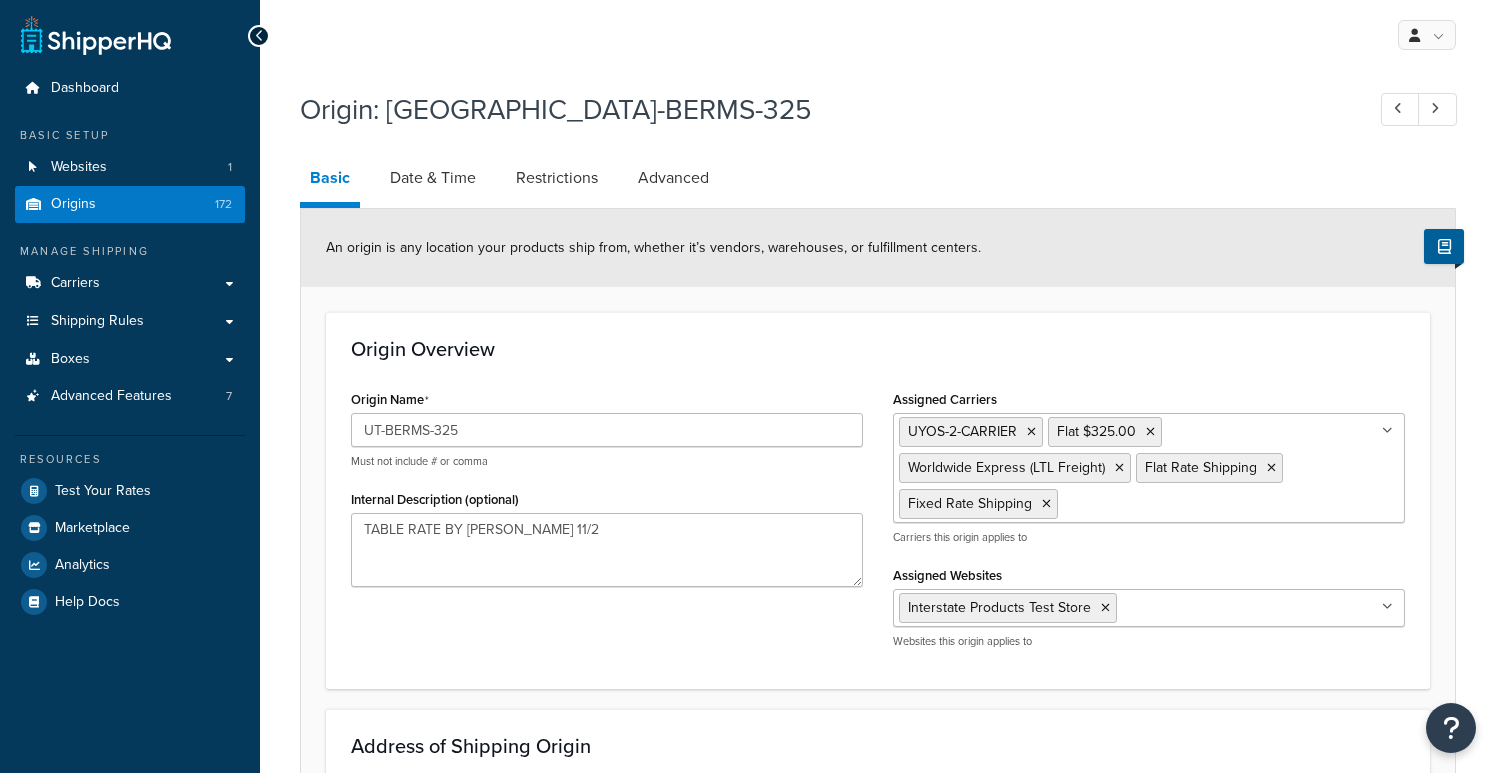 select on "9" 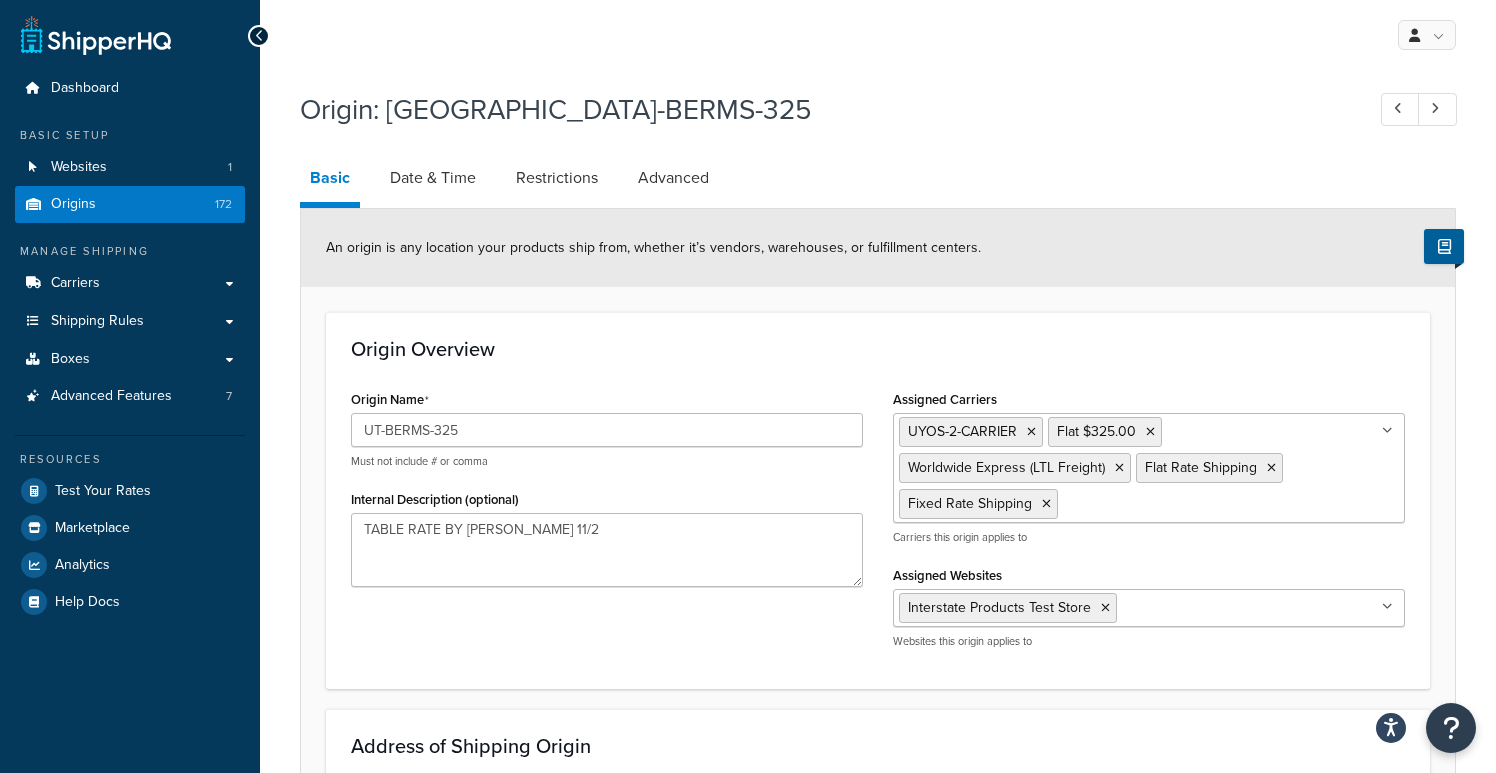 scroll, scrollTop: 0, scrollLeft: 0, axis: both 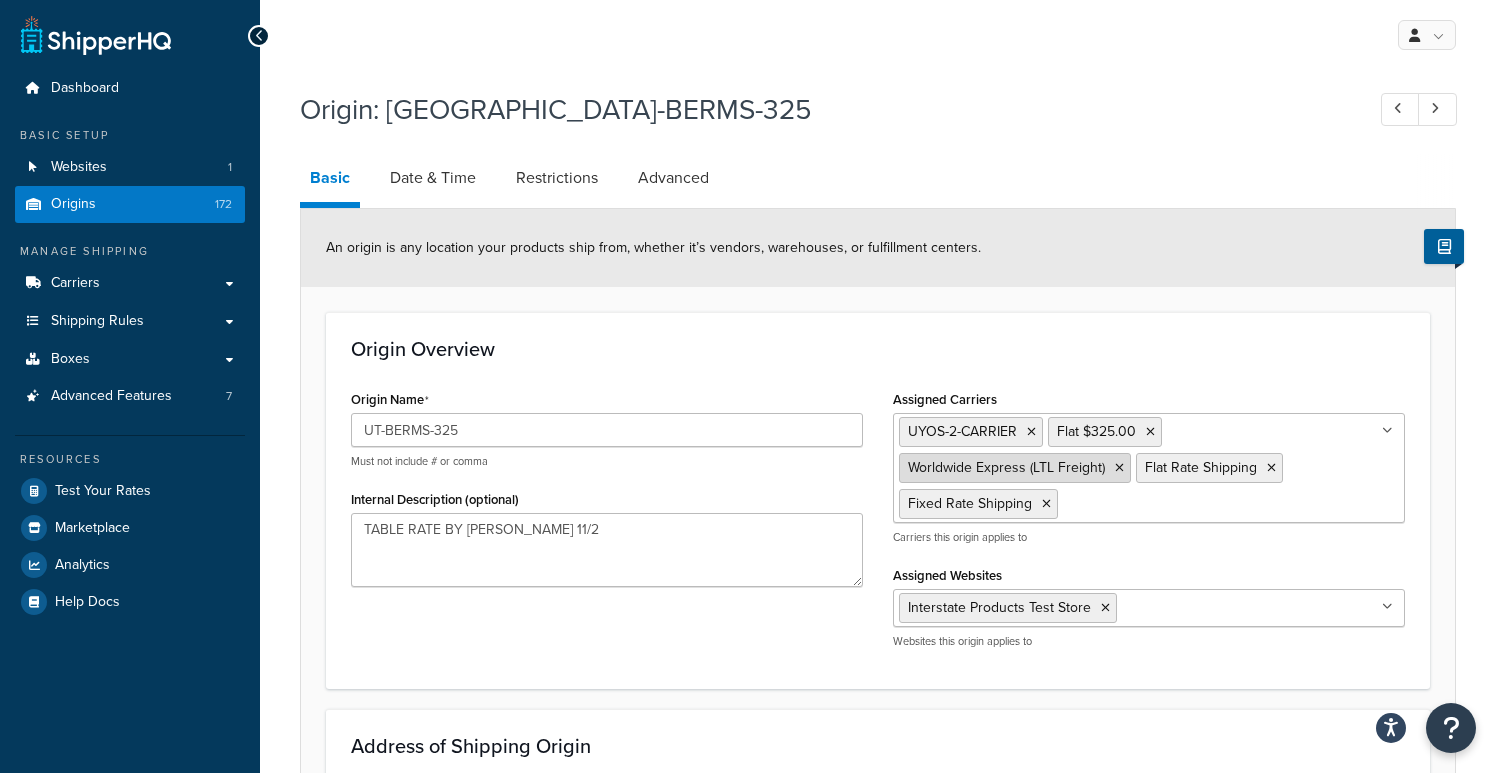 click at bounding box center [1119, 468] 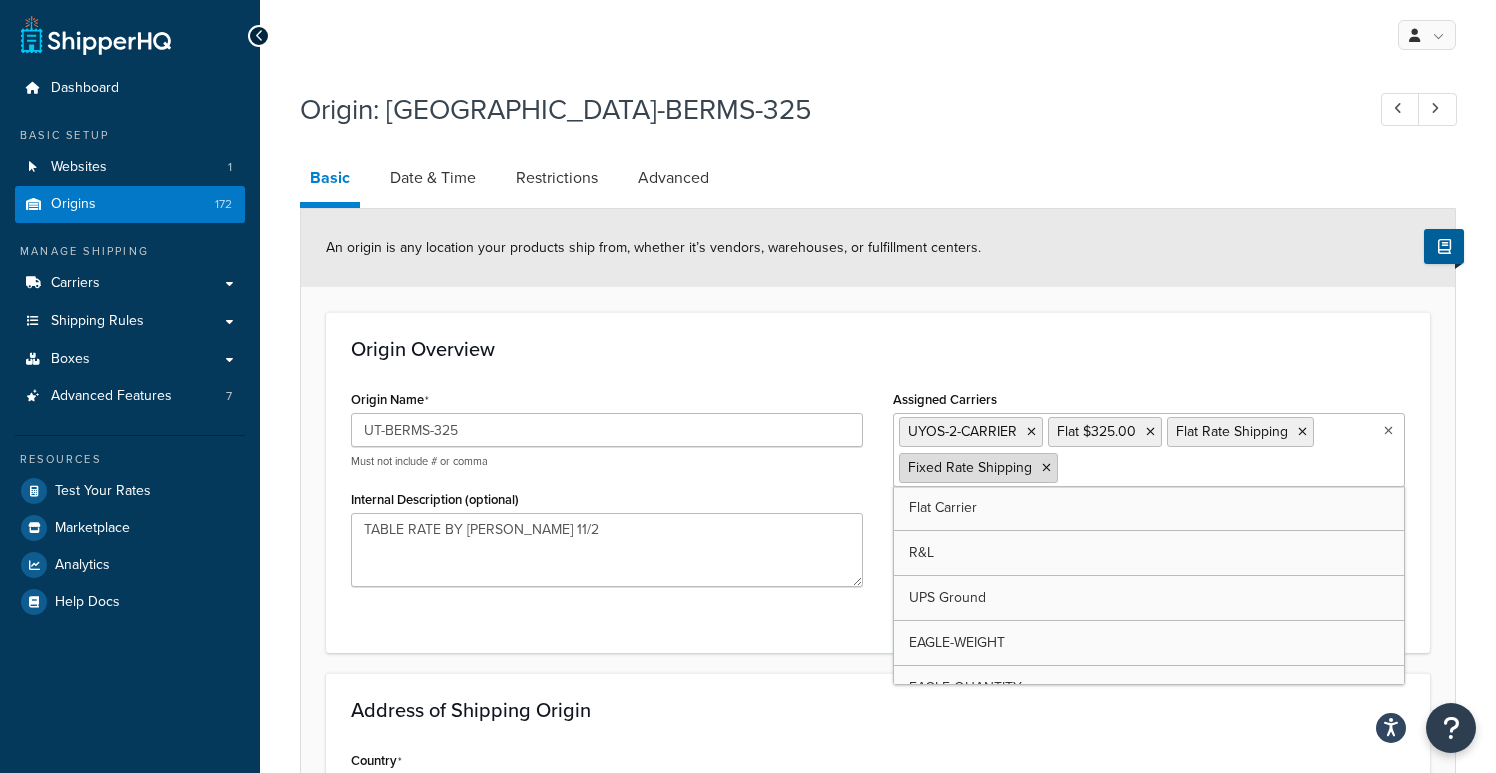 click at bounding box center [1046, 468] 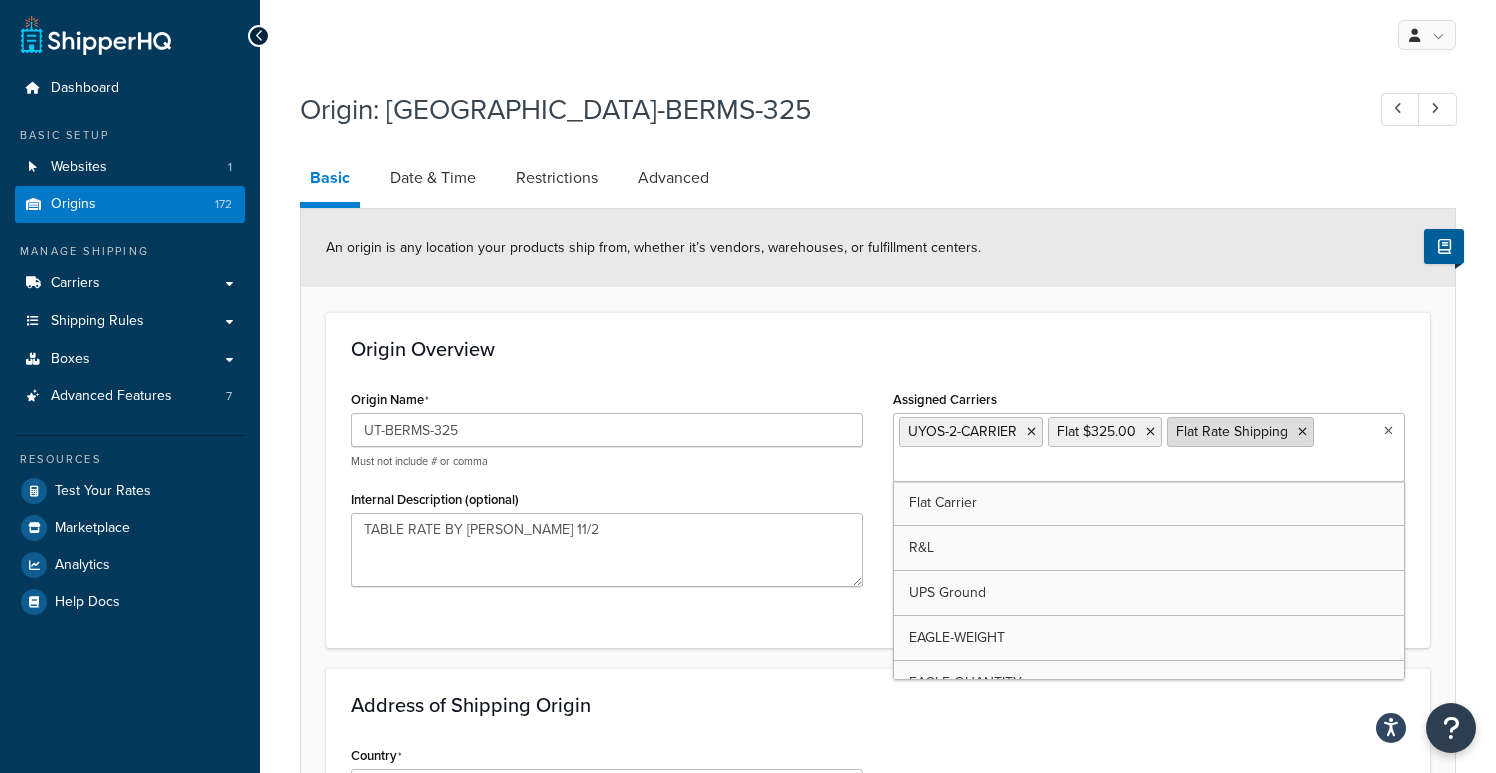 click at bounding box center [1302, 432] 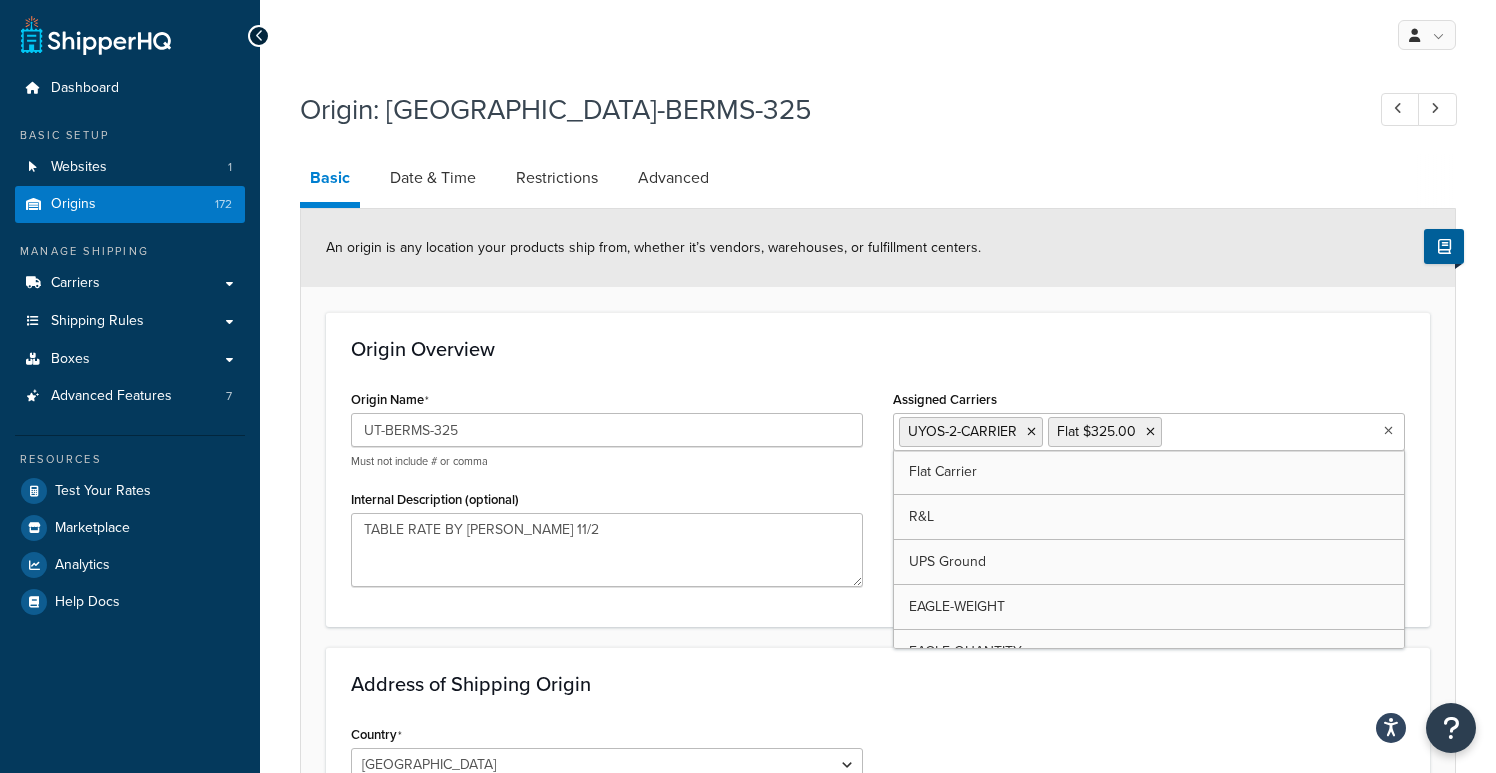 click on "Origin Overview Origin Name   UT-BERMS-325 Must not include # or comma Internal Description (optional)   TABLE RATE BY amy 11/2 Assigned Carriers   UYOS-2-CARRIER   Flat $325.00   Flat Carrier R&L UPS Ground EAGLE-WEIGHT EAGLE-QUANTITY Topaz-Pallet-US48_Carrier Shipping-Eagle-LTL-6-Plus Backup_Carrier 15%_OFF_CARRIER Topaz-Pallet_Carrier US48-Topaz Cabinet-Carrier Frostys-Pallet_Carrier US48-Frostys_Carrier 5%-Off_Carrier 50%-Off-UPS-Ground_Carrier CMA-Pallet_Carrier US48-CMA_Carrier Wisconsin-Fire_Carrier BAD-UPS Ground ONLY EAGLE-QUANTITY-OVERSIZE 6+ Carrier Two-Cabinets-Carrier TARP-LTL-OH-Carrier TARP-UPS-OH-CARRIER 2-CABS-CARRIER Sleeves-Carrier JR-UPS-LTL-30-OFF UPS-30-OFF MAX-59-CARRIER Non-Slip-UPS-Max-59 NON-SLIP-UPS-GROUND-ONLY UPS-Ground-Only Parking-Small Parking-Small (copy) Parking-Large CALL-FOR-SHIPPING_CARRIER JR-LTL-33-OFF UYOS-CARRIER UPS-CARRIER LTL ERROR-MESSAGE 997-Aerosols-Carrier UPS-GROUND-ONLY-18 997-FIXED CABINETS-FLAT-RATE TI-BERMS-FLAT-CARRIER IBC-FLAT-CARRIER UPS_FREIGHT_CARRIER" at bounding box center [878, 469] 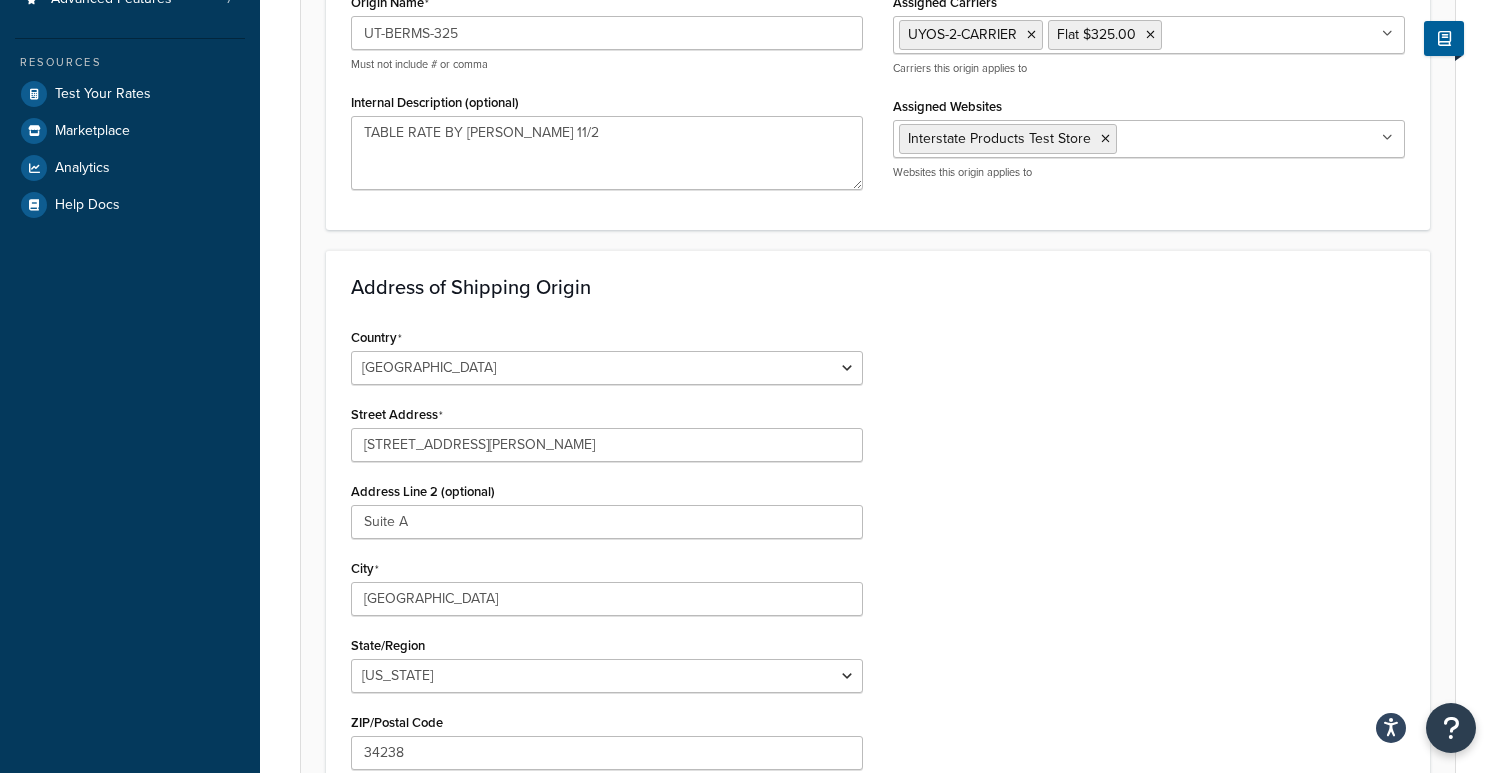 scroll, scrollTop: 662, scrollLeft: 0, axis: vertical 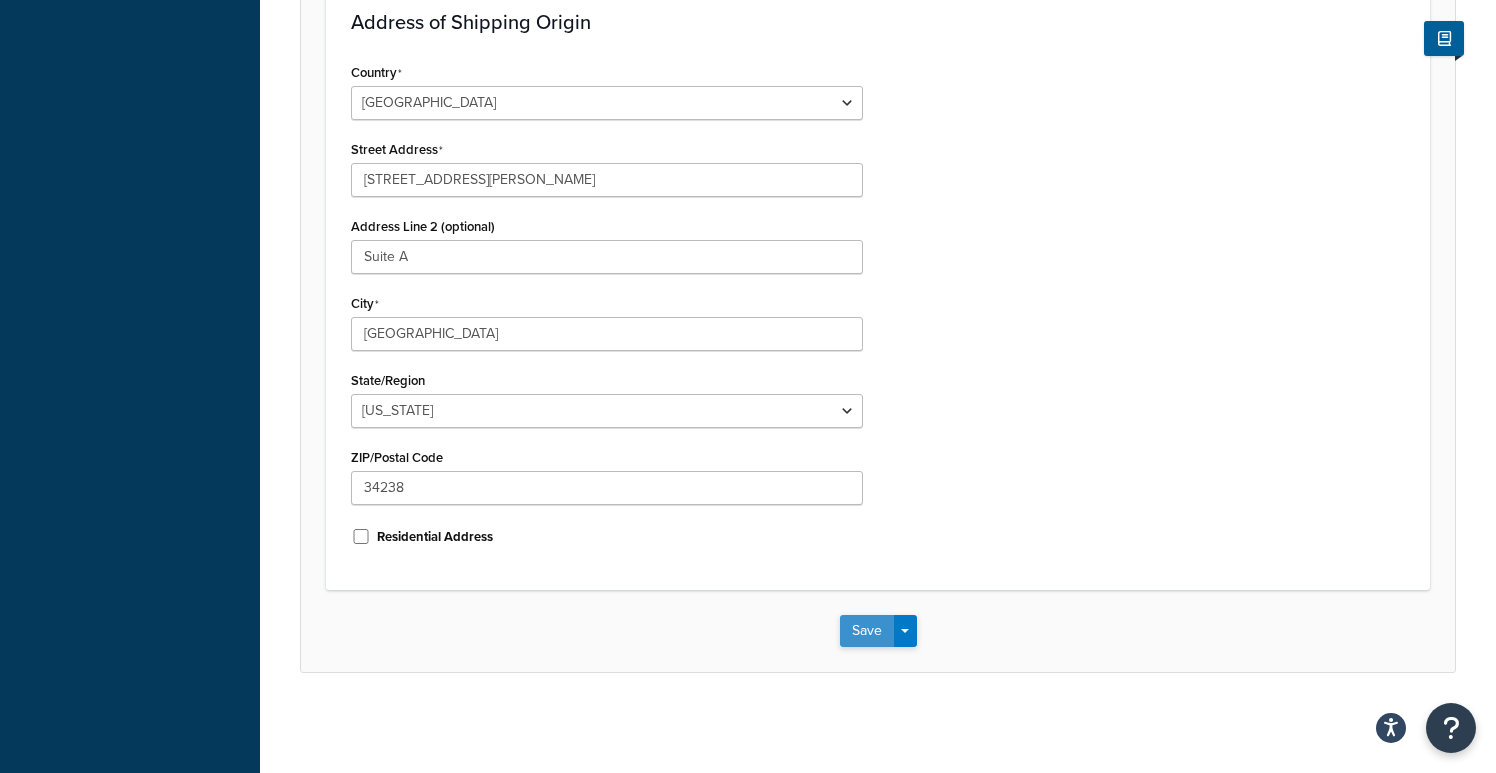 click on "Save" at bounding box center [867, 631] 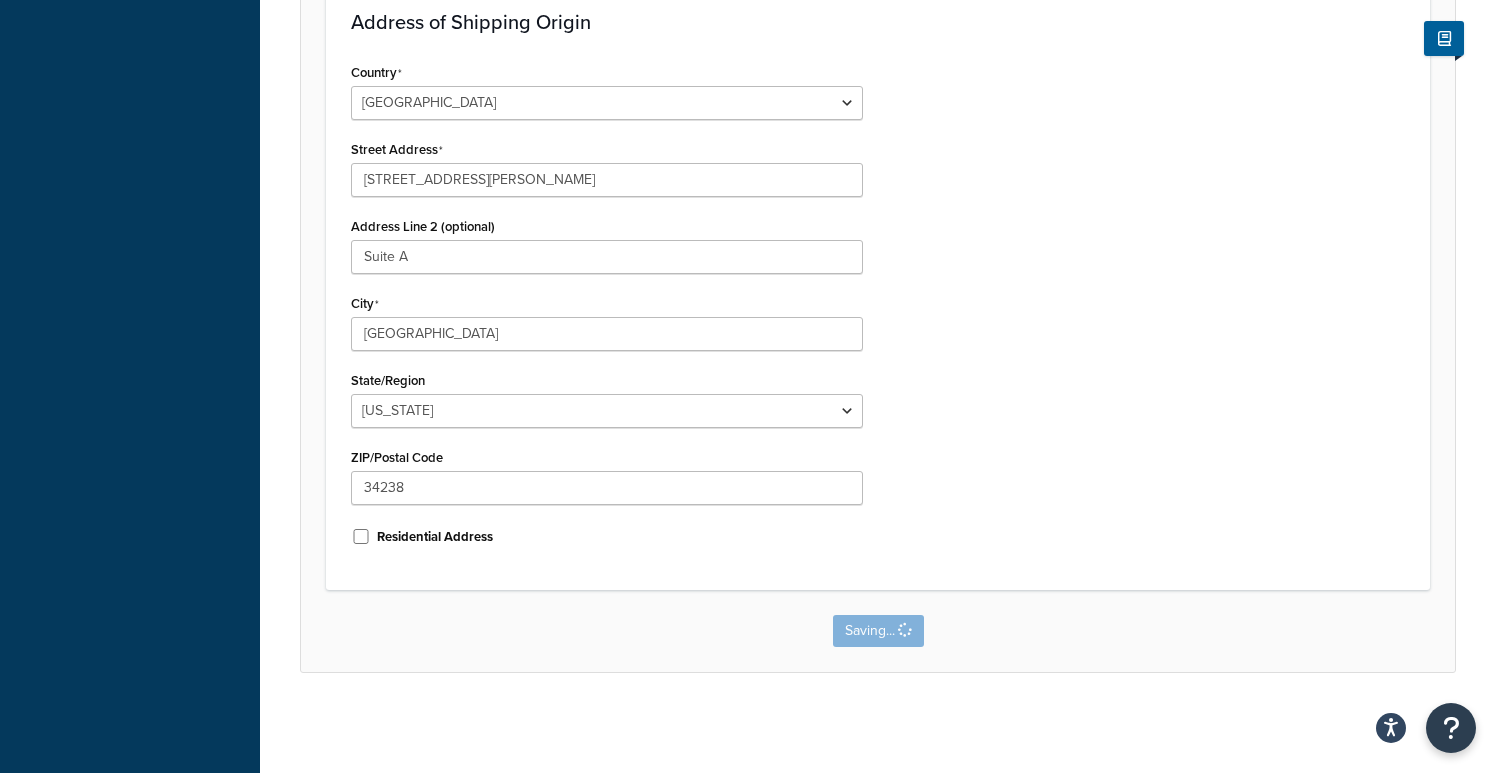 scroll, scrollTop: 0, scrollLeft: 0, axis: both 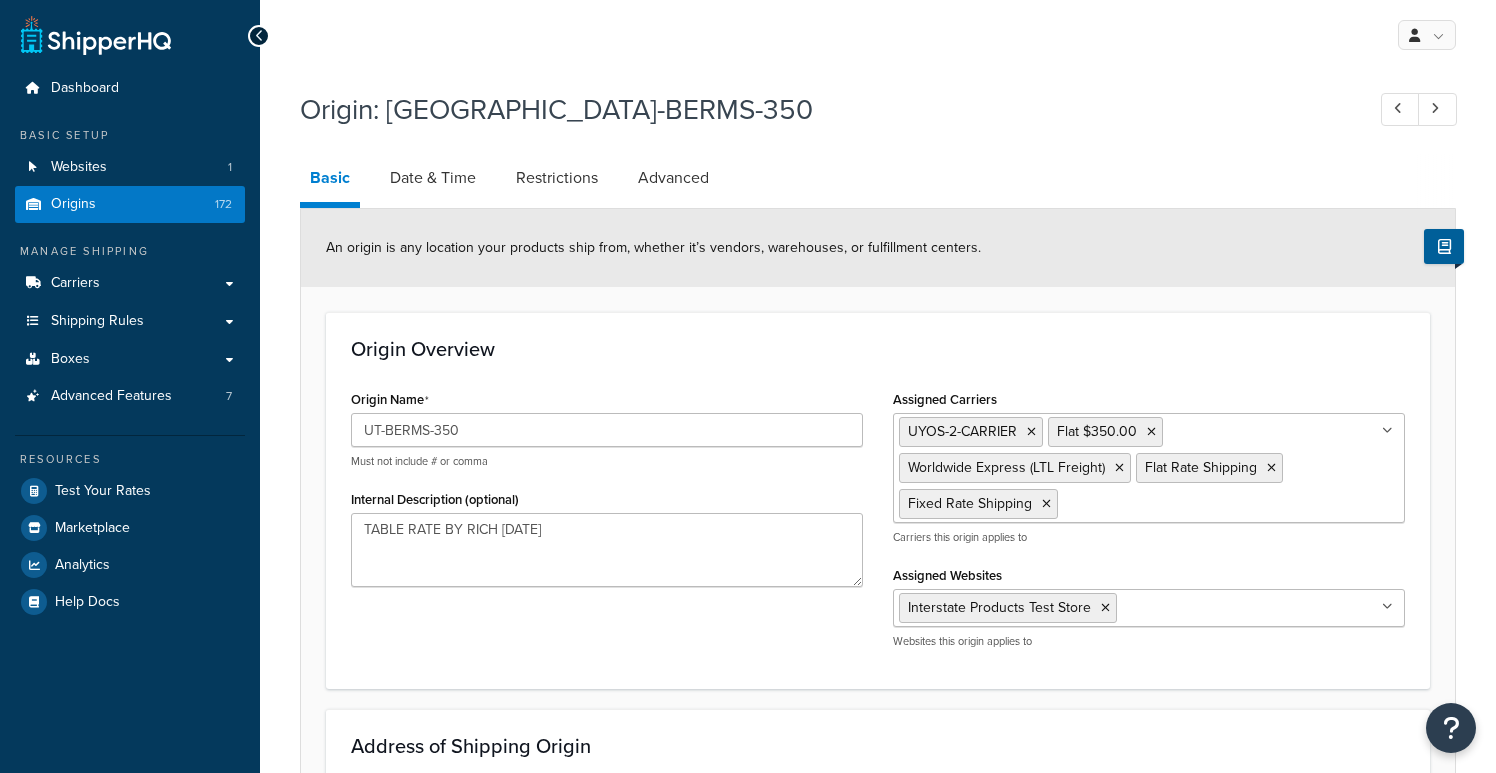 select on "9" 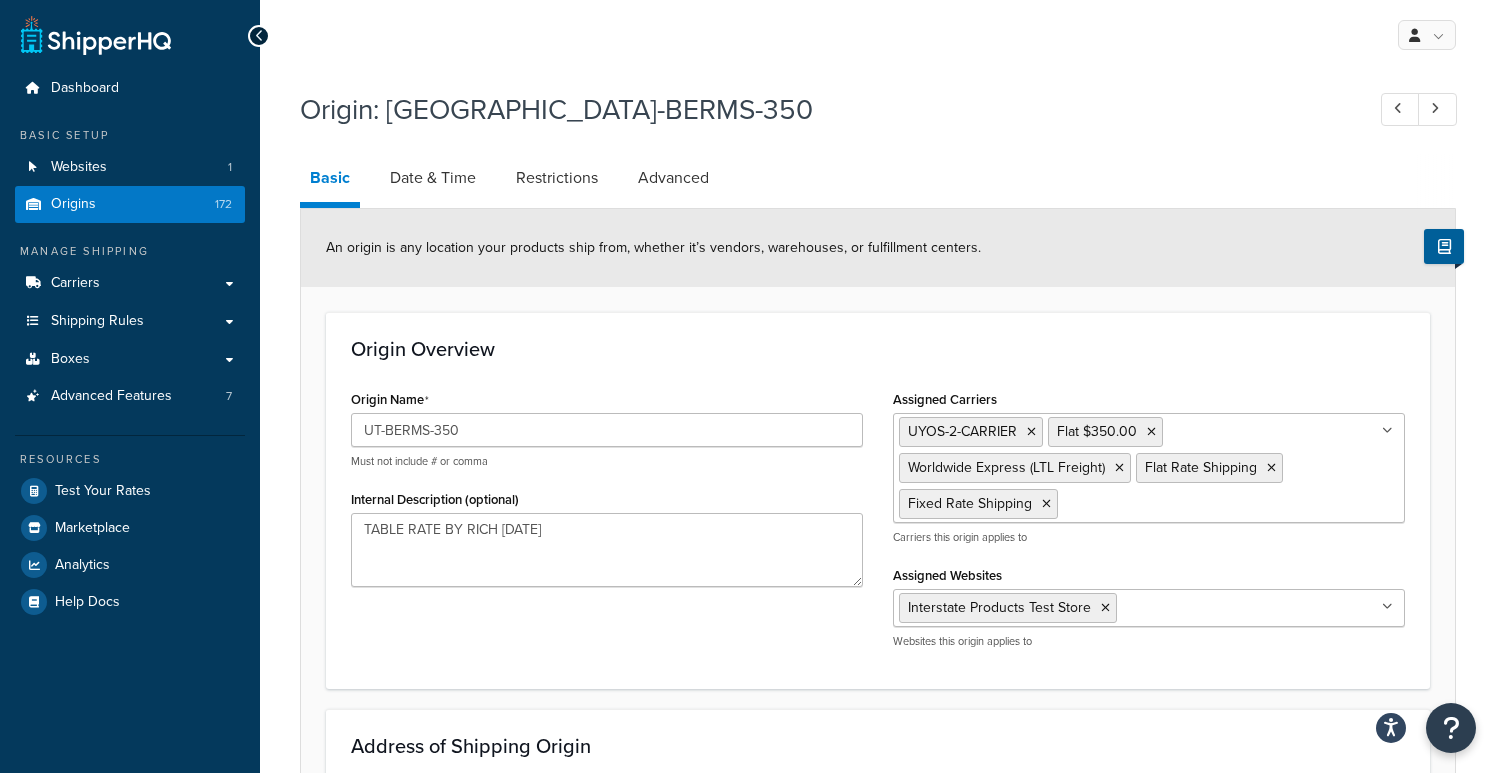 scroll, scrollTop: 0, scrollLeft: 0, axis: both 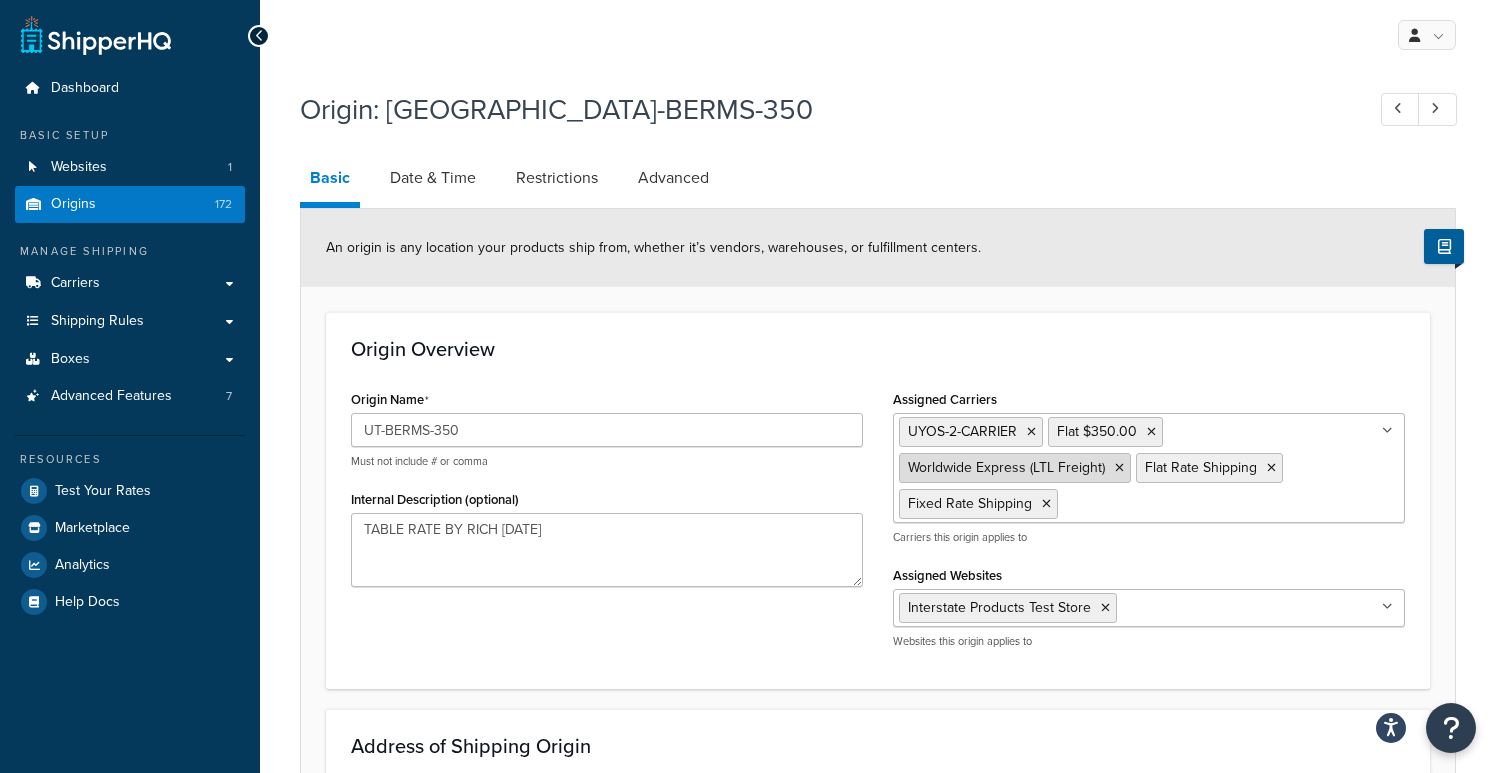 click on "Worldwide Express (LTL Freight)" at bounding box center (1015, 468) 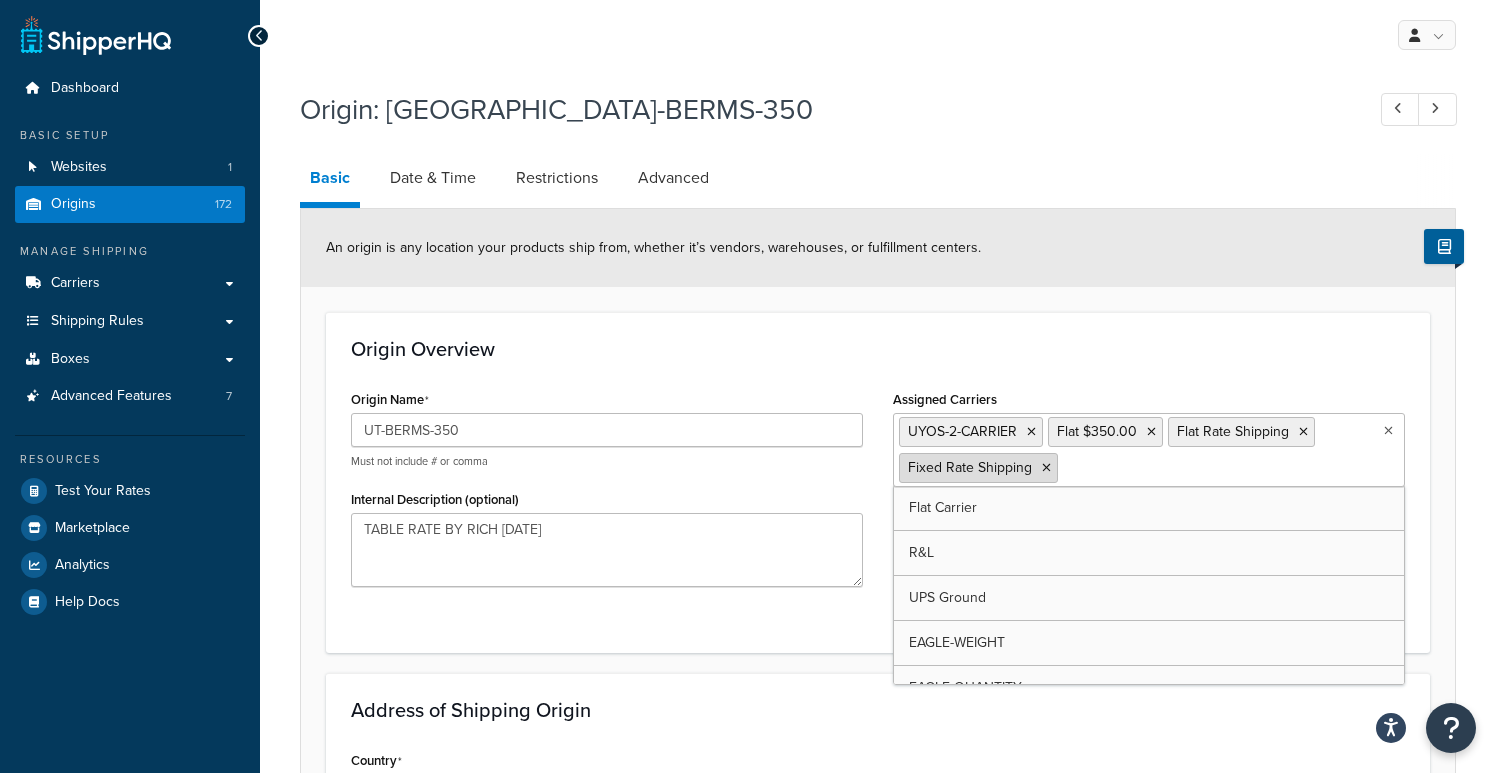 click at bounding box center [1046, 468] 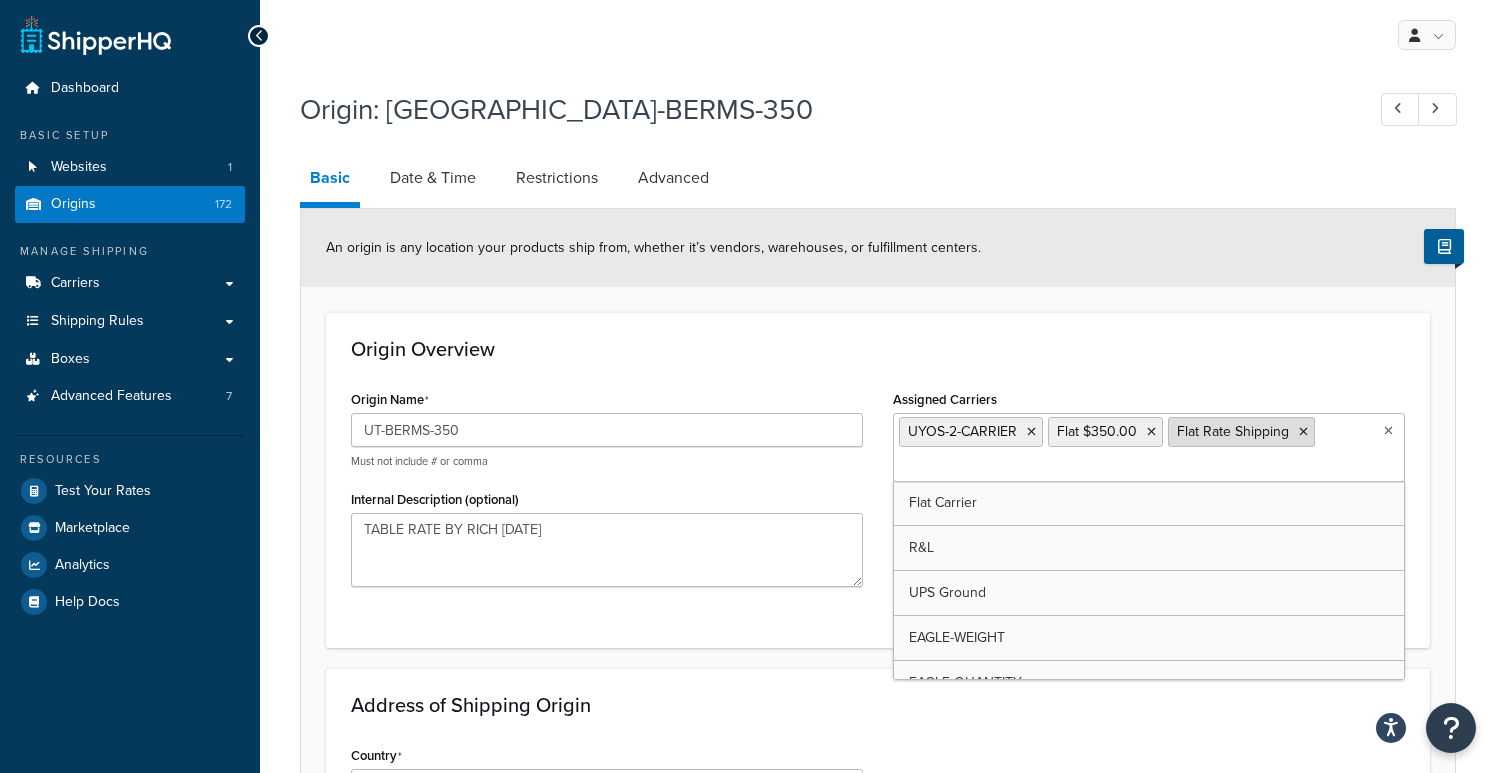 click at bounding box center (1303, 432) 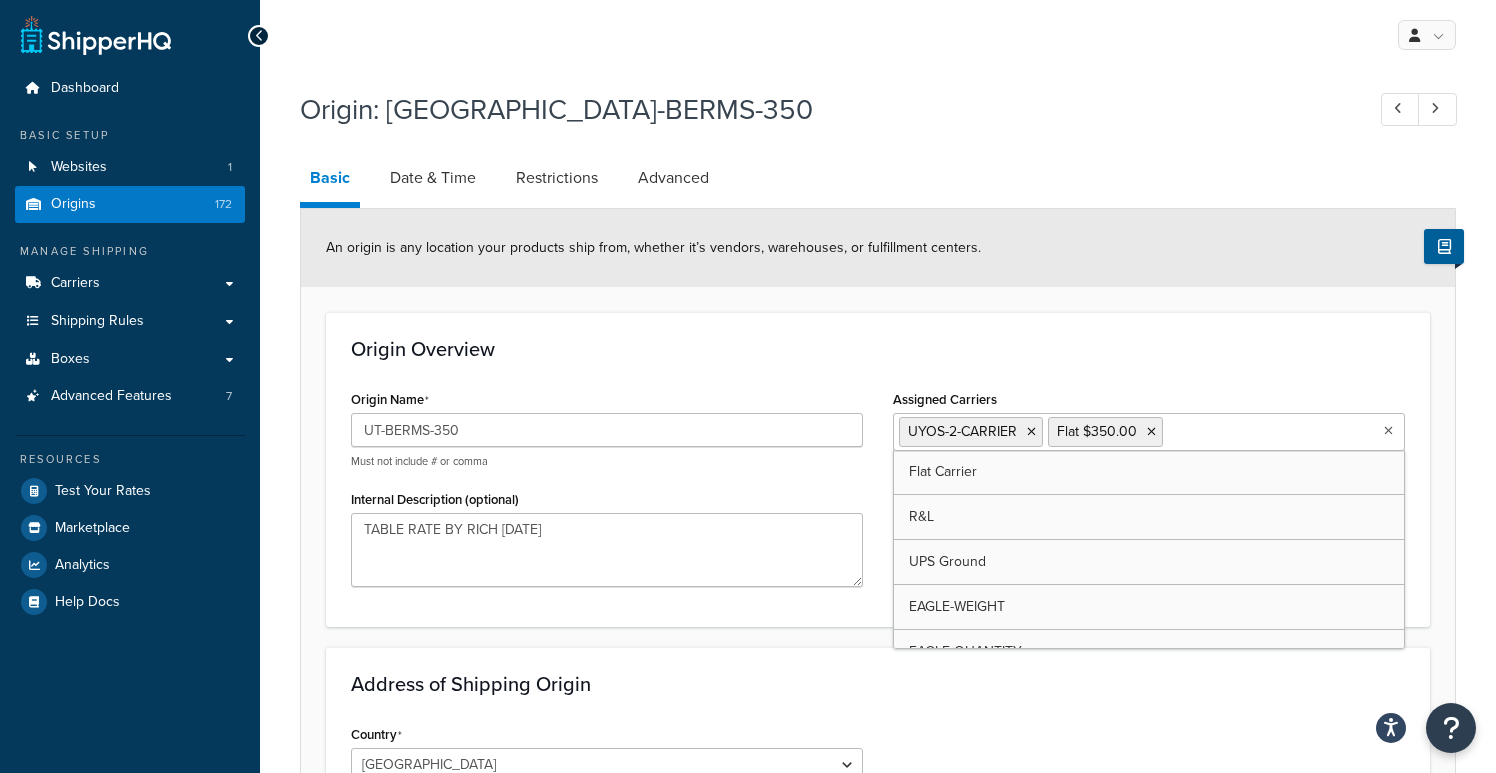 click on "Origin Overview" 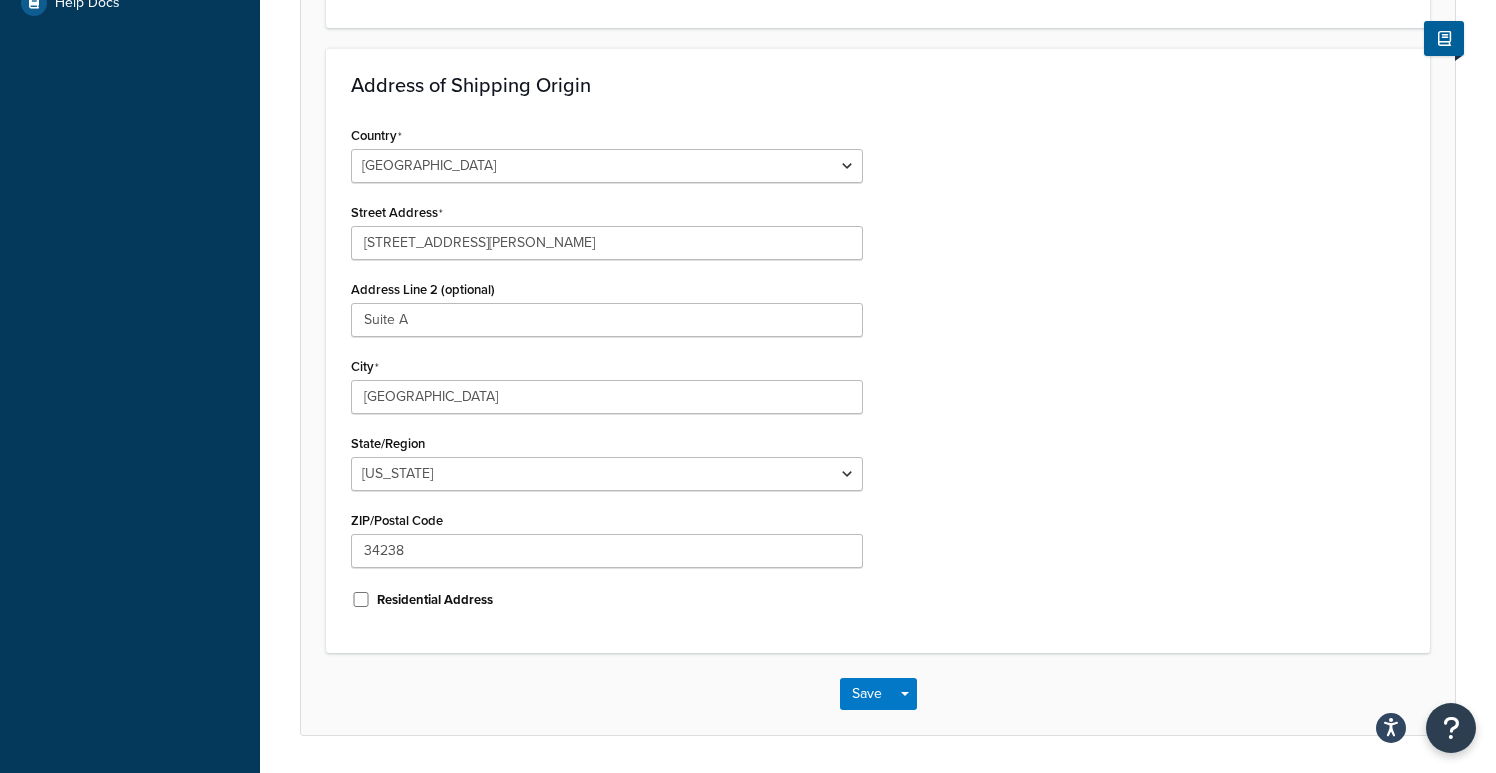 scroll, scrollTop: 662, scrollLeft: 0, axis: vertical 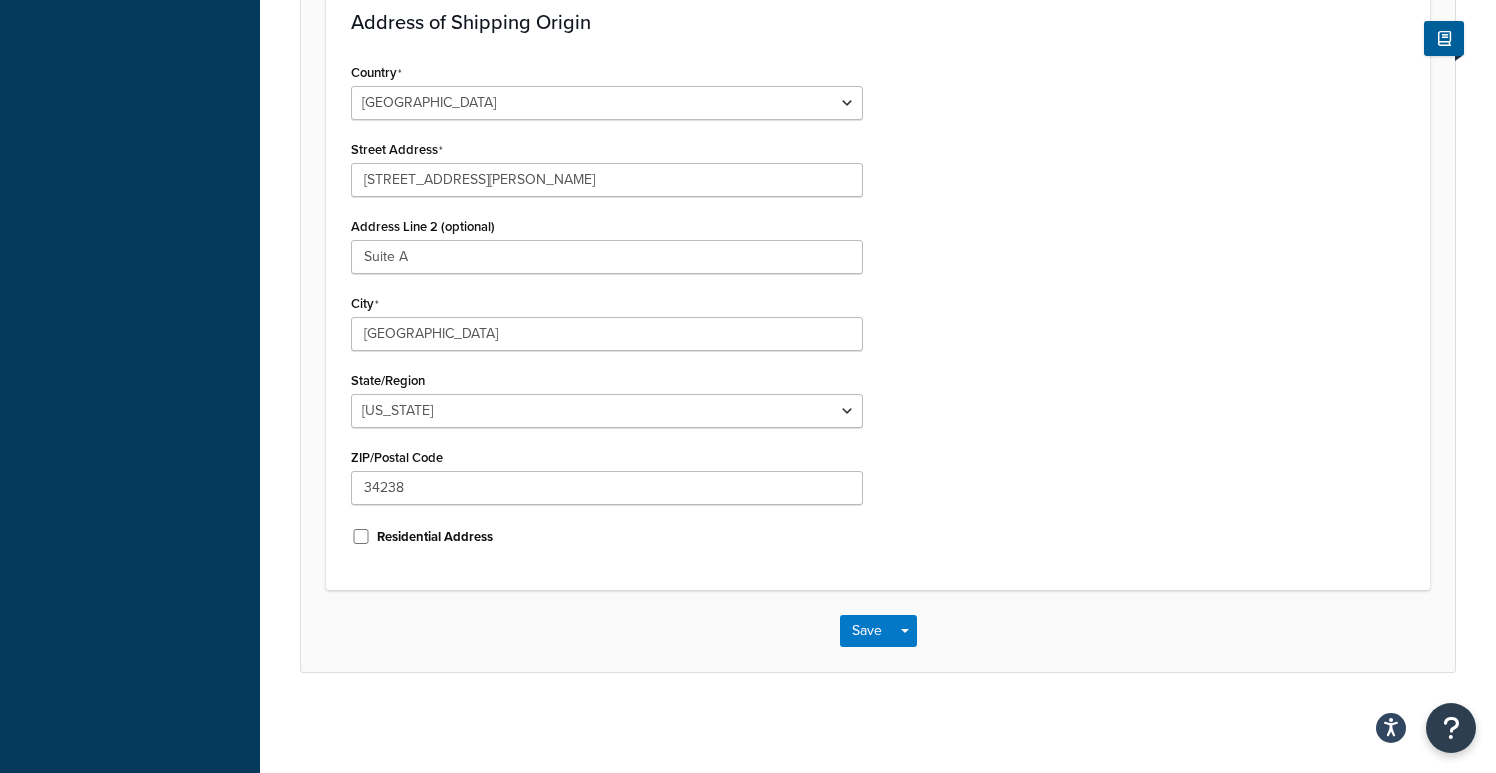 click on "Save Save Dropdown Save and Edit   Save and Duplicate   Save and Create New" at bounding box center (878, 631) 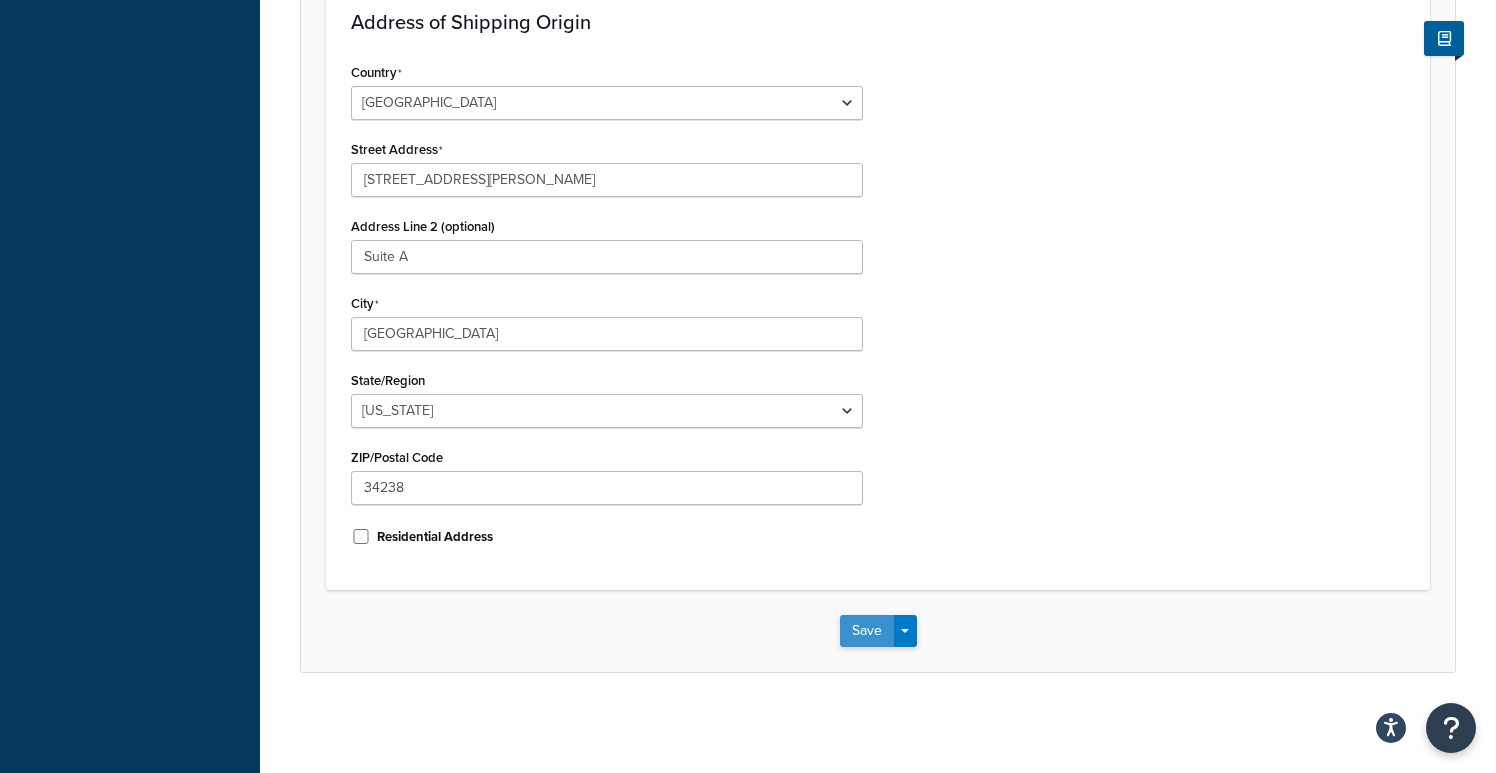 click on "Save" at bounding box center (867, 631) 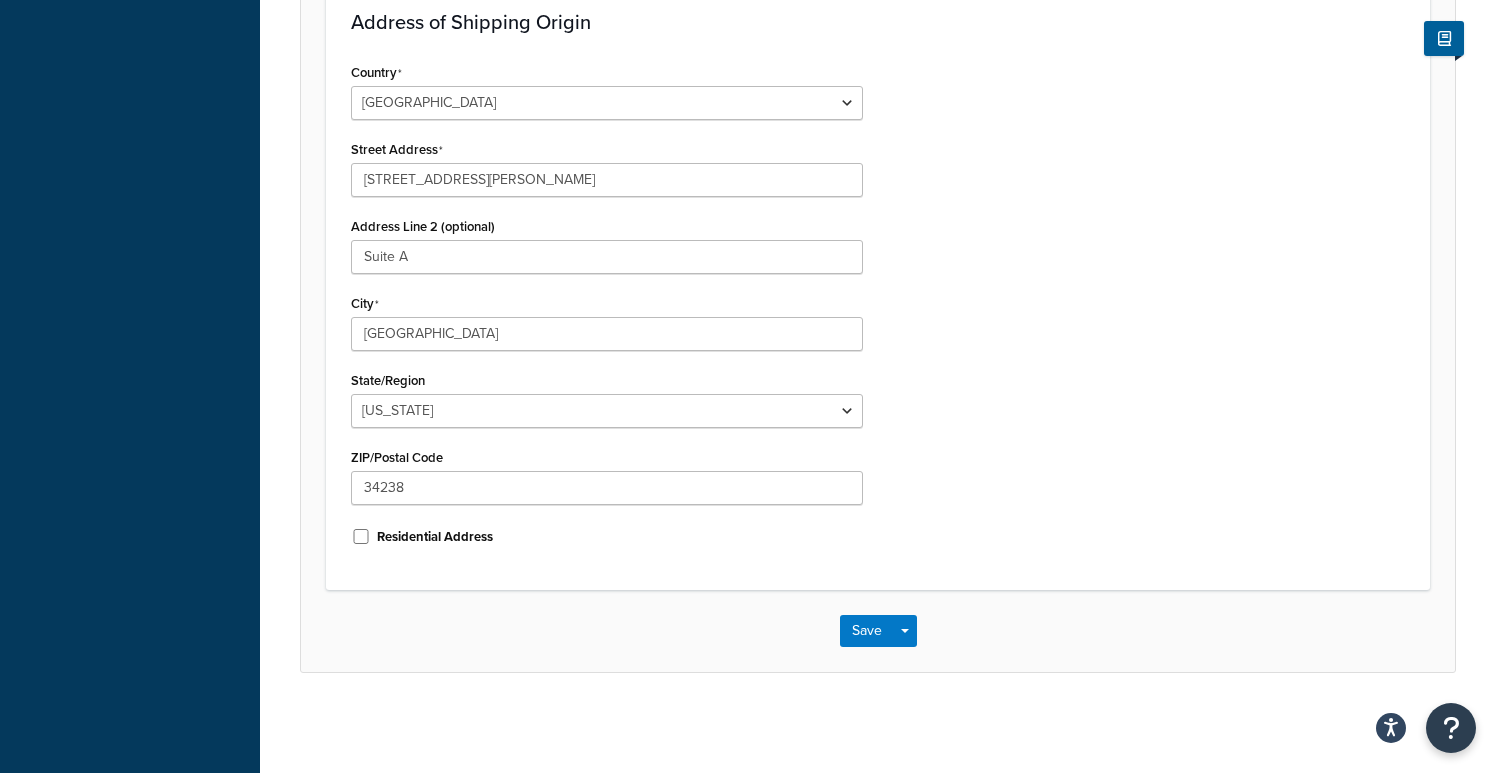 scroll, scrollTop: 0, scrollLeft: 0, axis: both 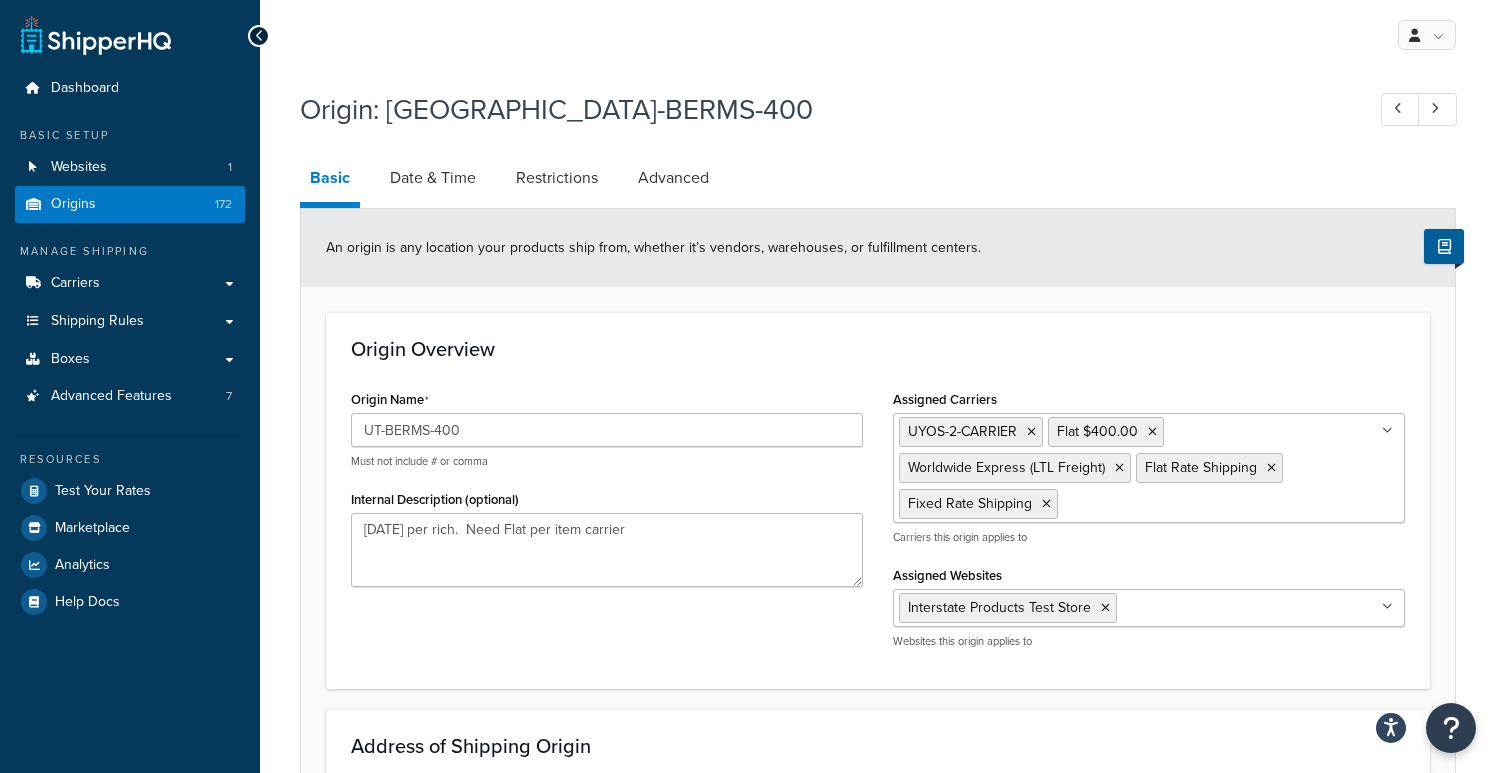 select on "9" 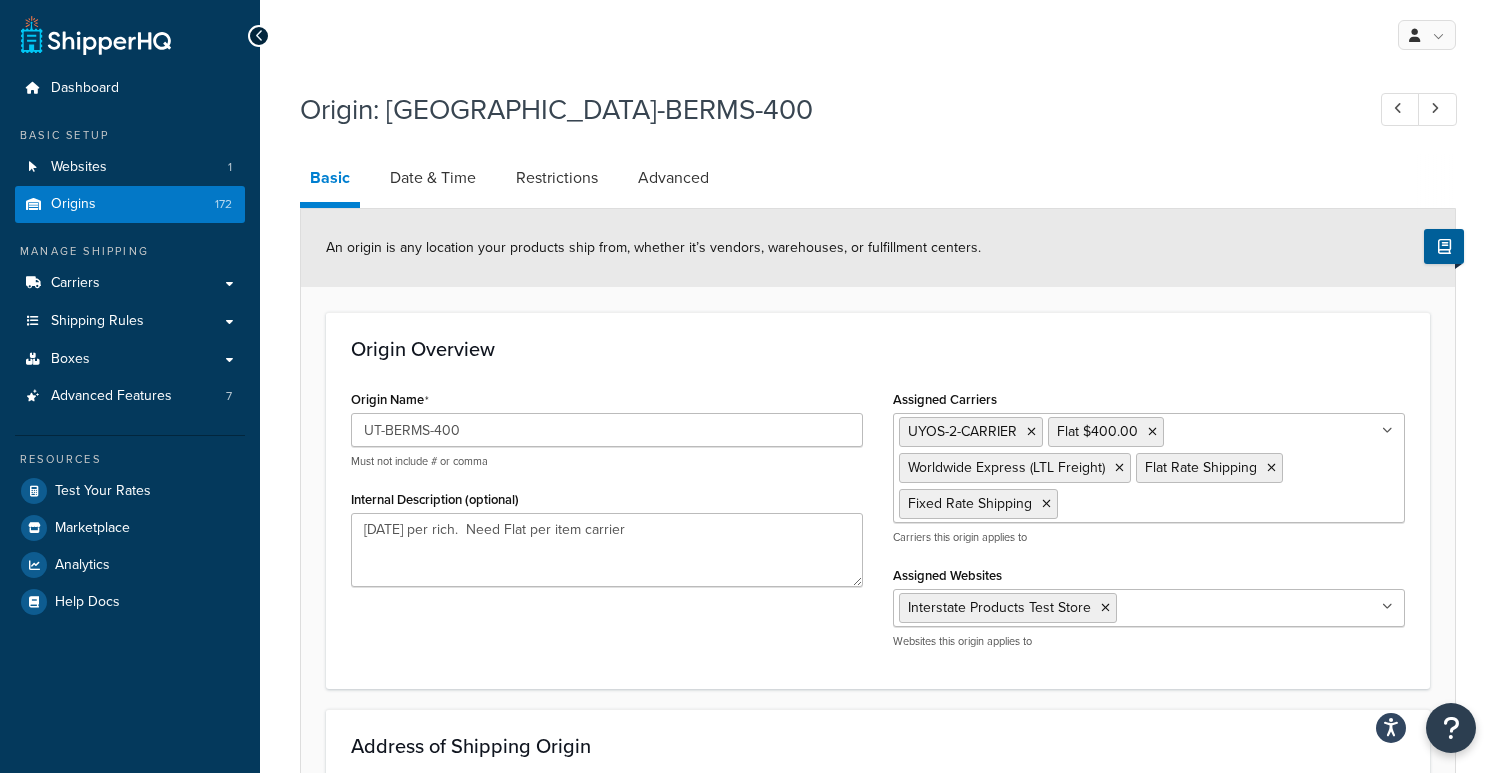scroll, scrollTop: 0, scrollLeft: 0, axis: both 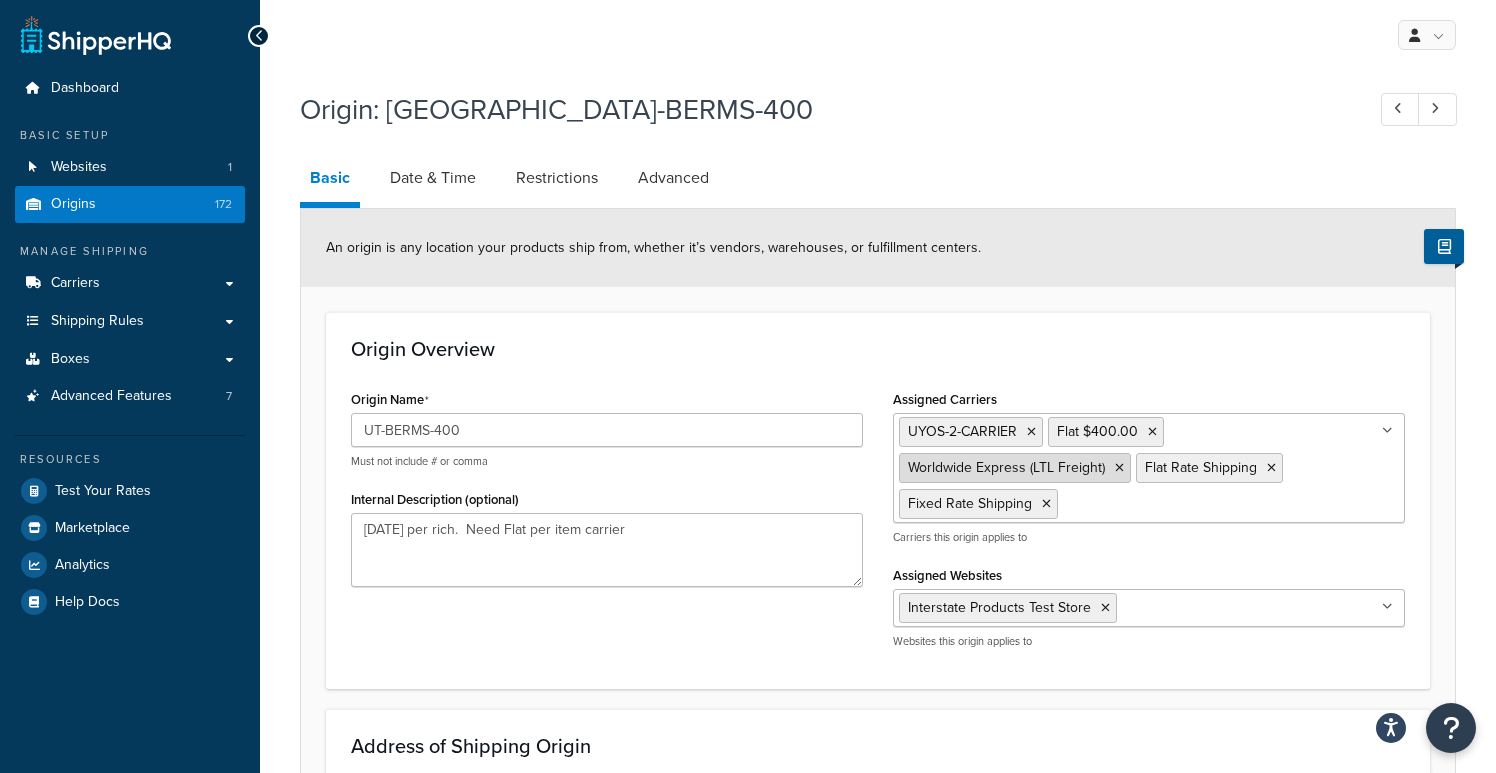 click at bounding box center [1119, 468] 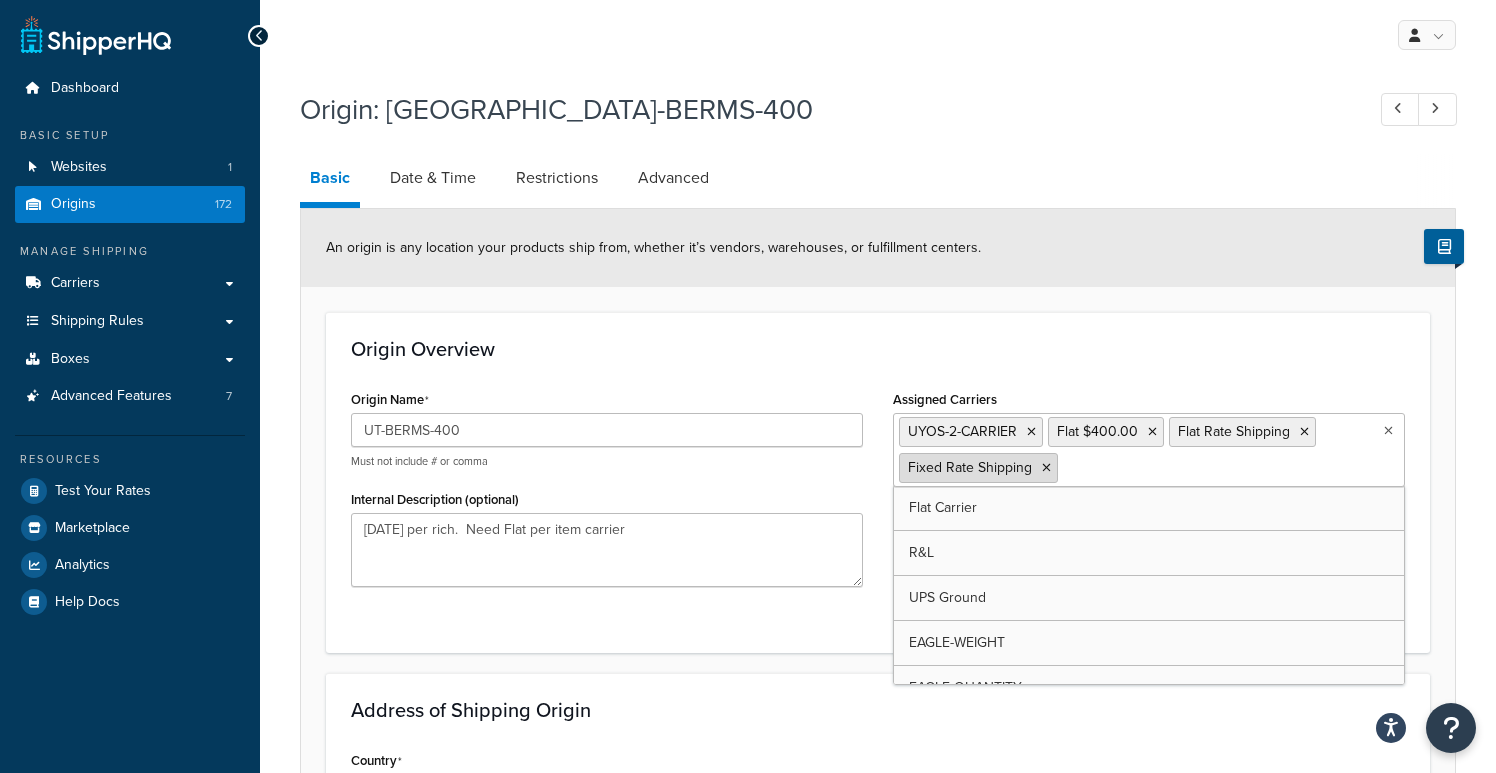 click at bounding box center [1046, 468] 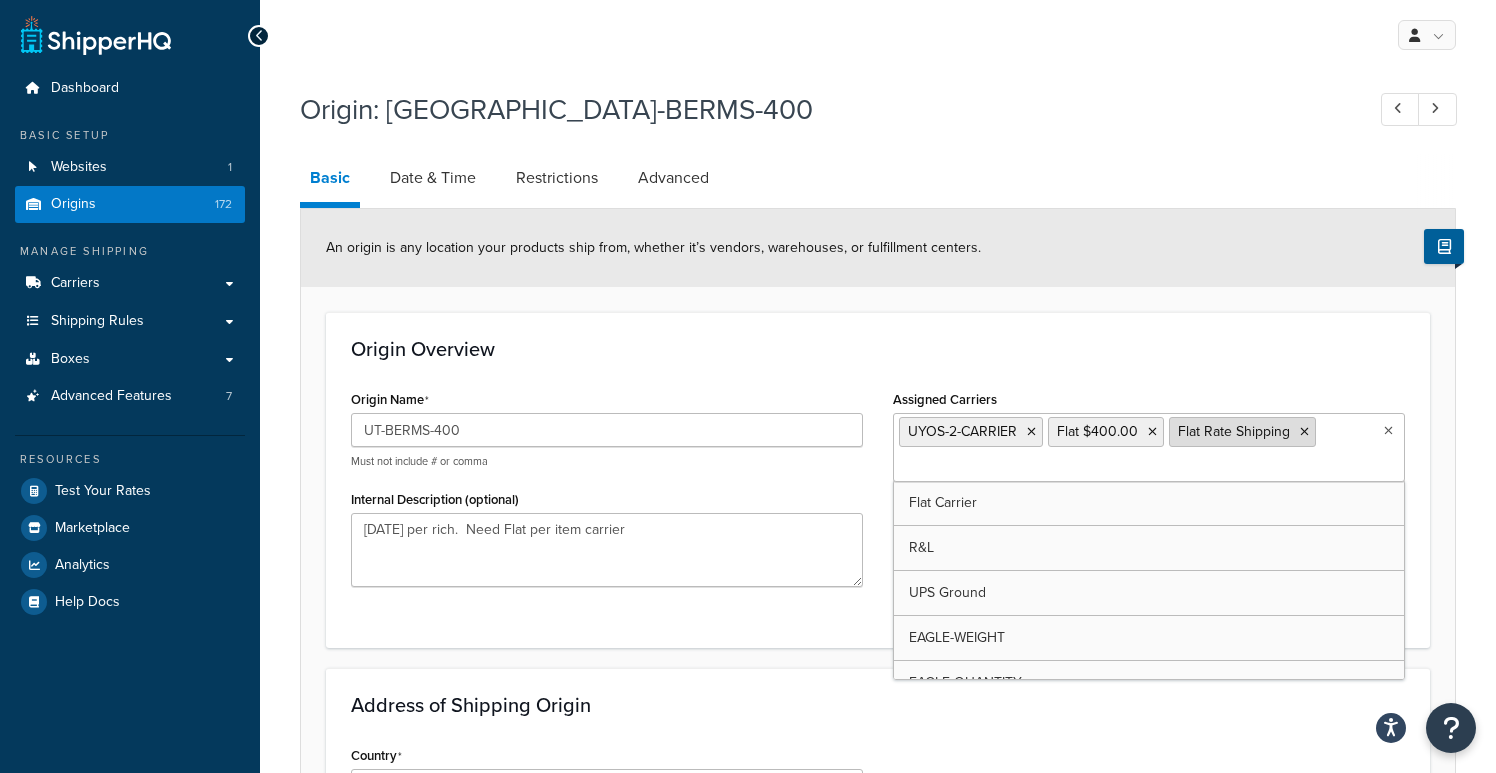 click at bounding box center [1304, 432] 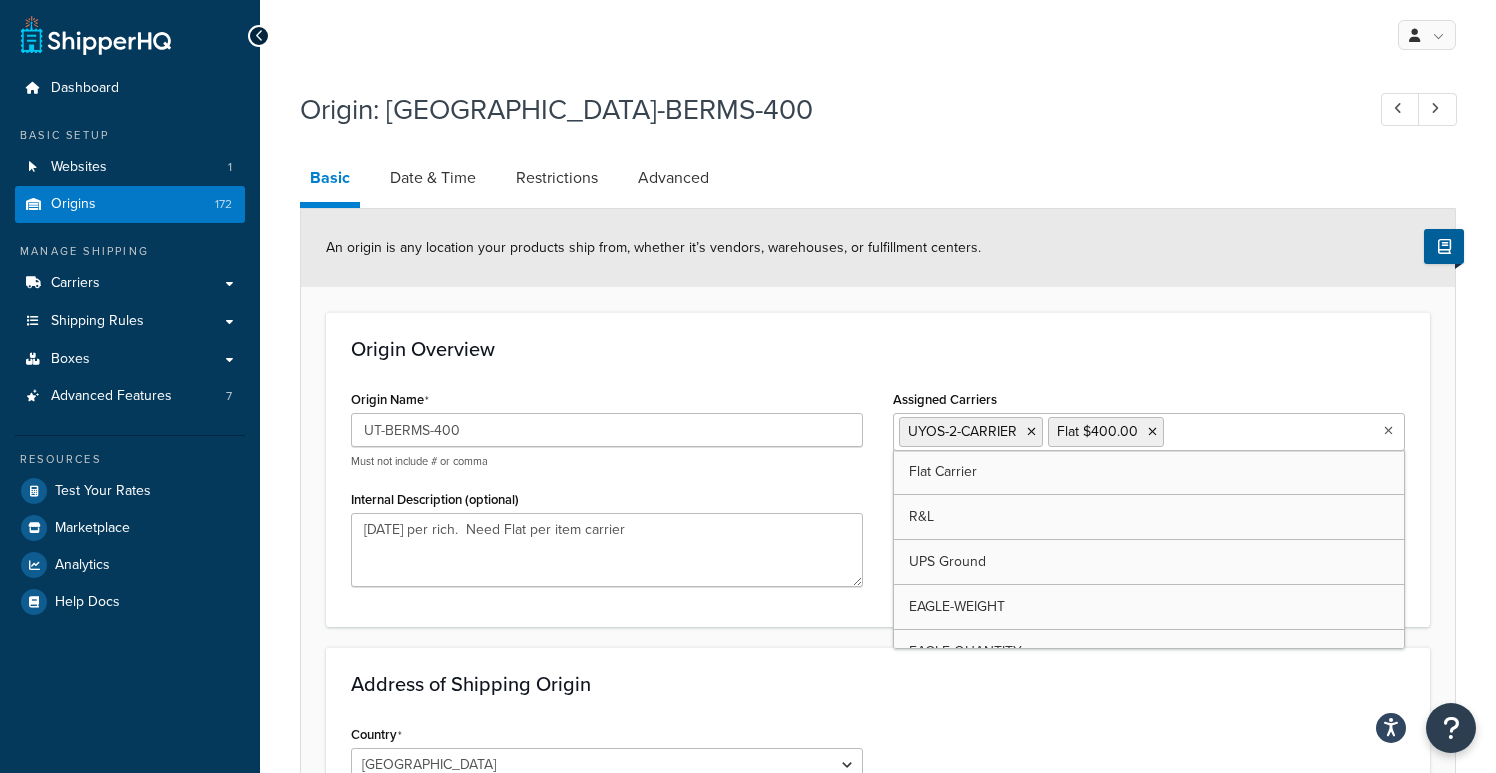 click on "Origin Overview Origin Name   UT-BERMS-400 Must not include # or comma Internal Description (optional)   [DATE] per rich.  Need Flat per item carrier Assigned Carriers   UYOS-2-CARRIER   Flat $400.00   Flat Carrier R&L UPS Ground EAGLE-WEIGHT EAGLE-QUANTITY Topaz-Pallet-US48_Carrier Shipping-Eagle-LTL-6-Plus Backup_Carrier 15%_OFF_CARRIER Topaz-Pallet_Carrier US48-Topaz Cabinet-Carrier Frostys-Pallet_Carrier US48-Frostys_Carrier 5%-Off_Carrier 50%-Off-UPS-Ground_Carrier CMA-Pallet_Carrier US48-CMA_Carrier [US_STATE]-Fire_Carrier BAD-UPS Ground ONLY EAGLE-QUANTITY-OVERSIZE 6+ Carrier Two-Cabinets-Carrier TARP-LTL-OH-Carrier TARP-UPS-OH-CARRIER 2-CABS-CARRIER Sleeves-Carrier JR-UPS-LTL-30-OFF UPS-30-OFF MAX-59-CARRIER Non-Slip-UPS-Max-59 NON-SLIP-UPS-GROUND-ONLY UPS-Ground-Only Parking-Small Parking-Small (copy) Parking-Large CALL-FOR-SHIPPING_CARRIER JR-LTL-33-OFF UYOS-CARRIER UPS-CARRIER LTL ERROR-MESSAGE 997-Aerosols-Carrier UPS-GROUND-ONLY-18 997-FIXED CABINETS-FLAT-RATE TI-BERMS-FLAT-CARRIER FREIGHT-UPS" at bounding box center [878, 469] 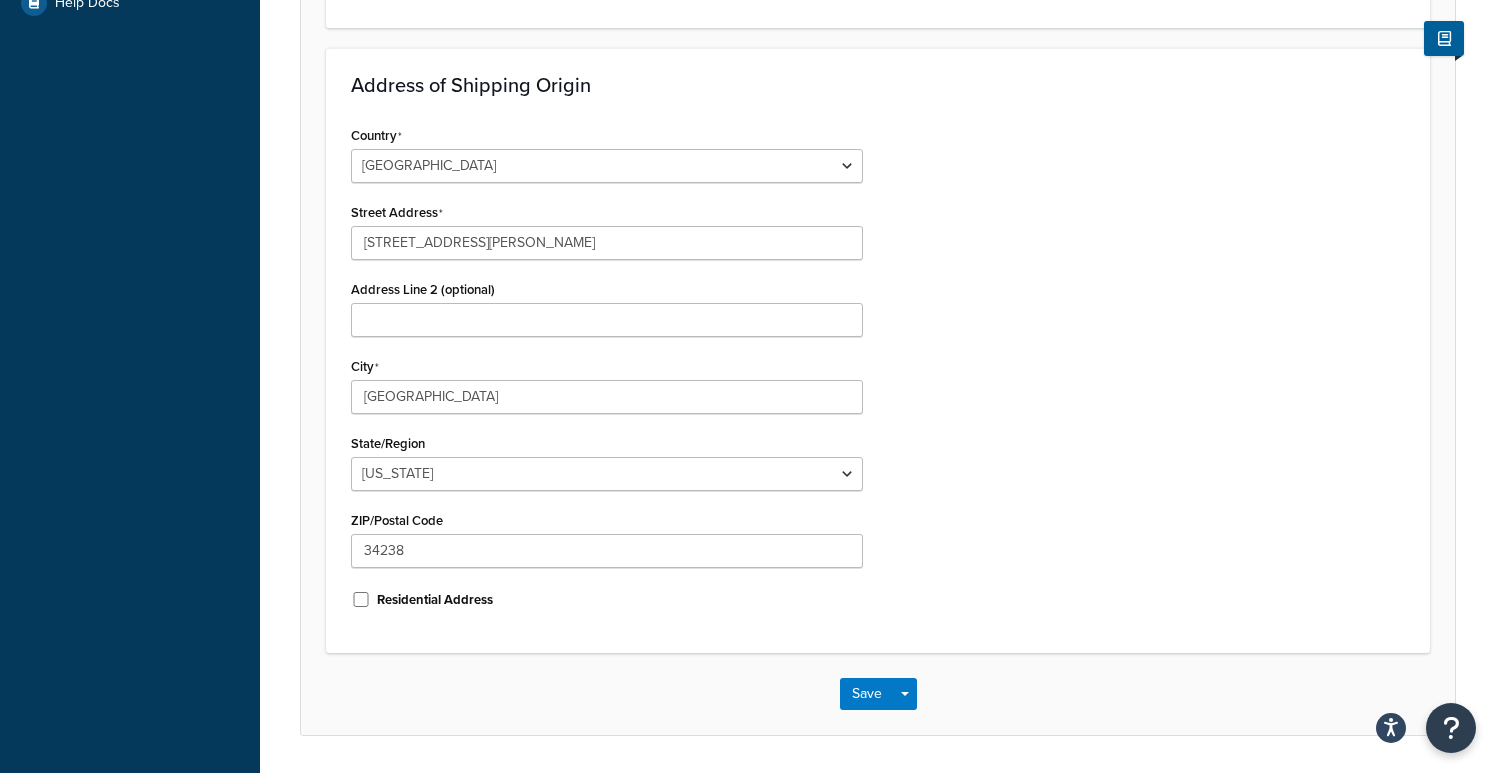scroll, scrollTop: 662, scrollLeft: 0, axis: vertical 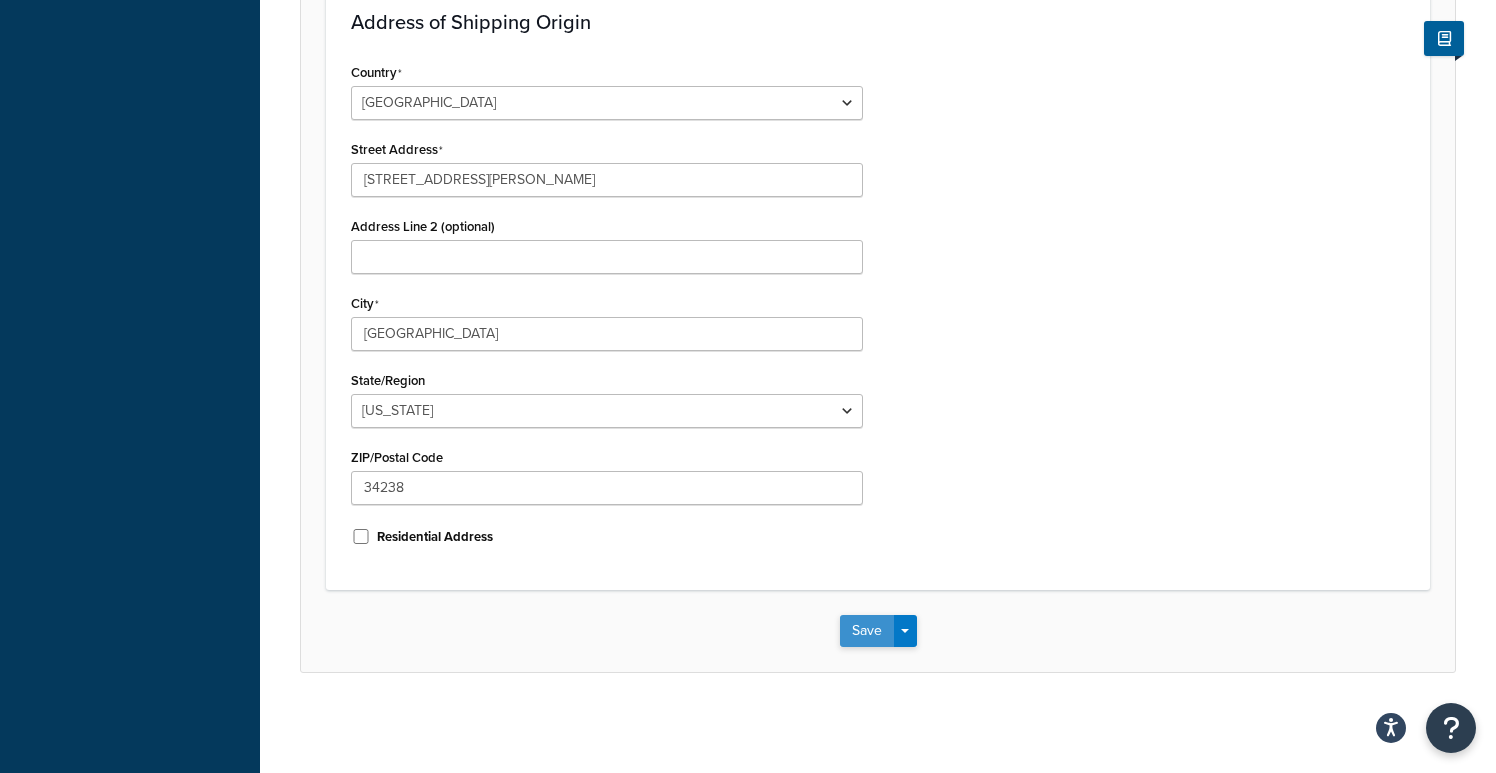 click on "Save" at bounding box center [867, 631] 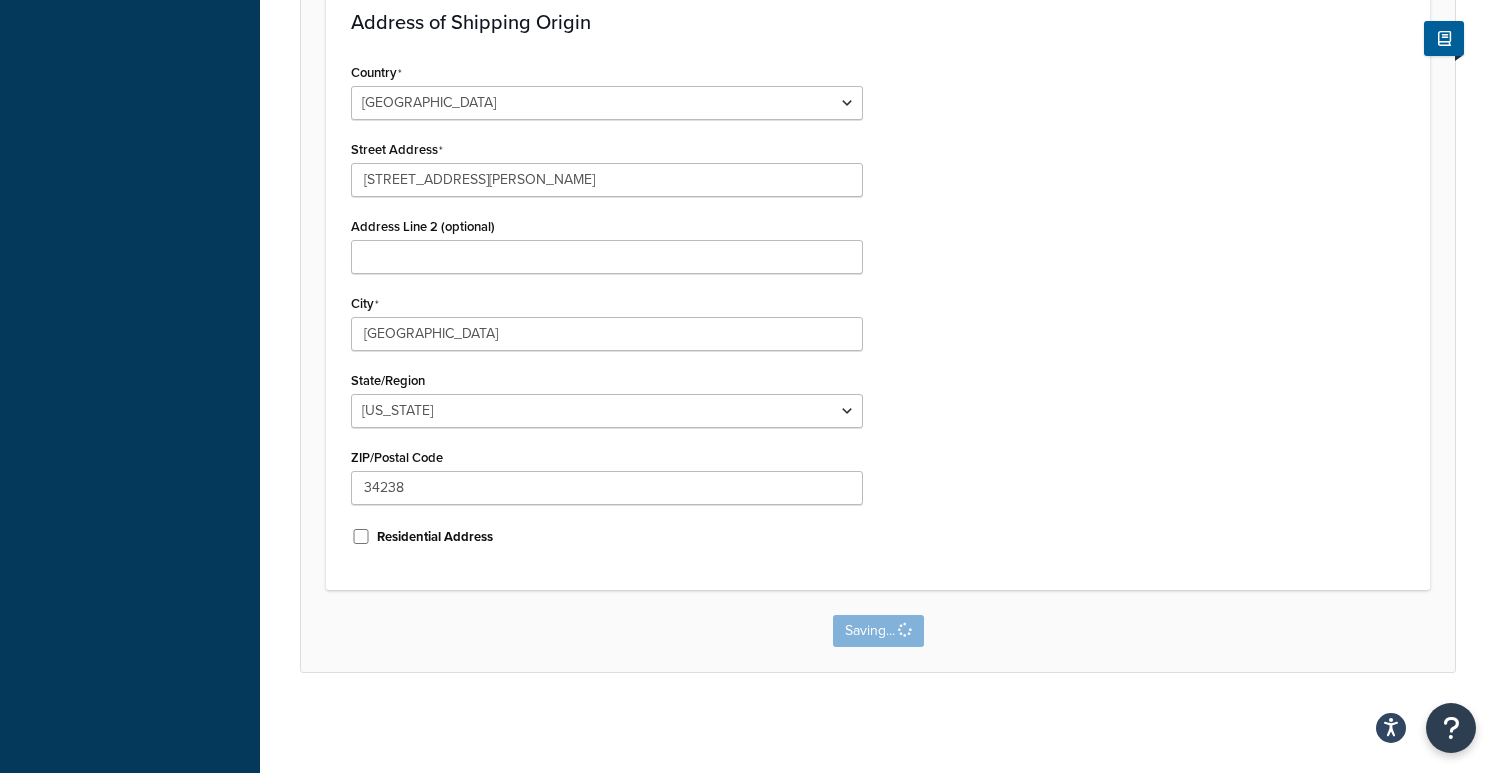 scroll, scrollTop: 0, scrollLeft: 0, axis: both 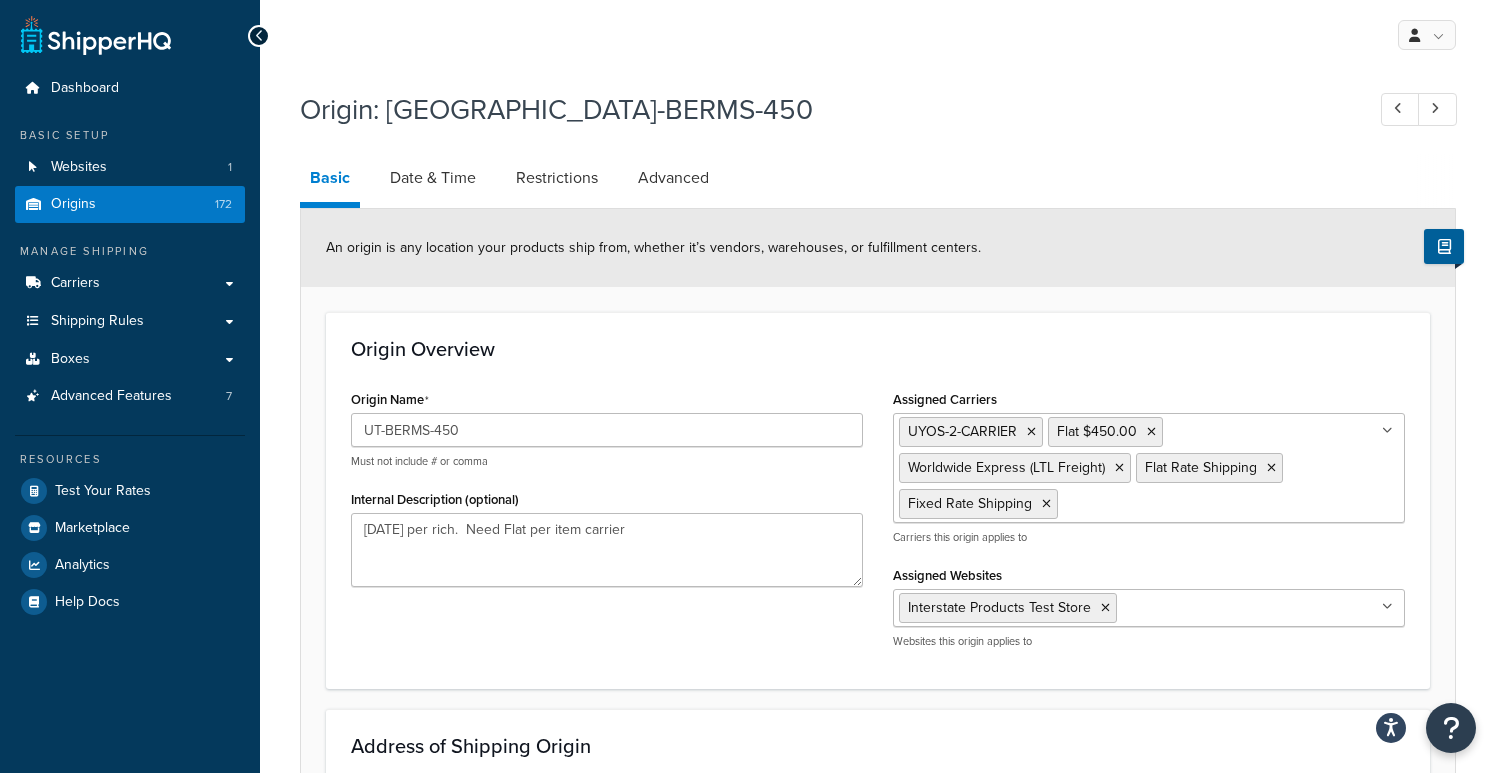 select on "9" 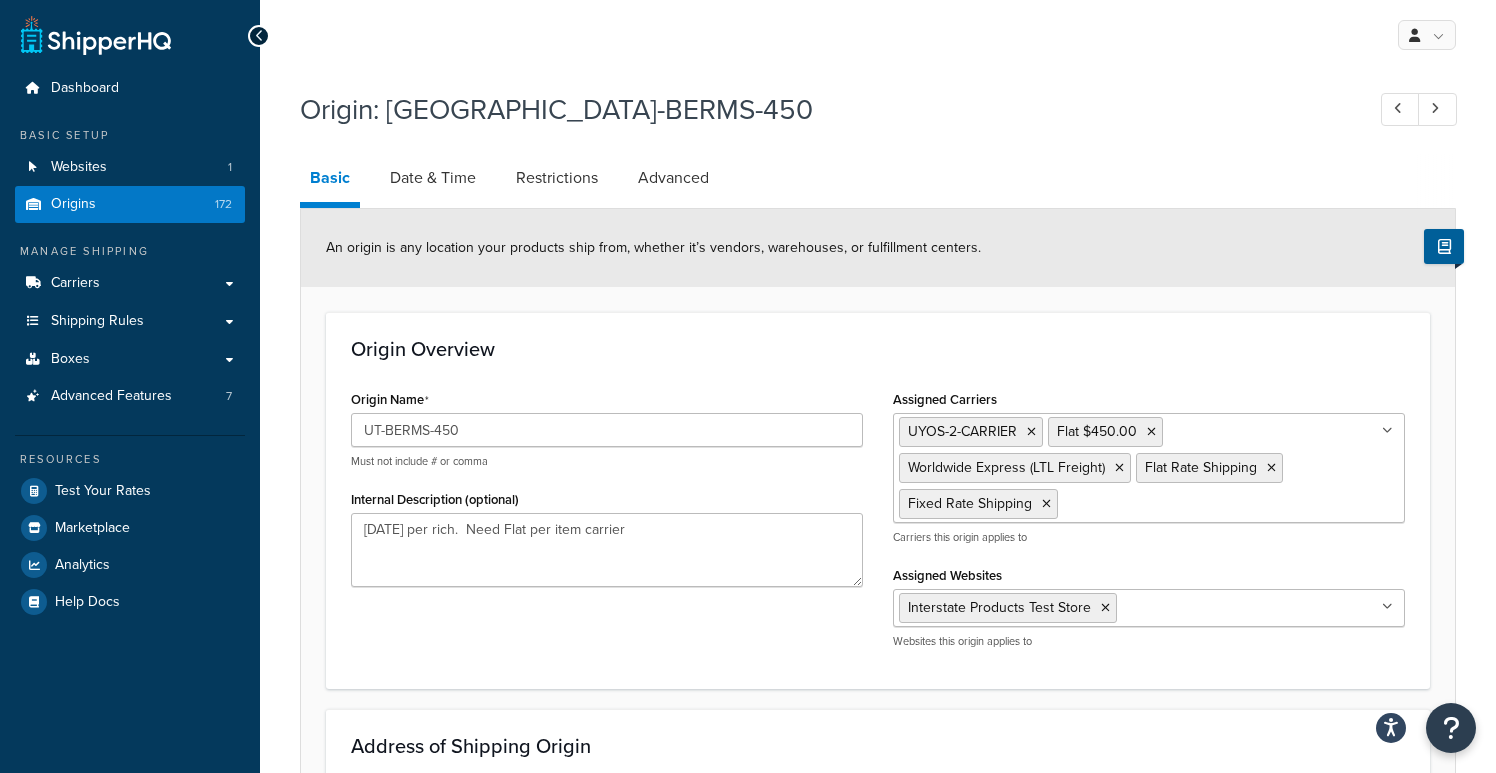 scroll, scrollTop: 0, scrollLeft: 0, axis: both 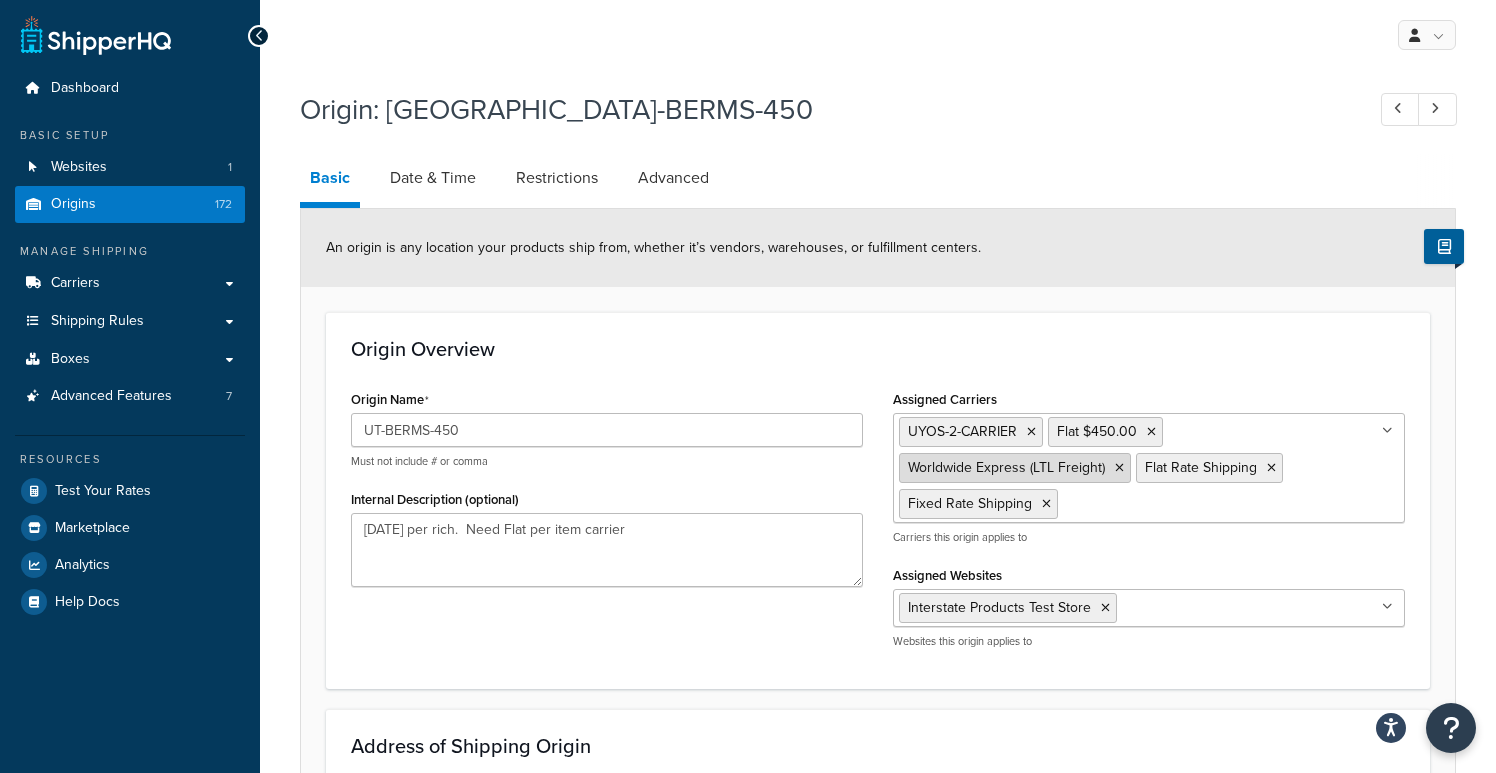 click at bounding box center (1119, 468) 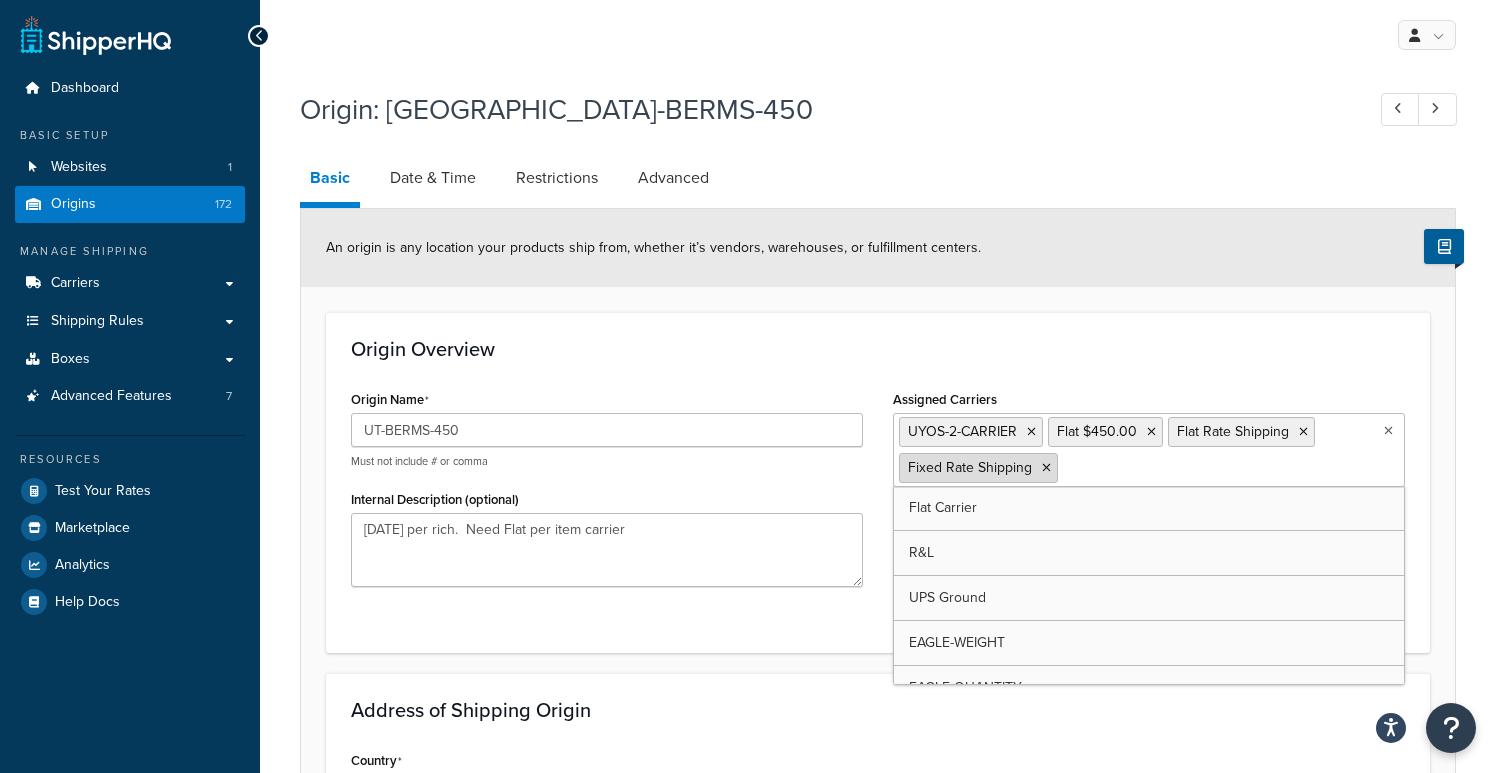 click at bounding box center [1046, 468] 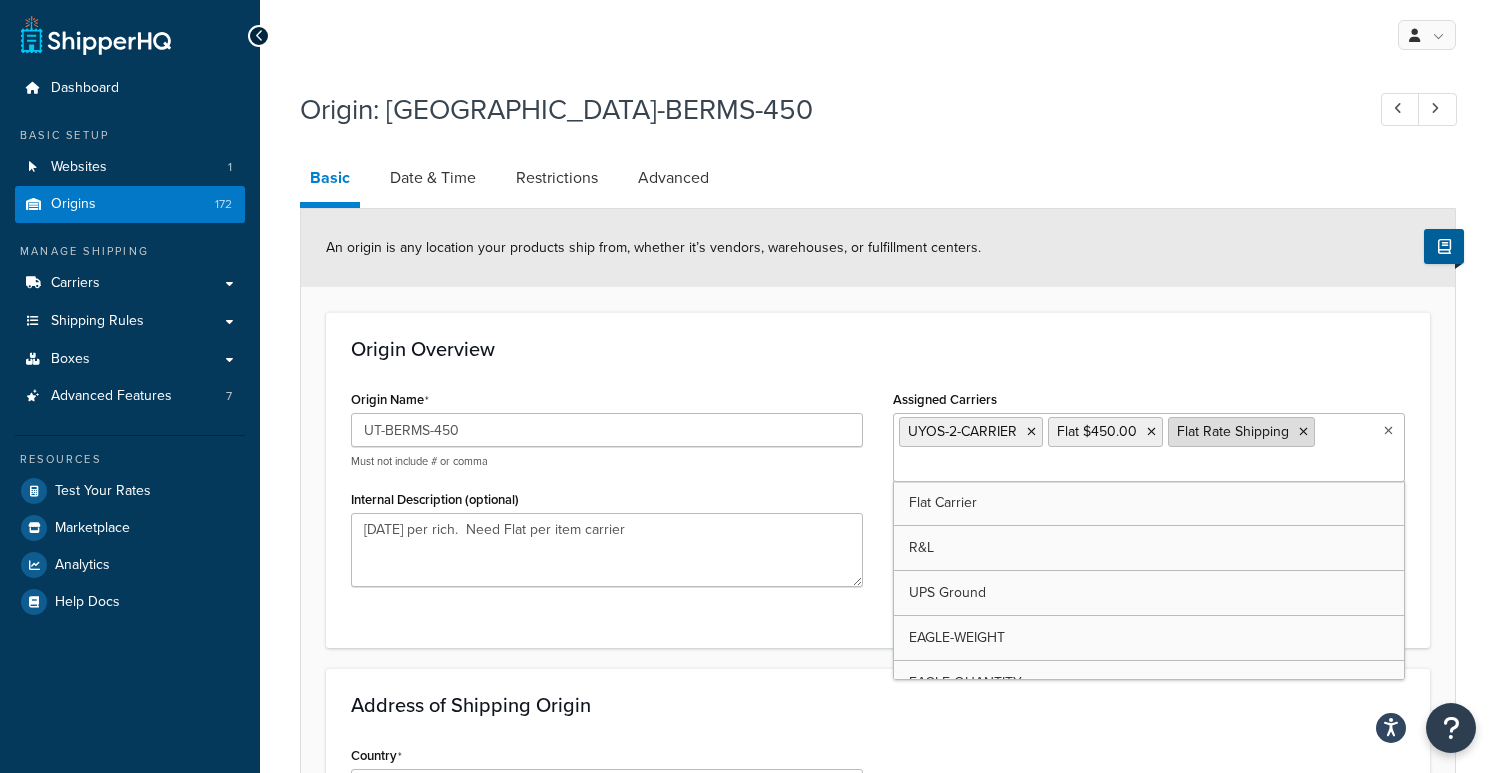 click at bounding box center [1303, 432] 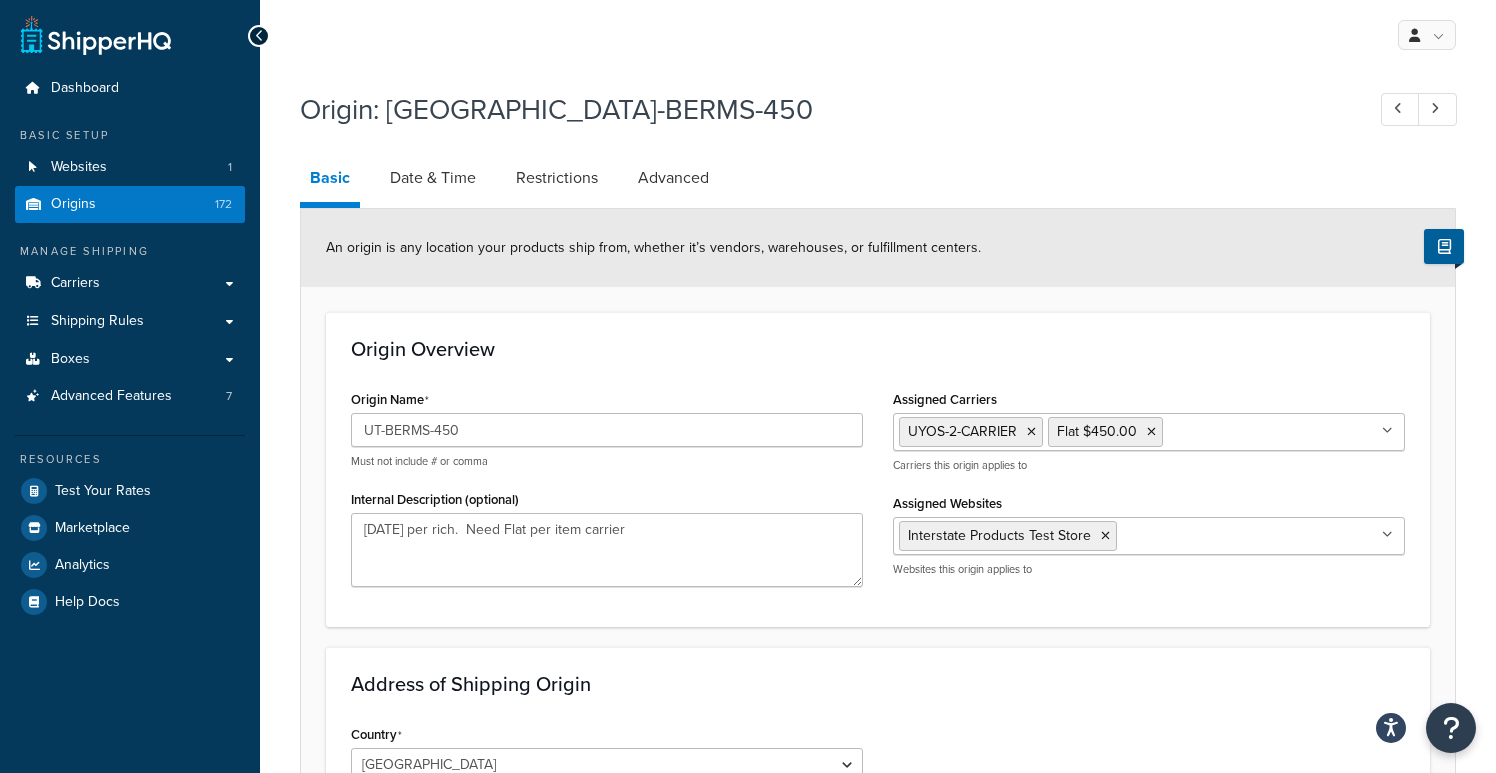 click on "Origin Overview" 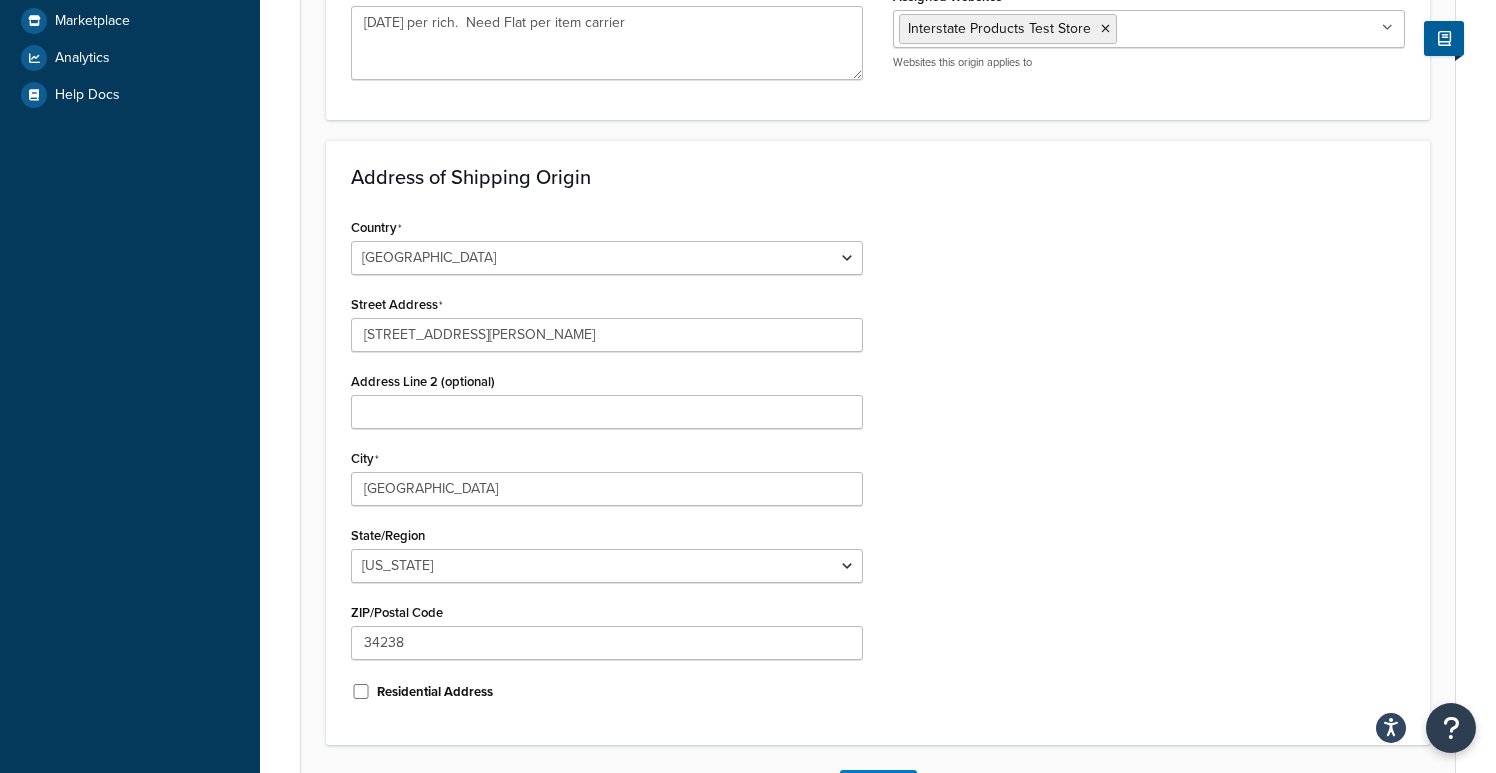 scroll, scrollTop: 662, scrollLeft: 0, axis: vertical 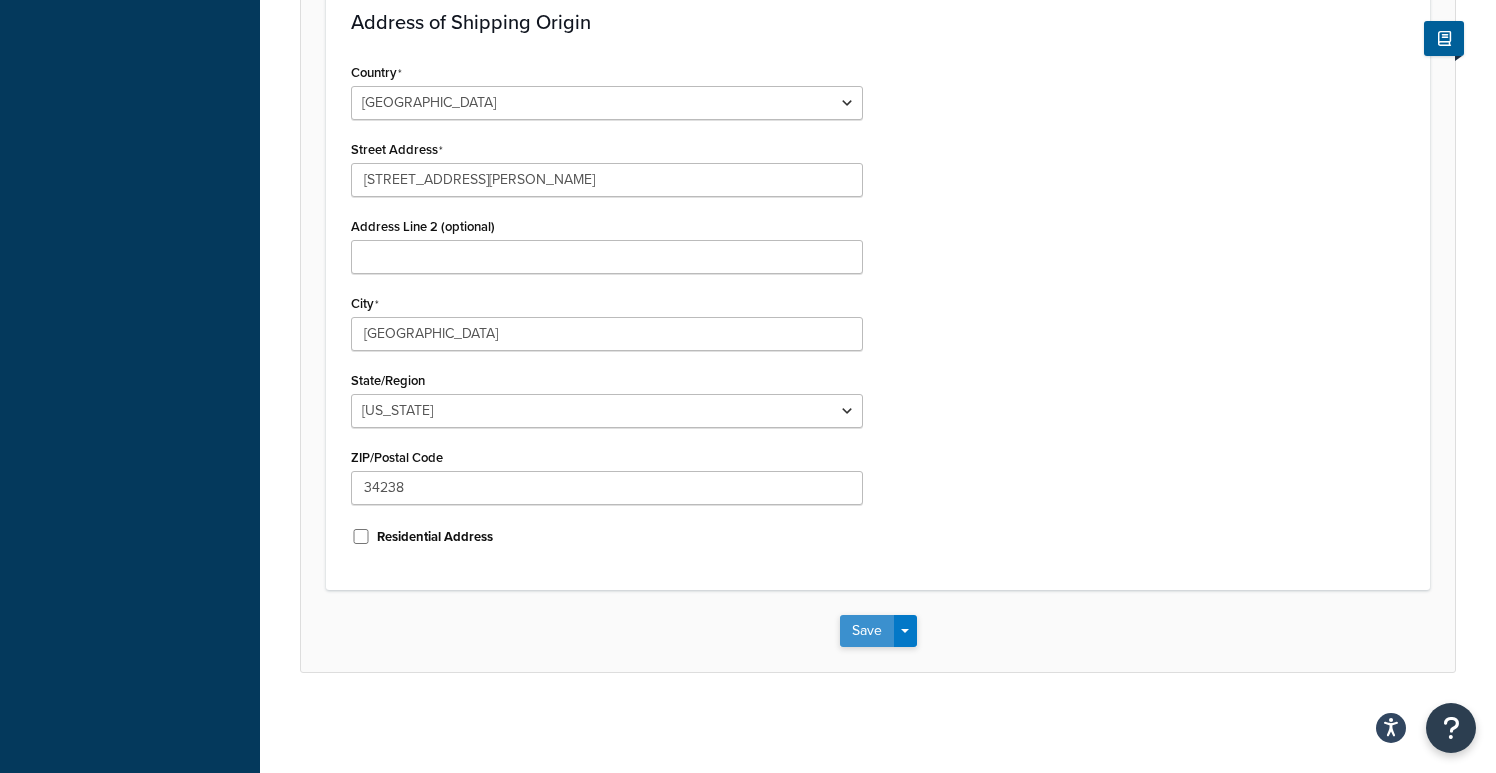 click on "Save" at bounding box center [867, 631] 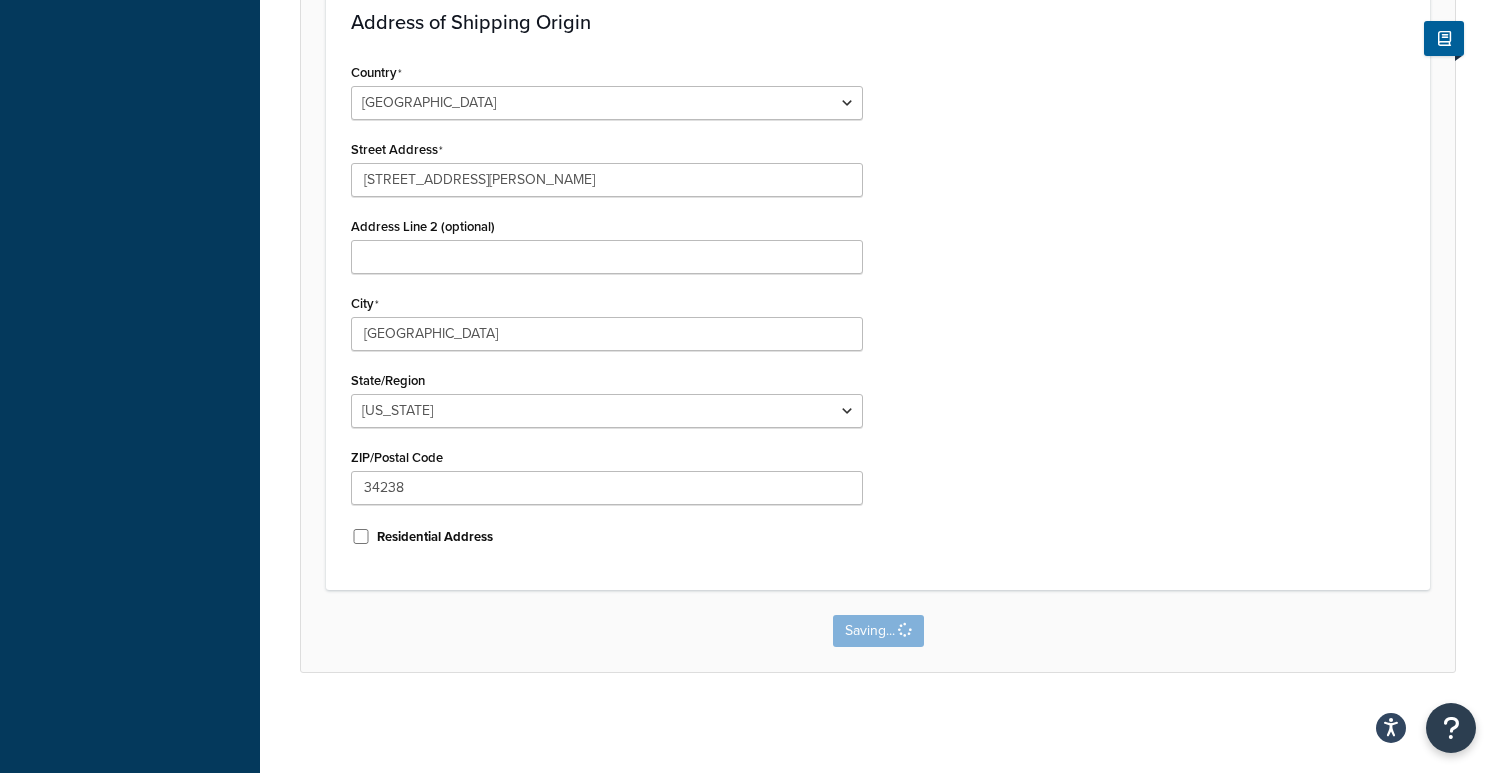 scroll, scrollTop: 0, scrollLeft: 0, axis: both 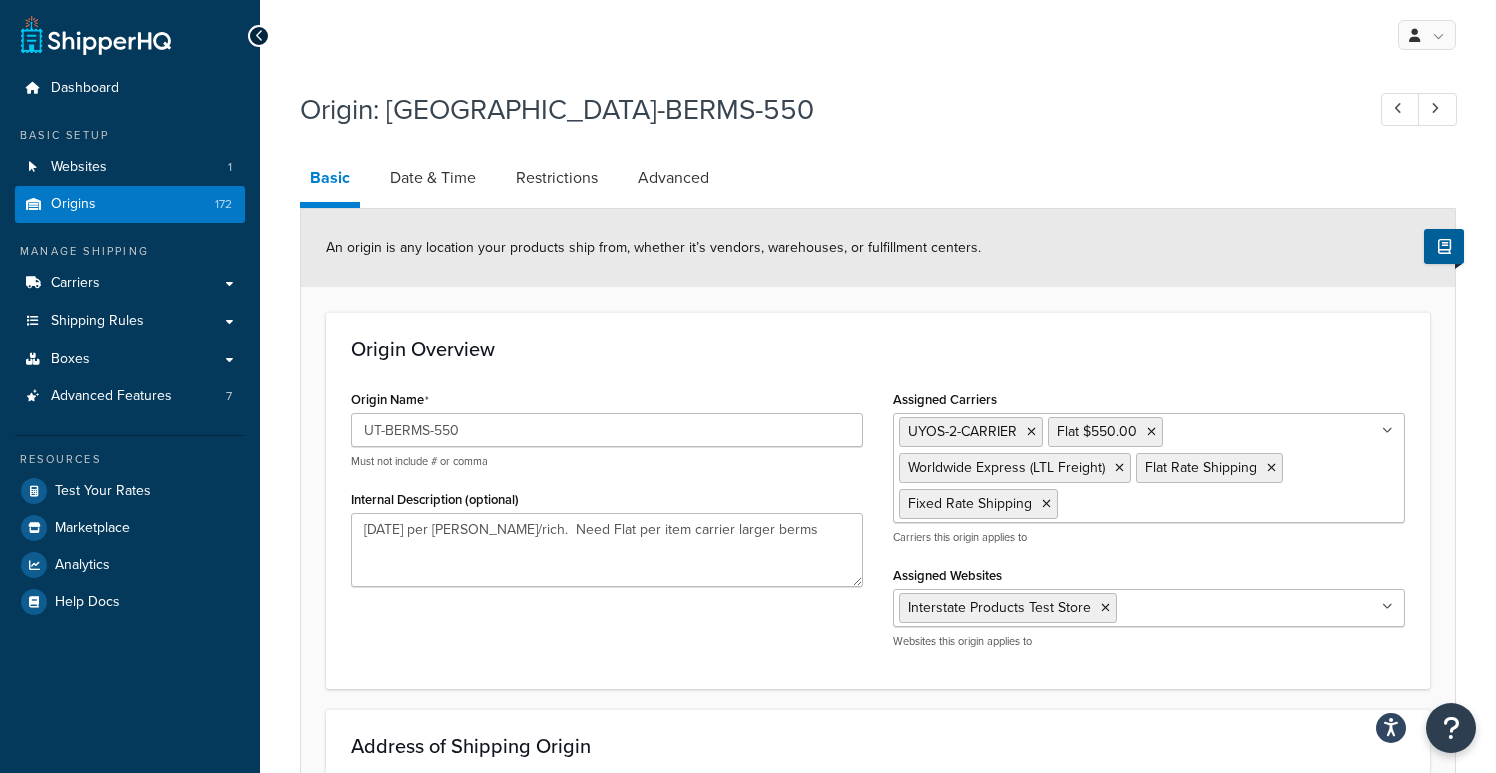 select on "9" 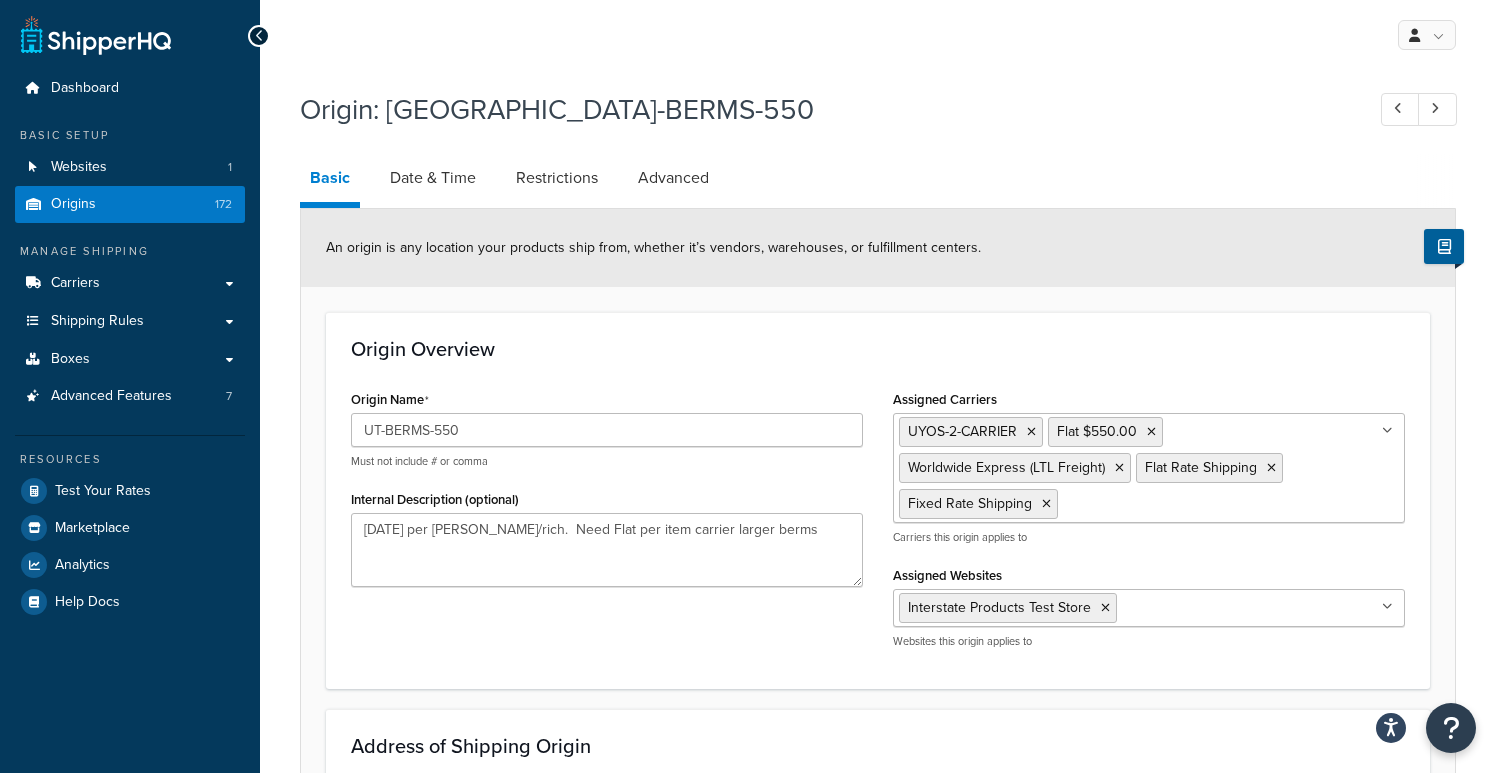 scroll, scrollTop: 0, scrollLeft: 0, axis: both 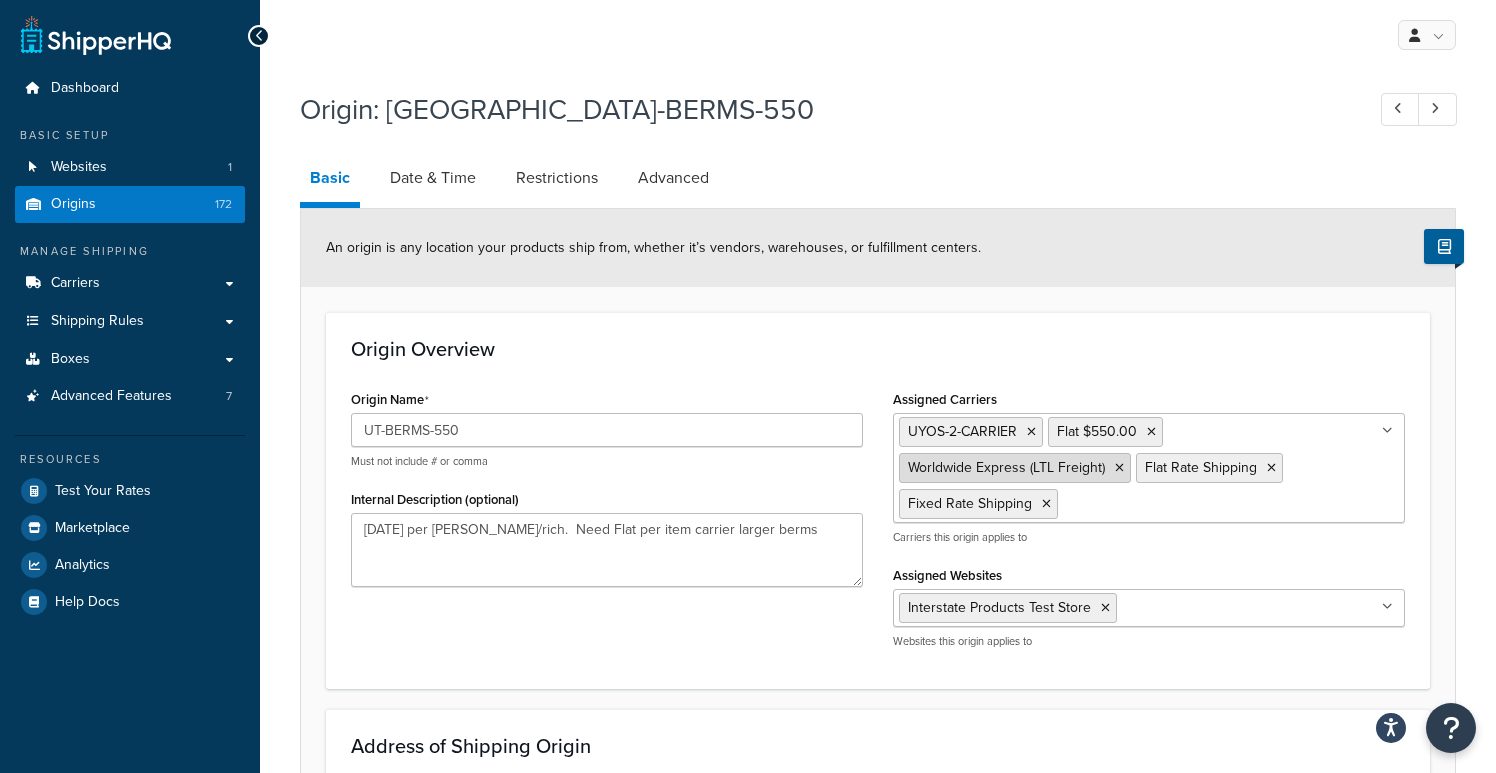 click at bounding box center [1119, 468] 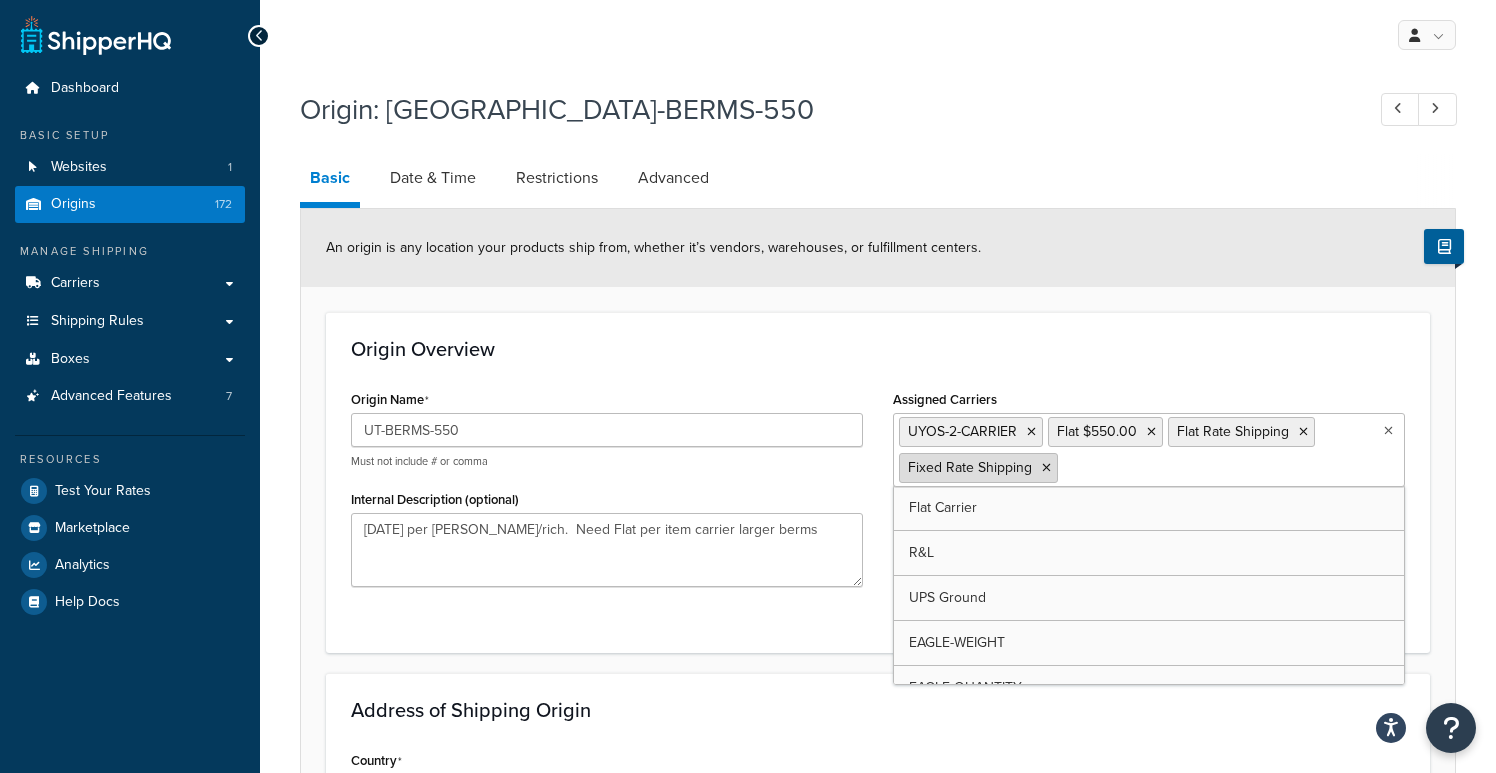 click at bounding box center (1046, 468) 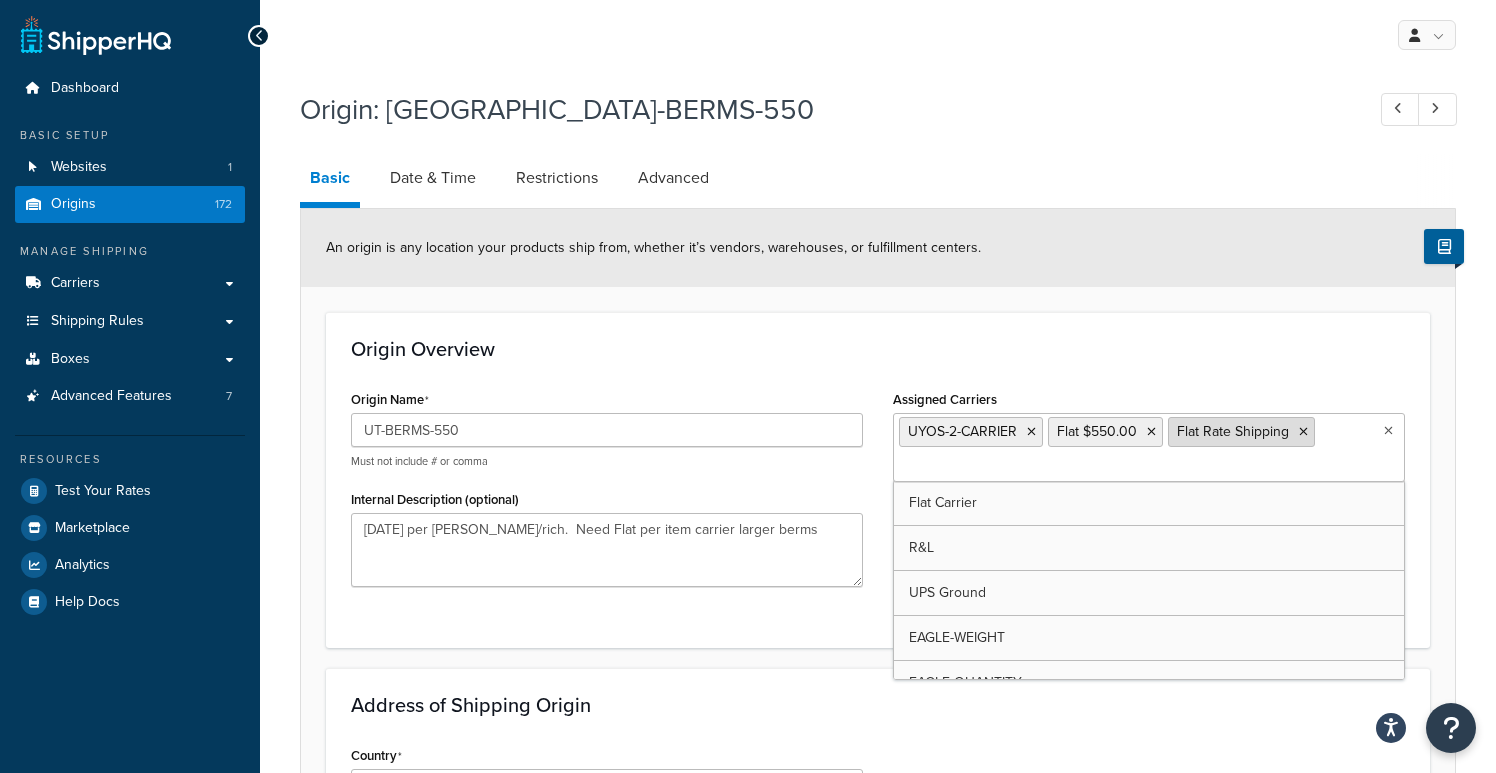 click at bounding box center [1303, 432] 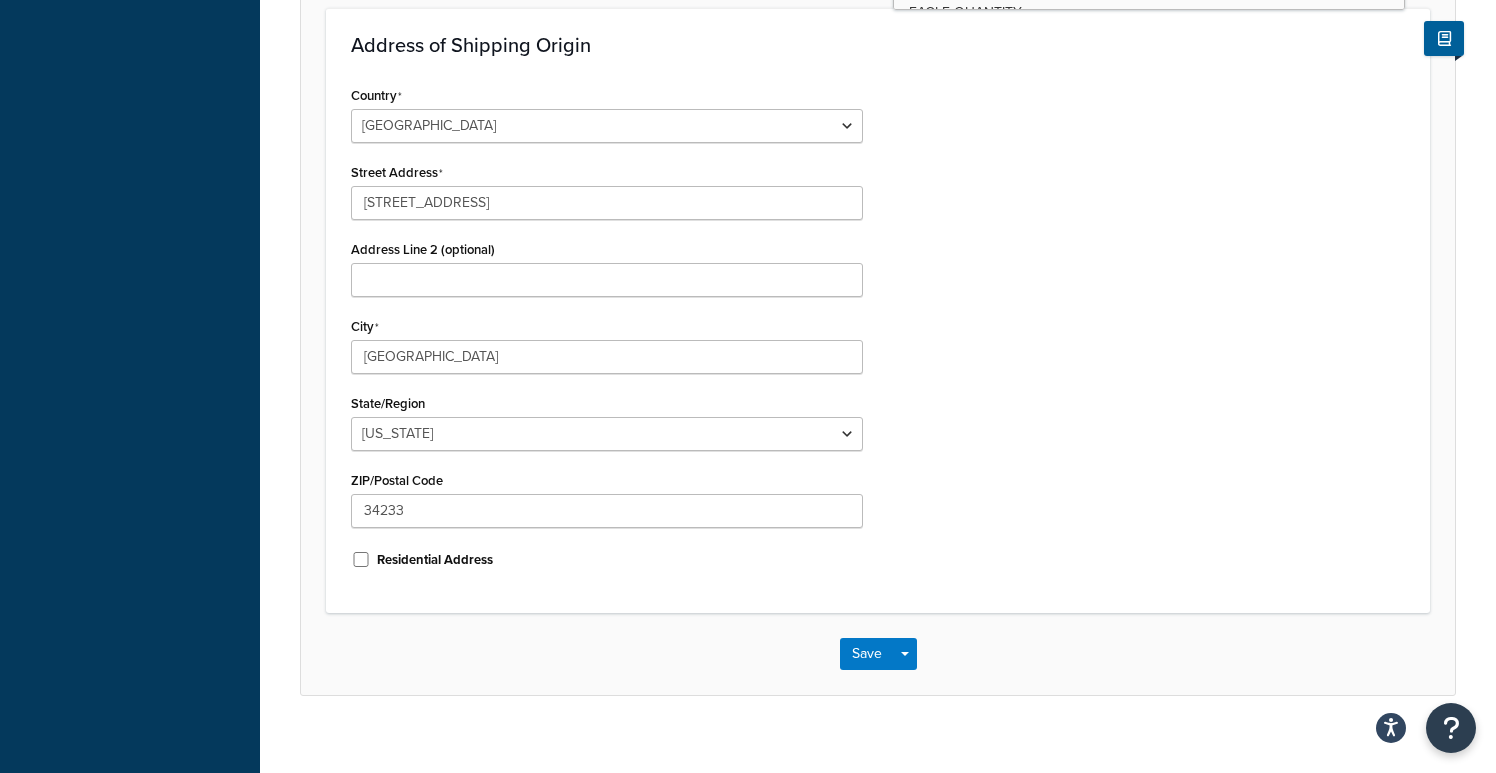 scroll, scrollTop: 662, scrollLeft: 0, axis: vertical 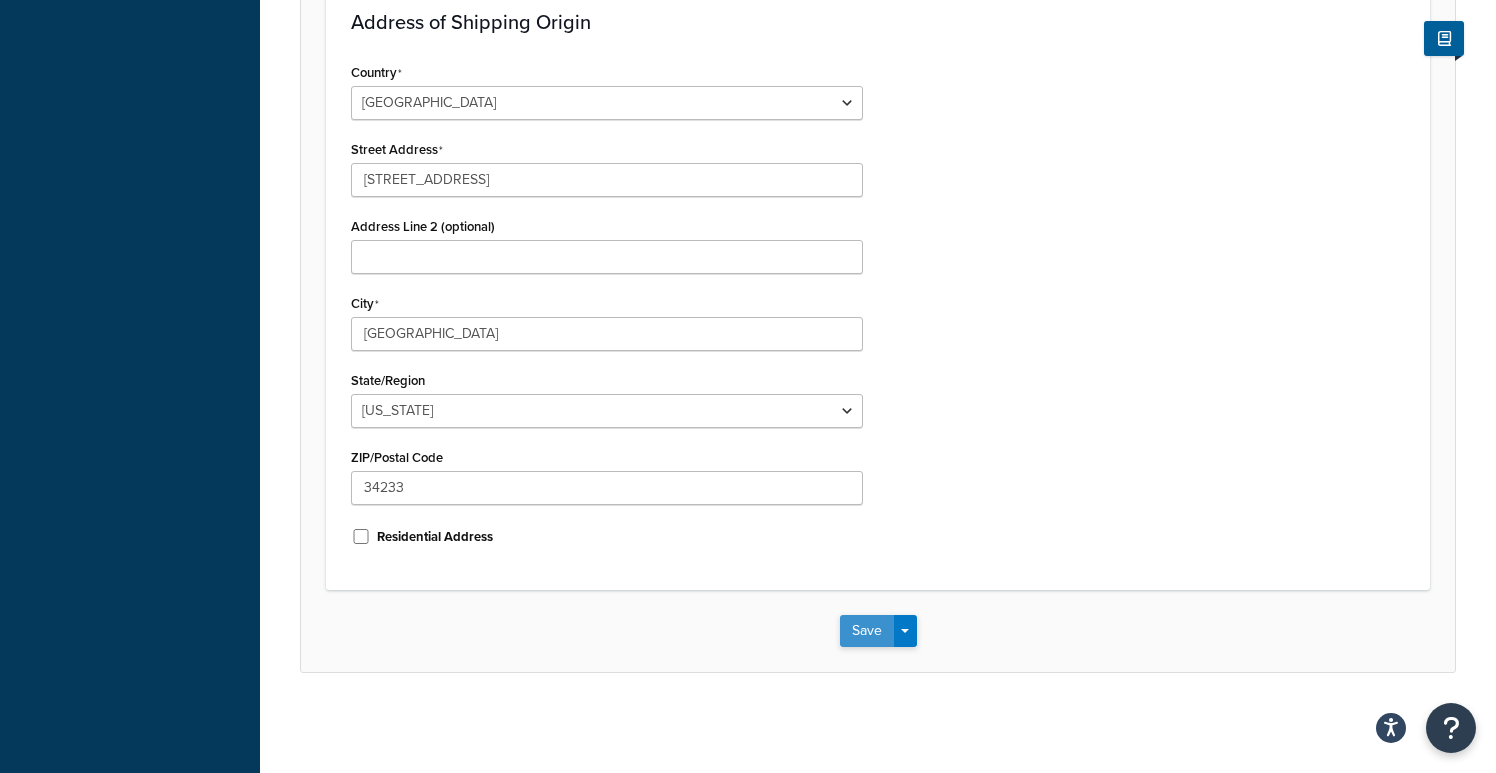 click on "Save" at bounding box center (867, 631) 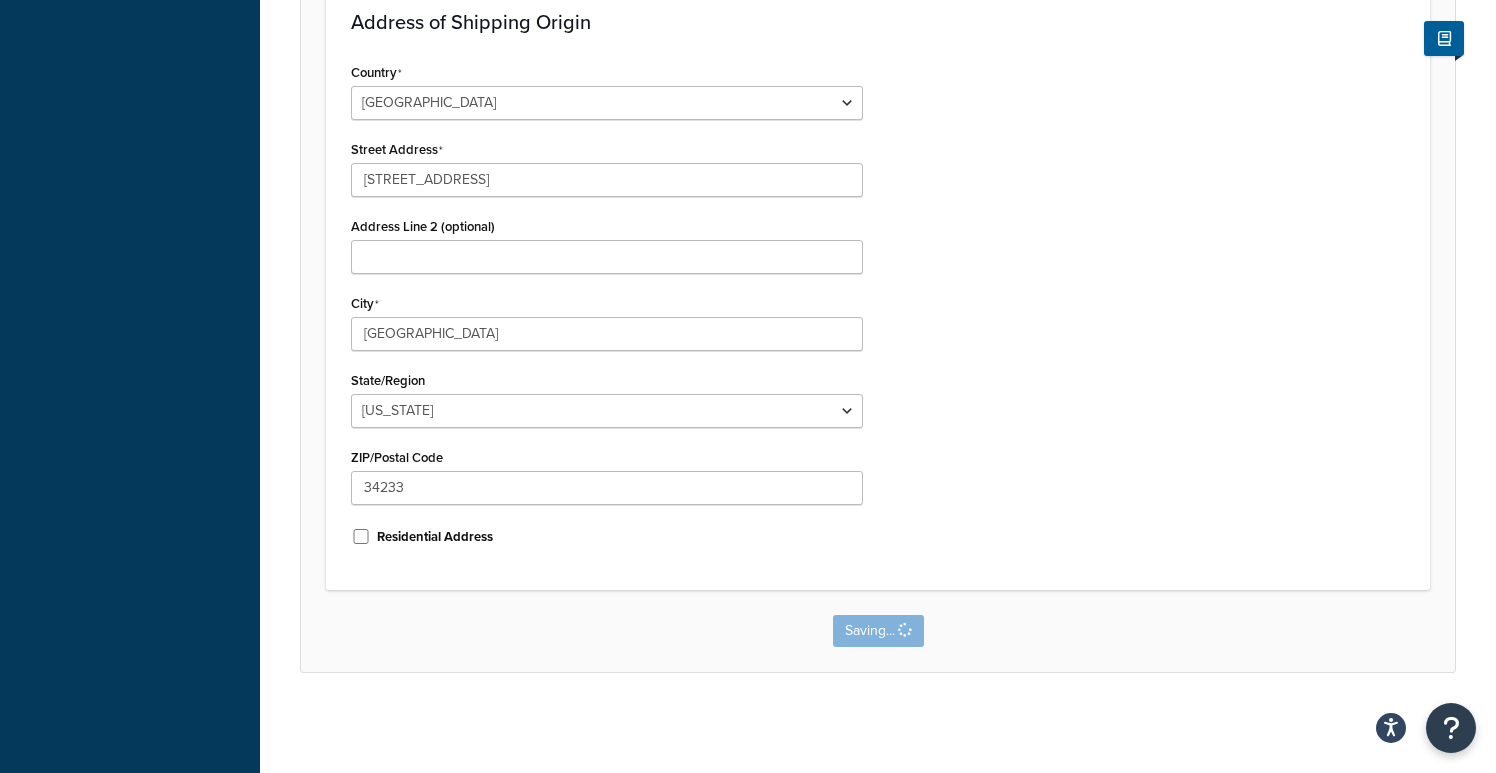 scroll, scrollTop: 0, scrollLeft: 0, axis: both 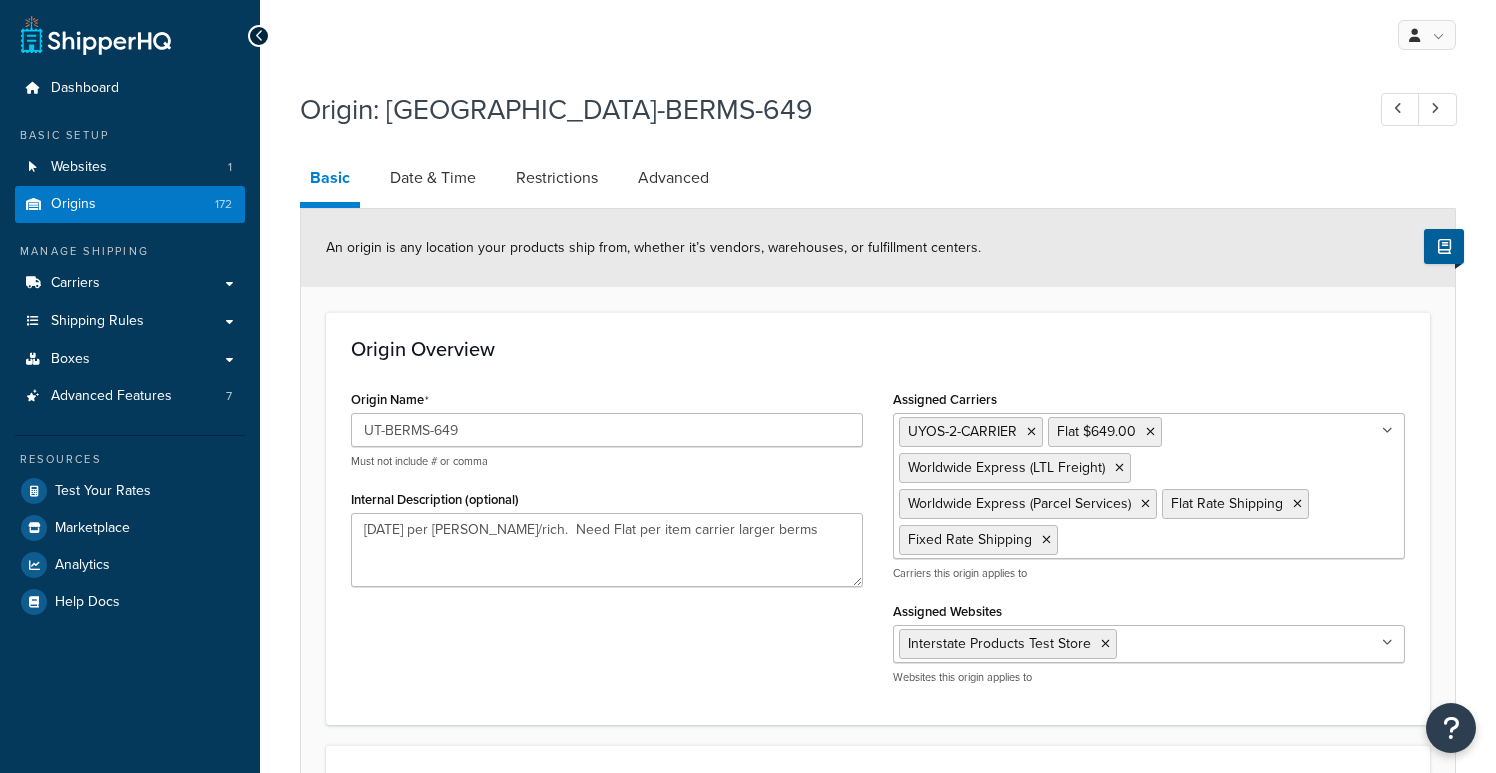 select on "9" 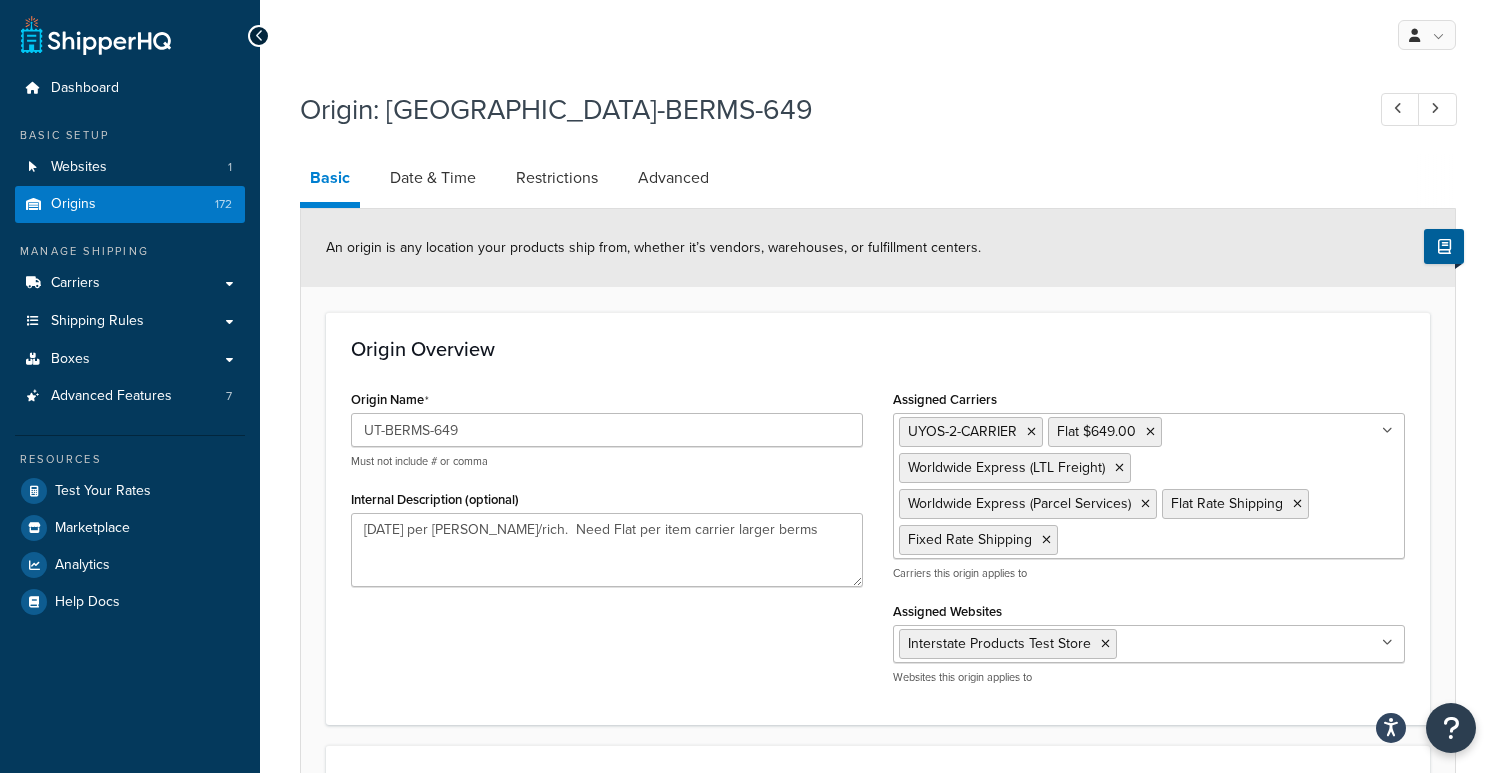 scroll, scrollTop: 0, scrollLeft: 0, axis: both 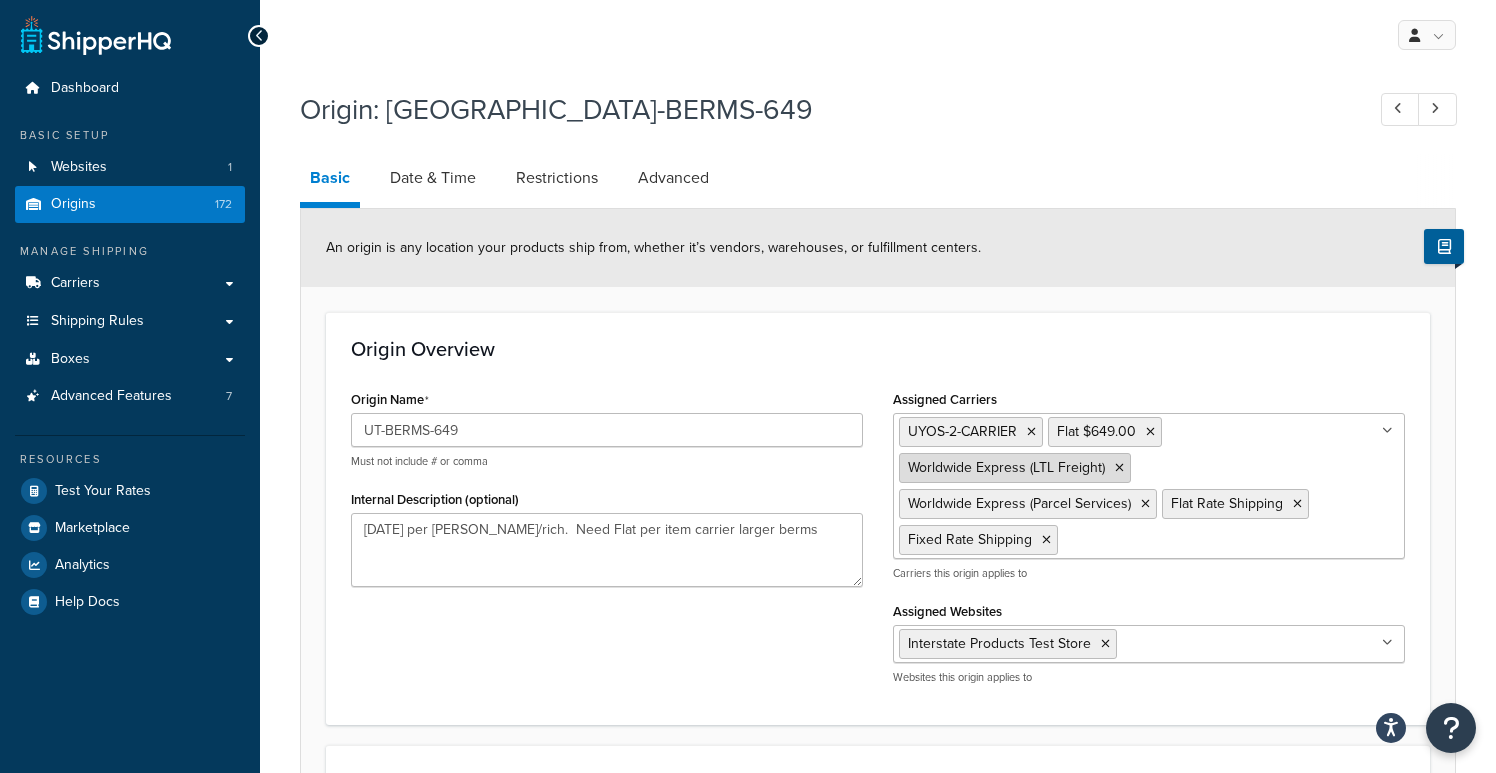 click on "Worldwide Express (LTL Freight)" at bounding box center [1015, 468] 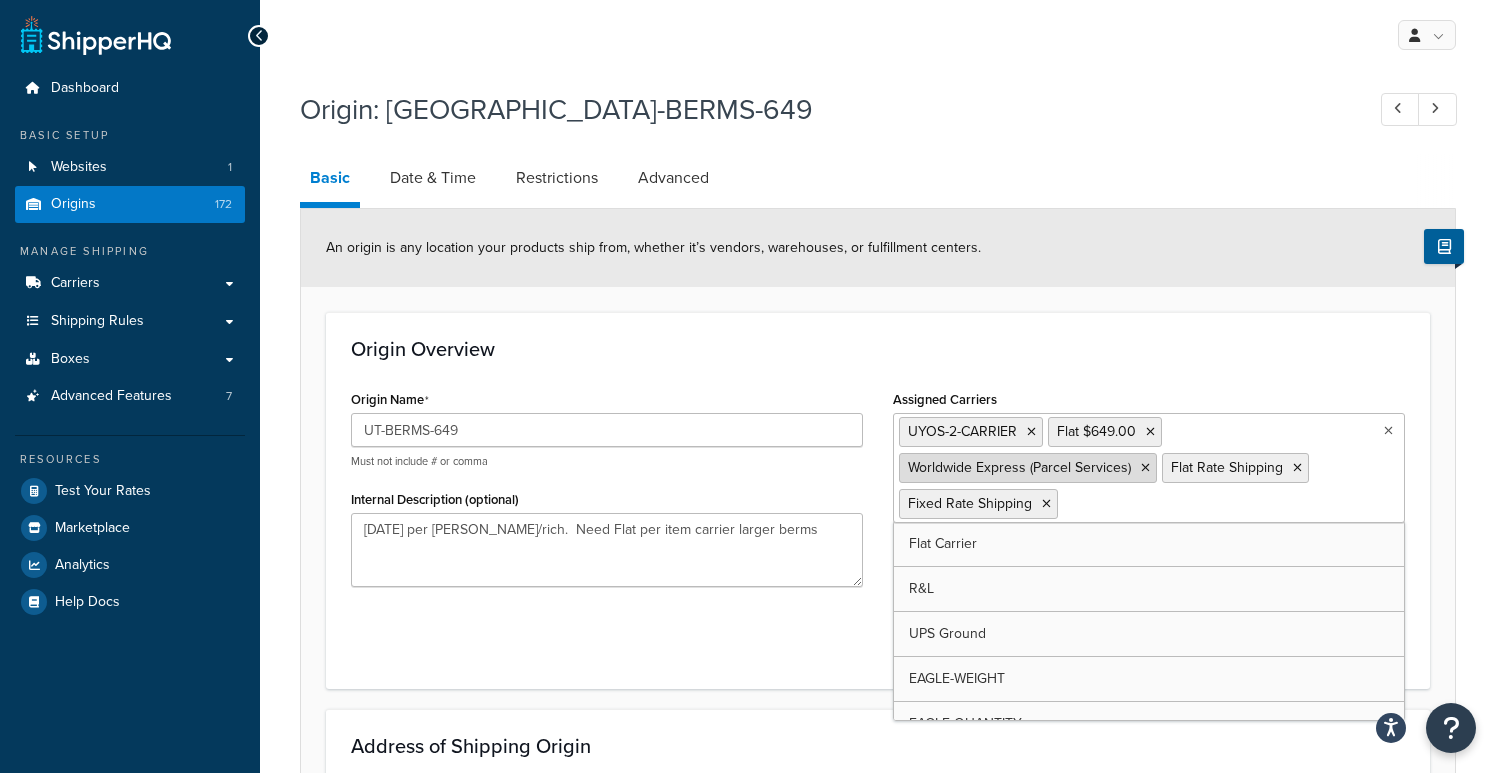 click on "Worldwide Express (Parcel Services)" at bounding box center [1028, 468] 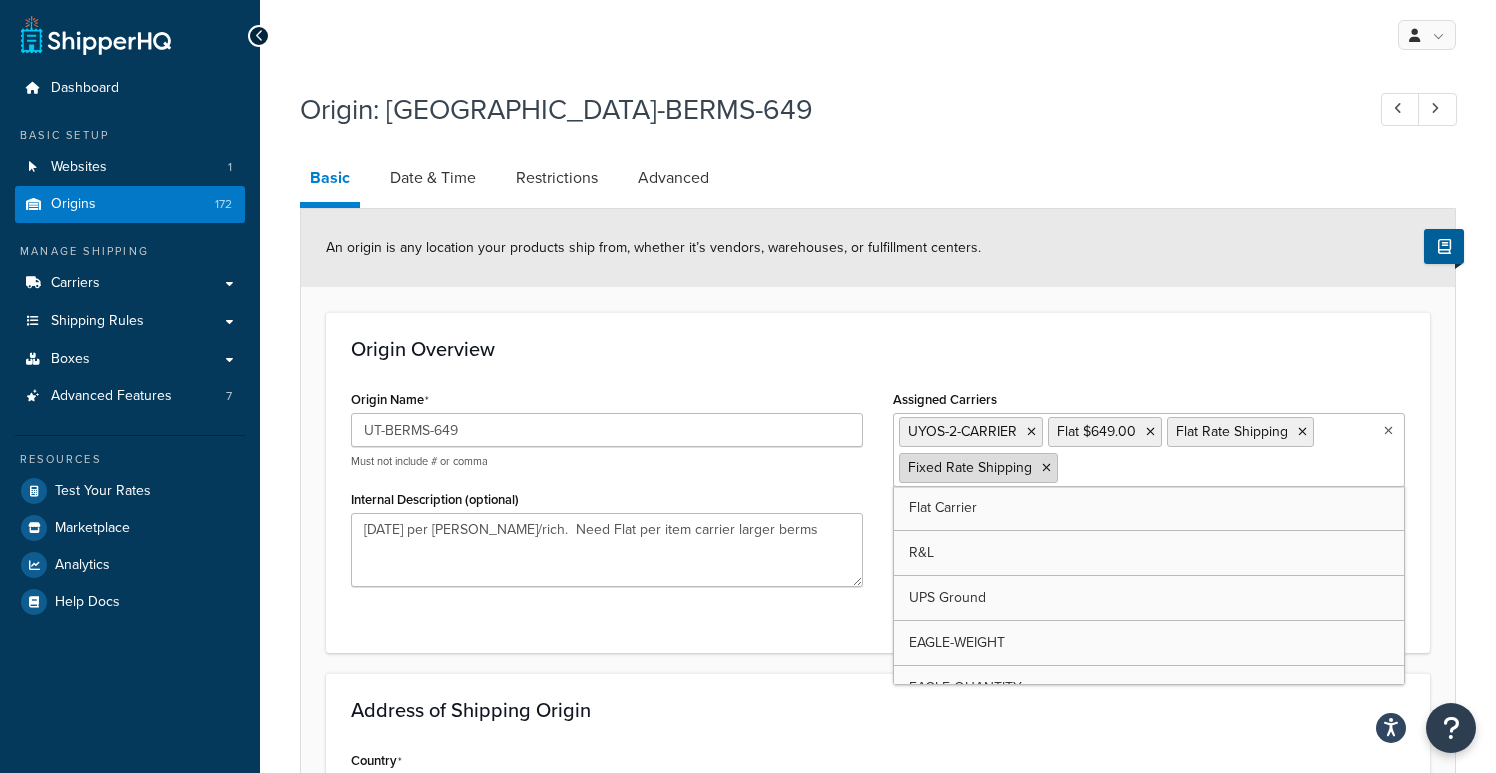 click on "Fixed Rate Shipping" at bounding box center (978, 468) 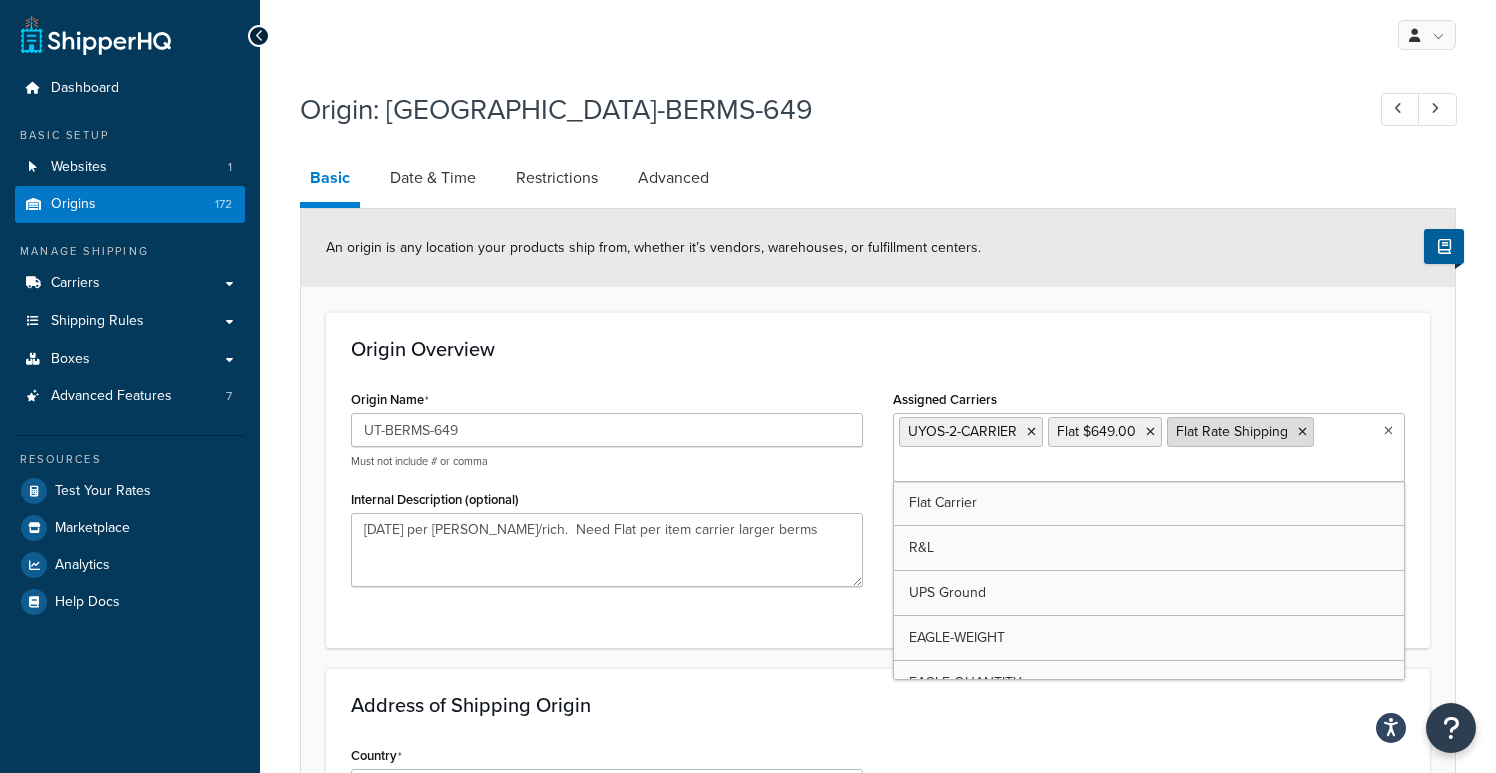 click on "Flat Rate Shipping" at bounding box center (1240, 432) 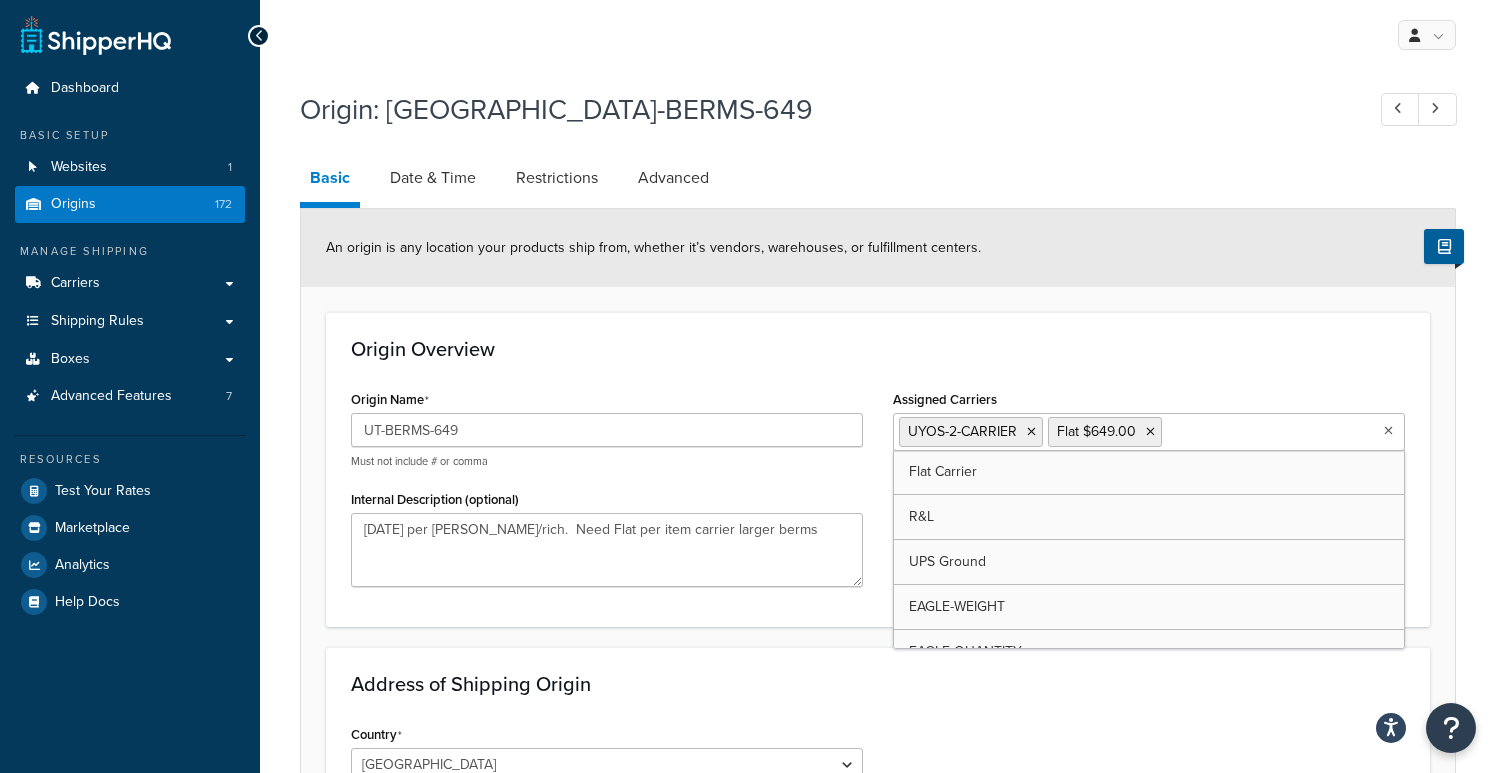 click on "Origin Overview Origin Name   UT-BERMS-649 Must not include # or comma Internal Description (optional)   9-28-2023 per Amy/rich.  Need Flat per item carrier larger berms Assigned Carriers   UYOS-2-CARRIER   Flat $649.00   Flat Carrier R&L UPS Ground EAGLE-WEIGHT EAGLE-QUANTITY Topaz-Pallet-US48_Carrier Shipping-Eagle-LTL-6-Plus Backup_Carrier 15%_OFF_CARRIER Topaz-Pallet_Carrier US48-Topaz Cabinet-Carrier Frostys-Pallet_Carrier US48-Frostys_Carrier 5%-Off_Carrier 50%-Off-UPS-Ground_Carrier CMA-Pallet_Carrier US48-CMA_Carrier Wisconsin-Fire_Carrier BAD-UPS Ground ONLY EAGLE-QUANTITY-OVERSIZE 6+ Carrier Two-Cabinets-Carrier TARP-LTL-OH-Carrier TARP-UPS-OH-CARRIER 2-CABS-CARRIER Sleeves-Carrier JR-UPS-LTL-30-OFF UPS-30-OFF MAX-59-CARRIER Non-Slip-UPS-Max-59 NON-SLIP-UPS-GROUND-ONLY UPS-Ground-Only Parking-Small Parking-Small (copy) Parking-Large CALL-FOR-SHIPPING_CARRIER JR-LTL-33-OFF UYOS-CARRIER UPS-CARRIER LTL ERROR-MESSAGE 997-Aerosols-Carrier UPS-GROUND-ONLY-18 997-FIXED CABINETS-FLAT-RATE IBC-FLAT-CARRIER" at bounding box center [878, 469] 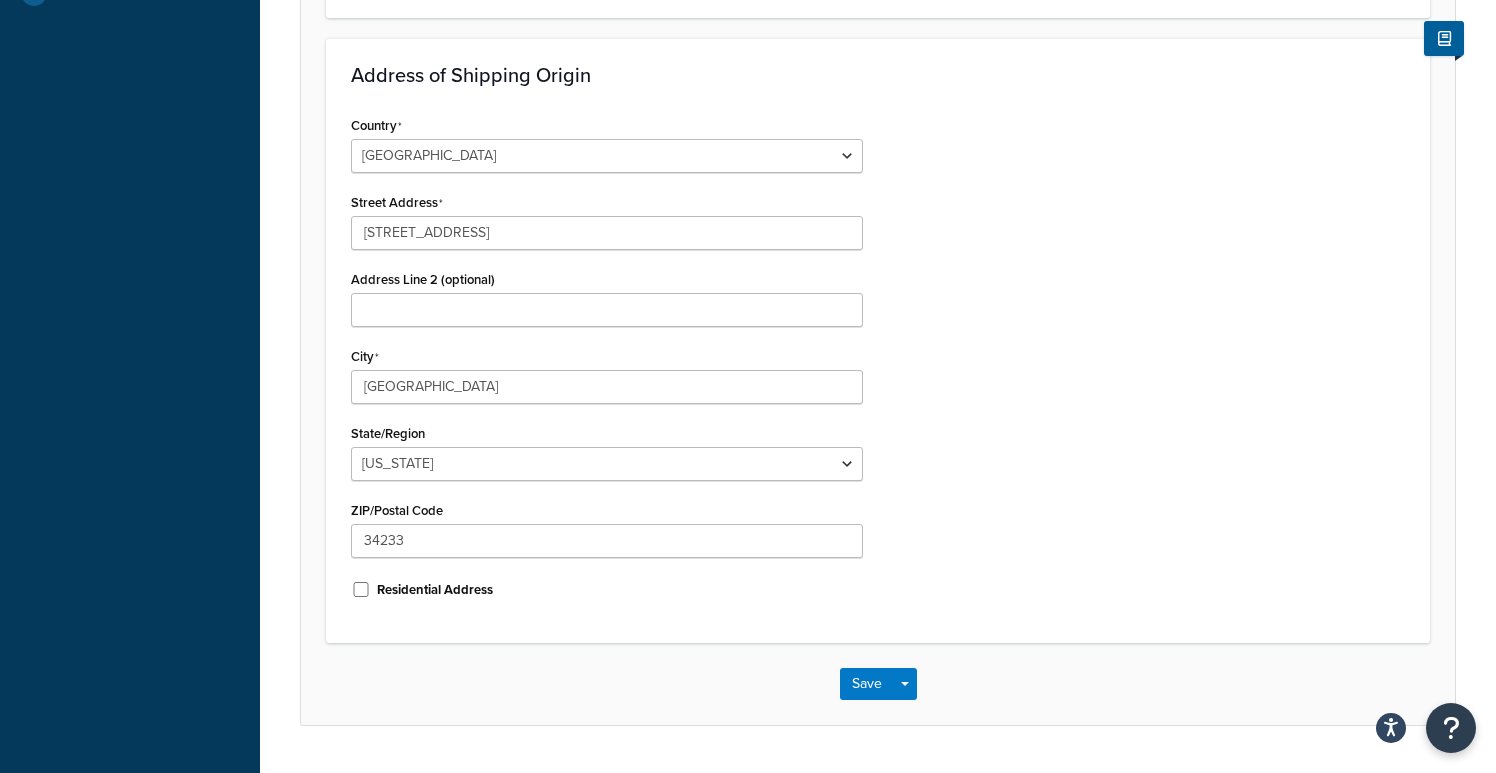 scroll, scrollTop: 662, scrollLeft: 0, axis: vertical 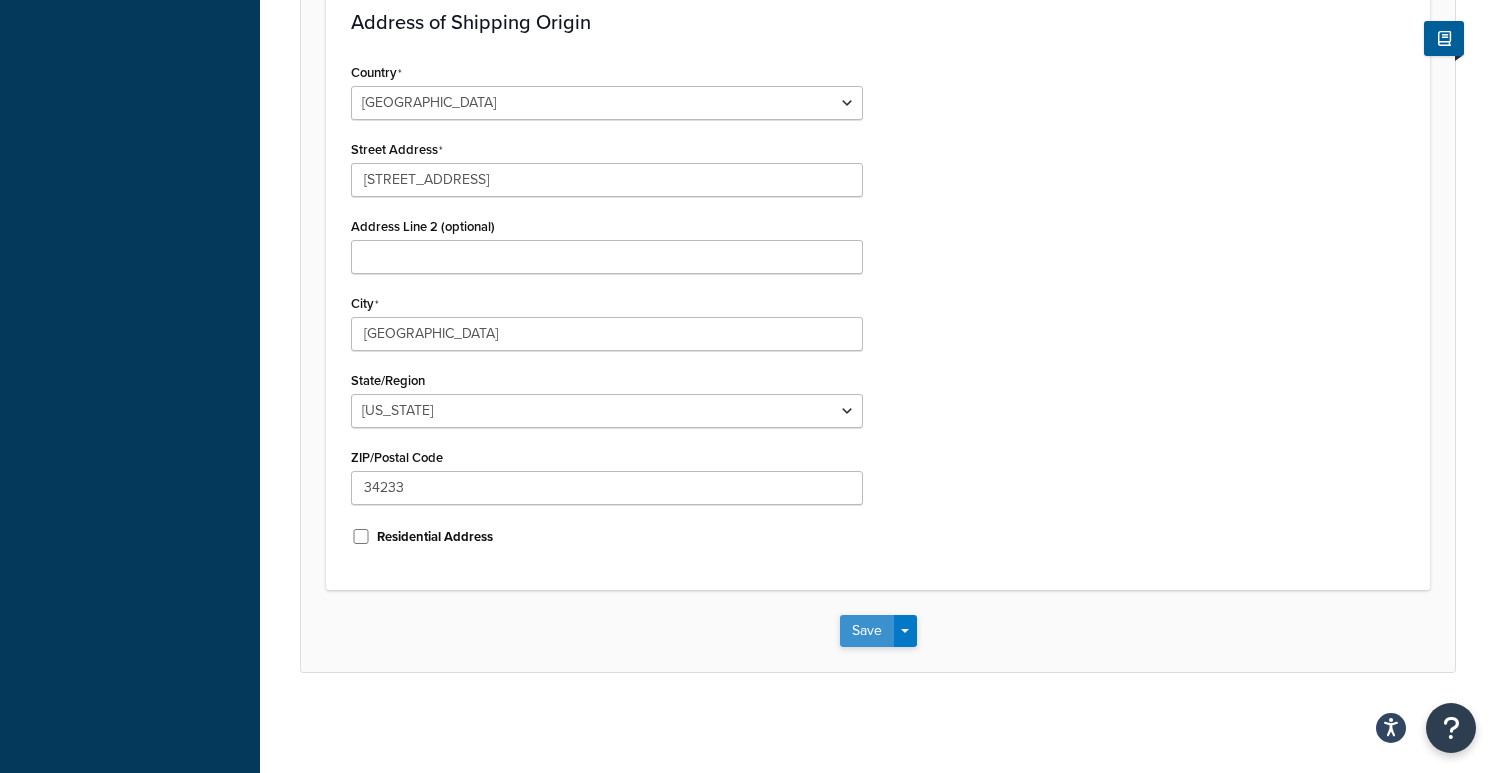 click on "Save" at bounding box center [867, 631] 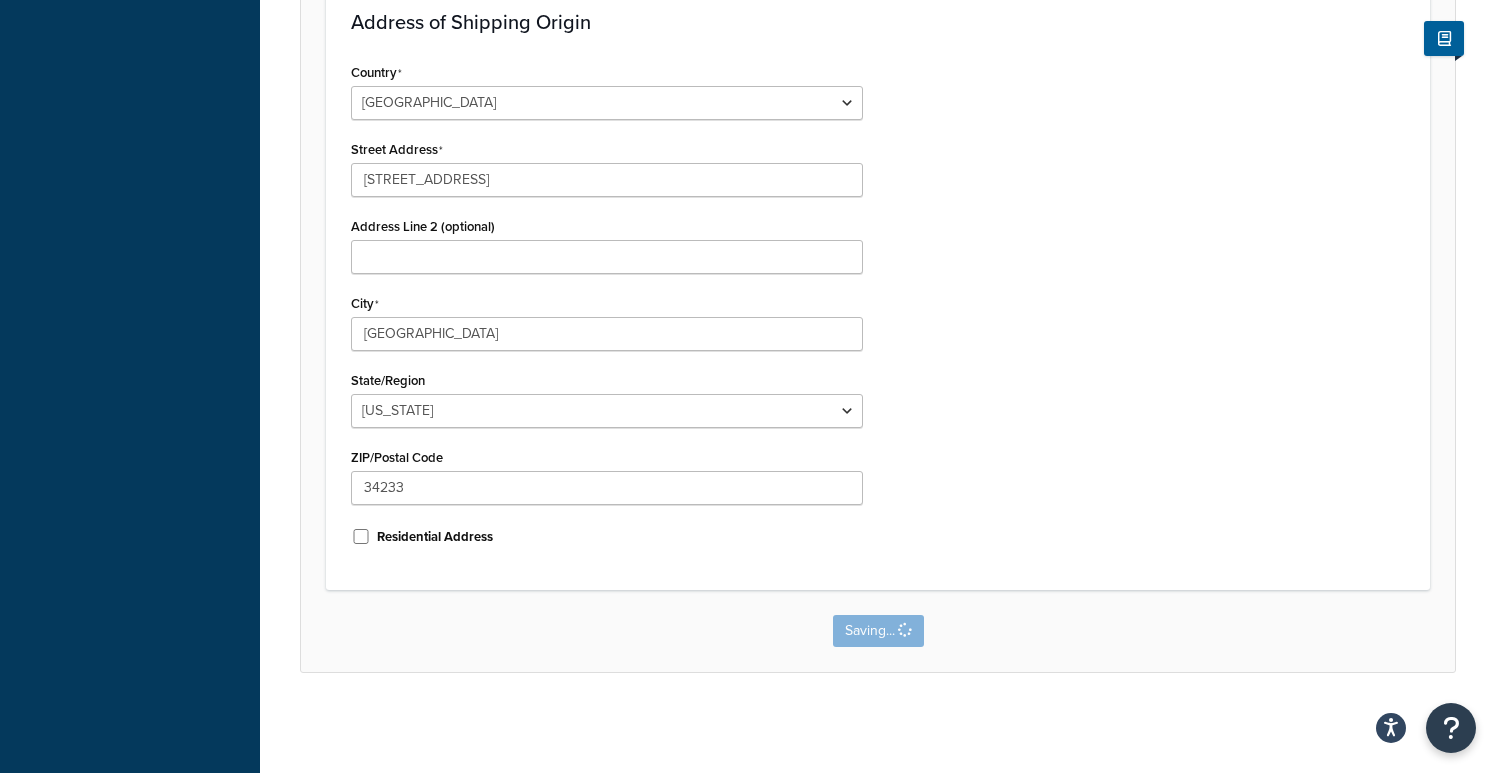 scroll, scrollTop: 0, scrollLeft: 0, axis: both 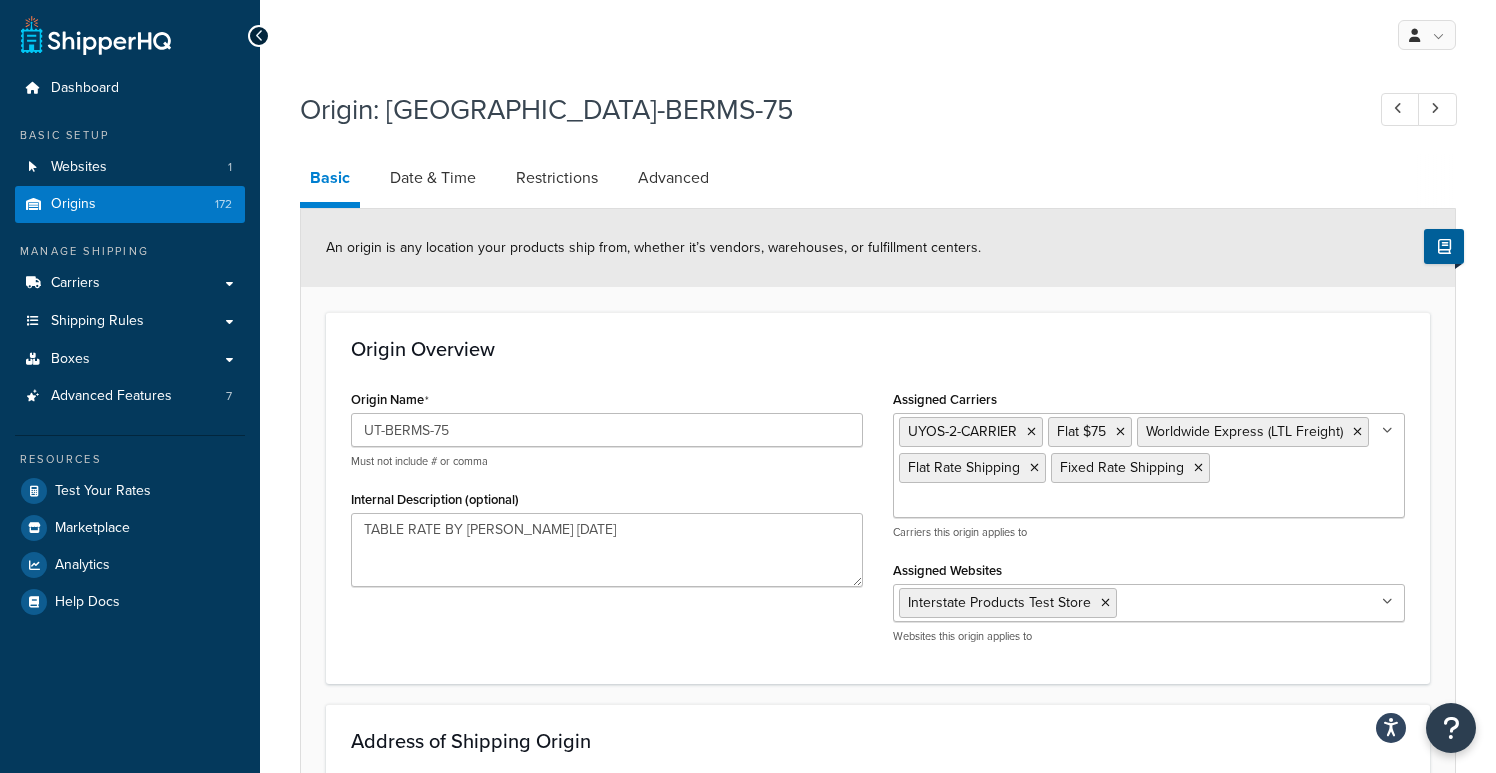 select on "9" 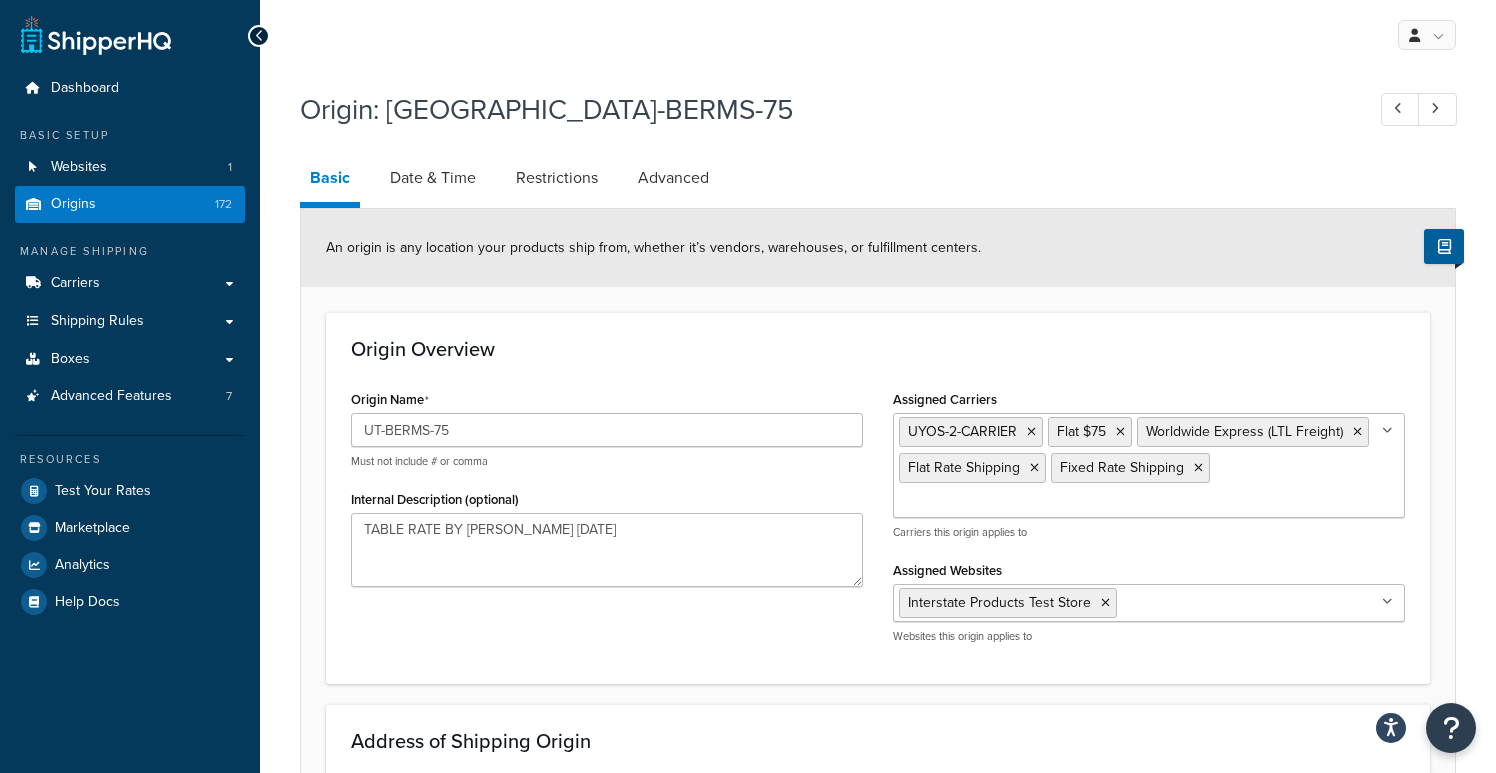 scroll, scrollTop: 0, scrollLeft: 0, axis: both 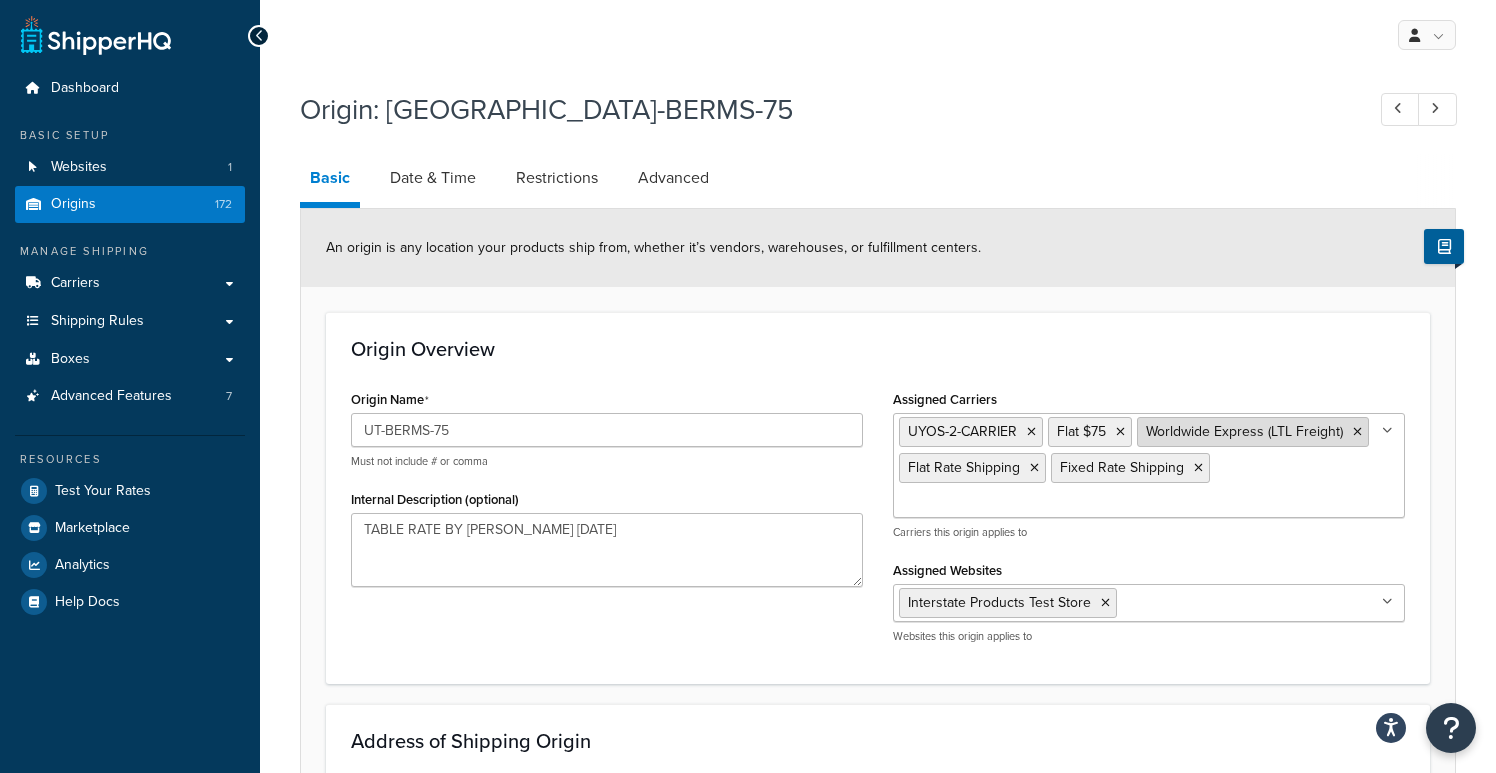 click on "Worldwide Express (LTL Freight)" at bounding box center [1253, 432] 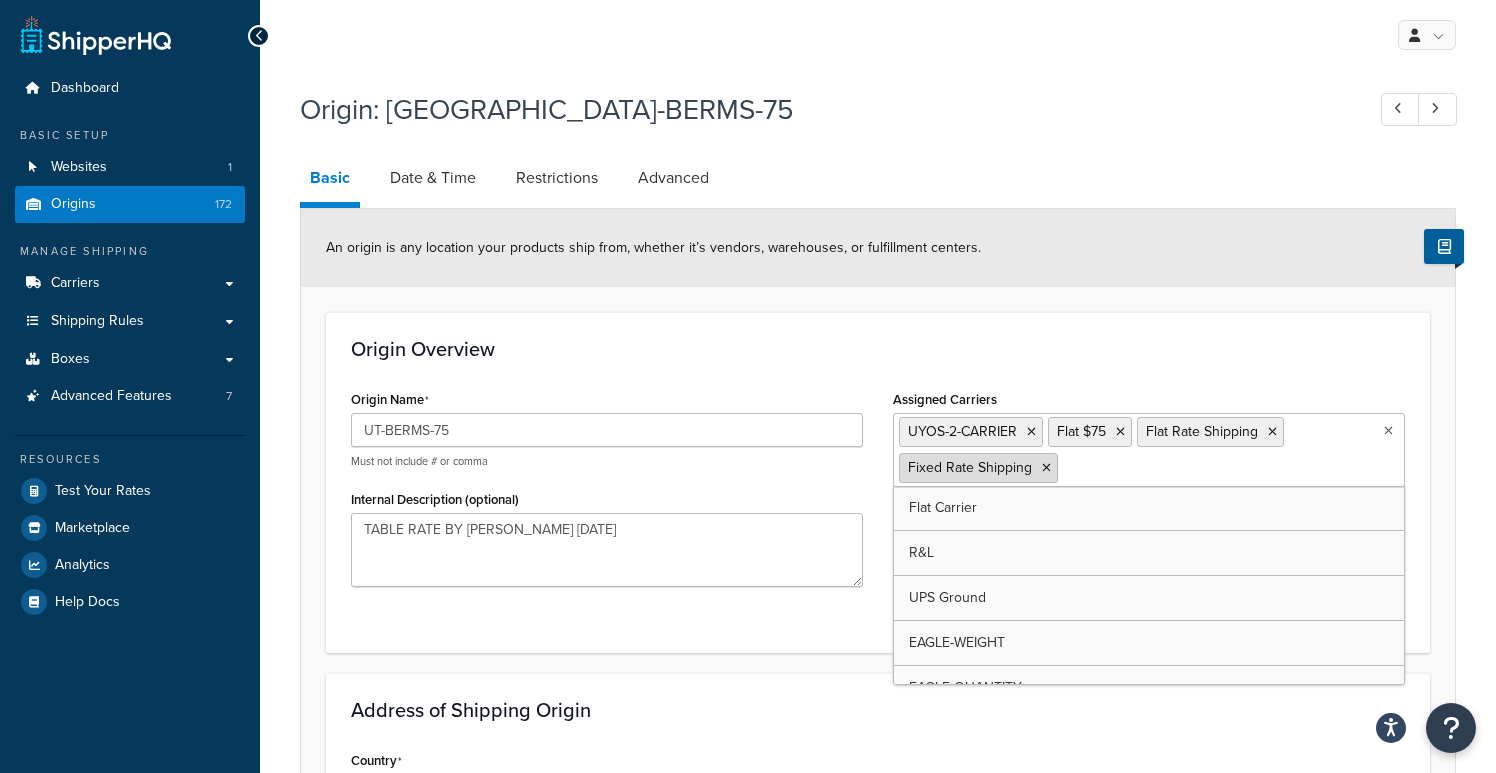 click at bounding box center (1046, 468) 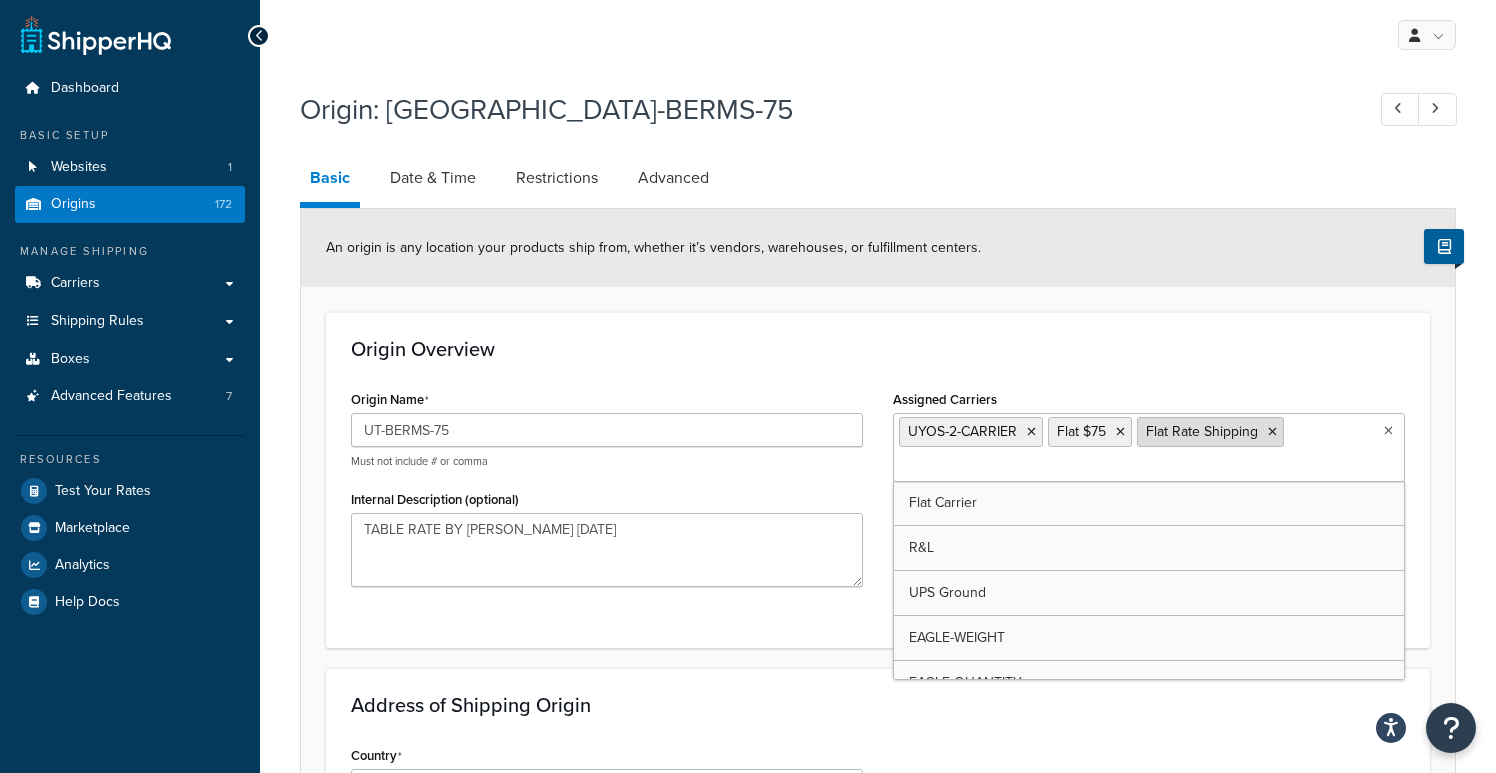click at bounding box center [1272, 432] 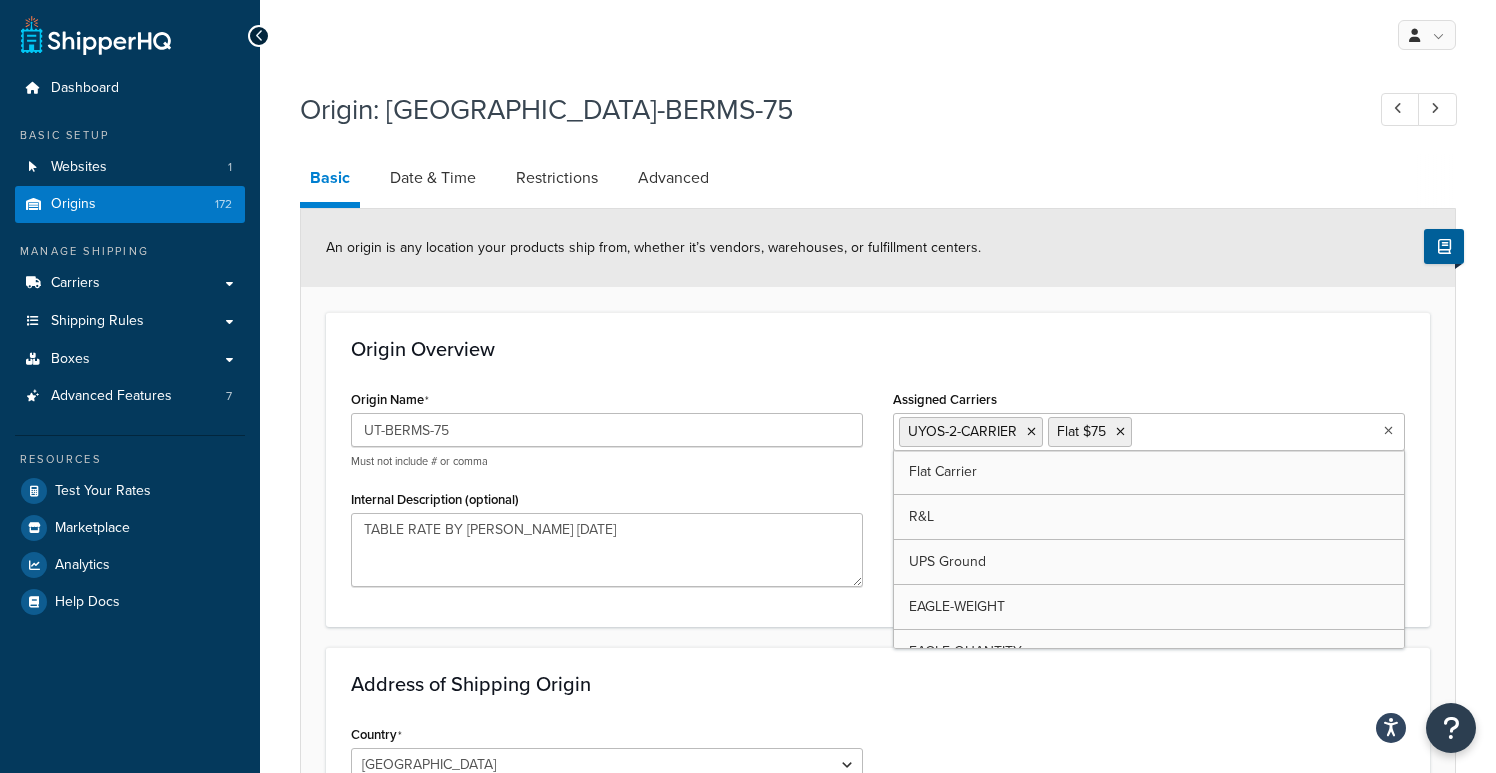 click on "Origin Overview" 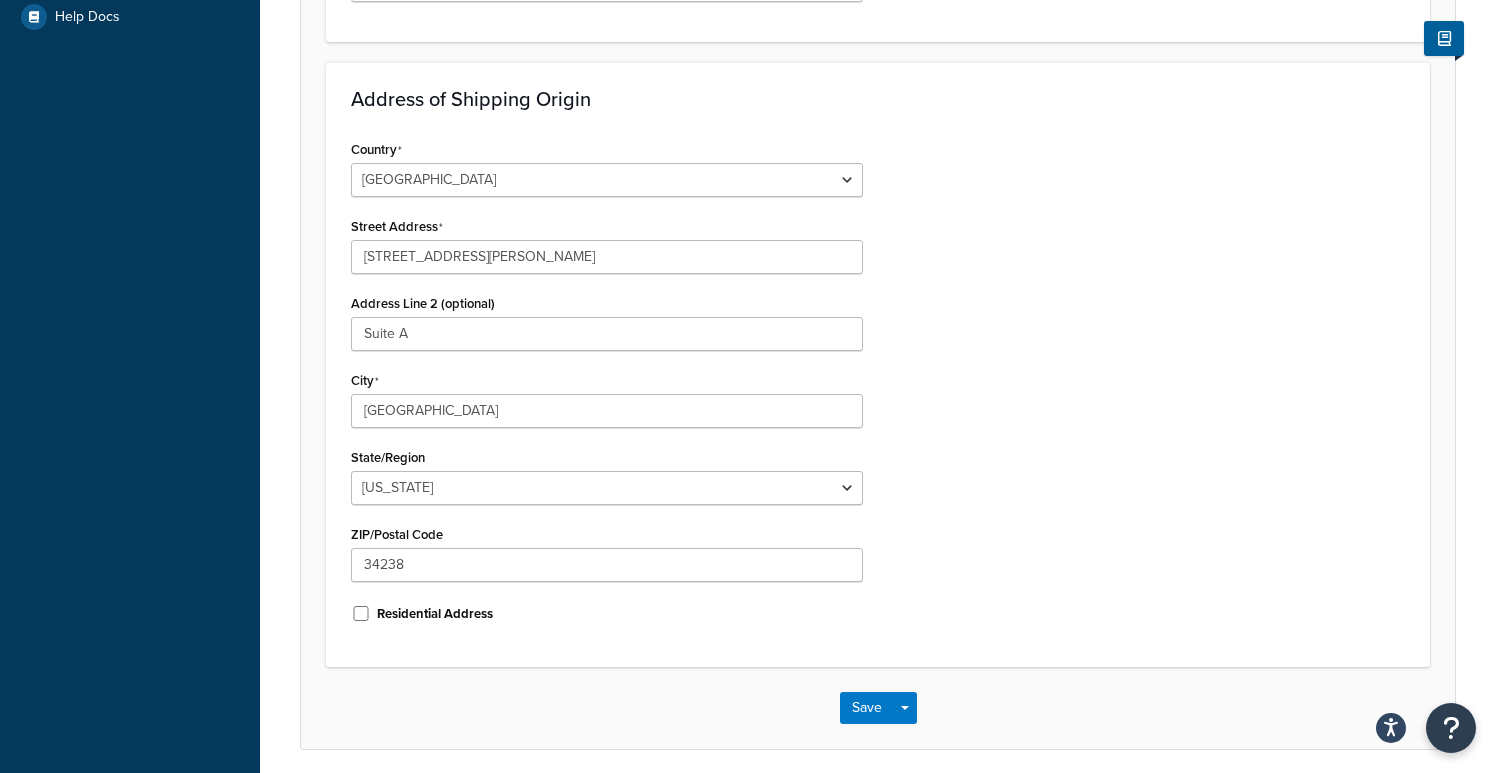 scroll, scrollTop: 662, scrollLeft: 0, axis: vertical 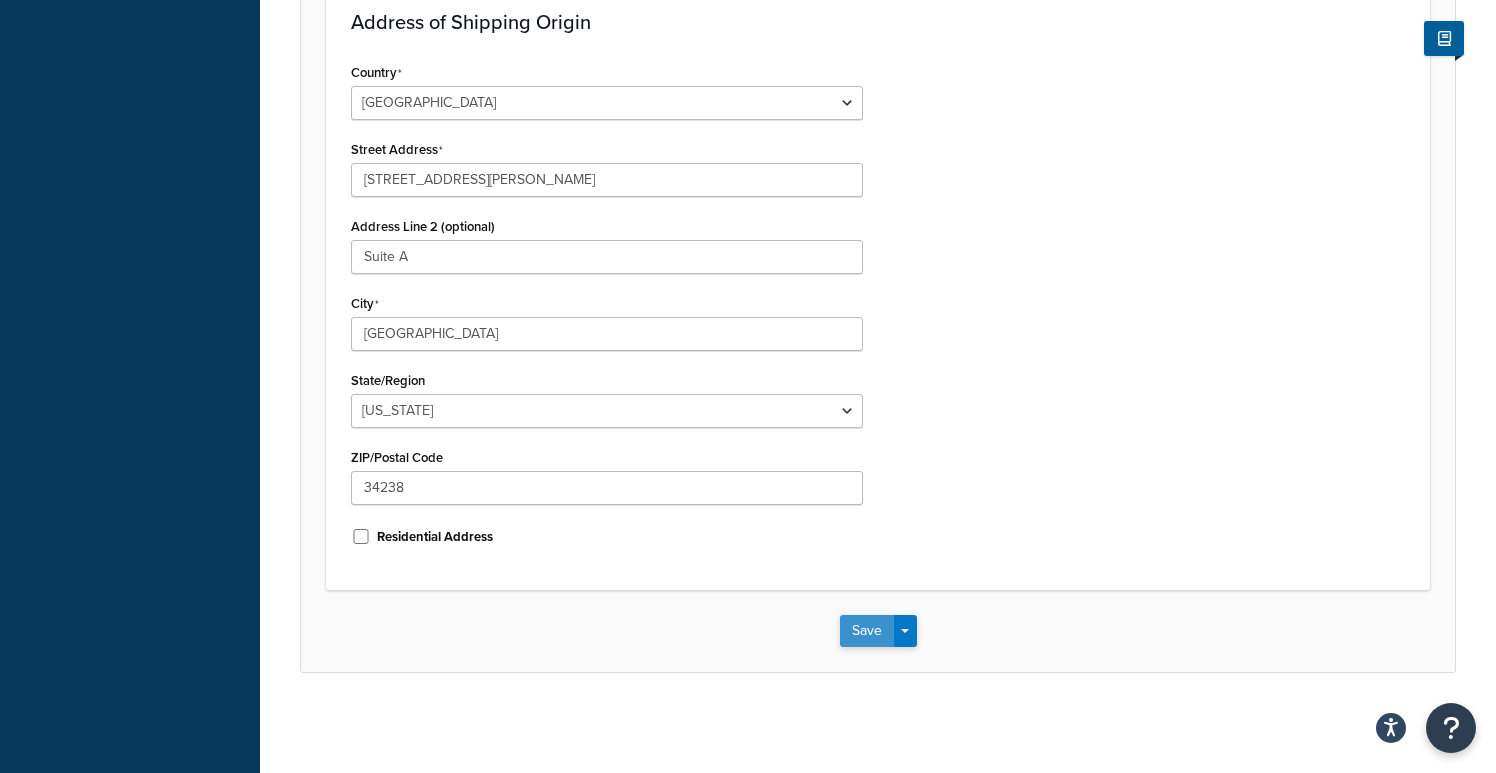 click on "Save" at bounding box center (867, 631) 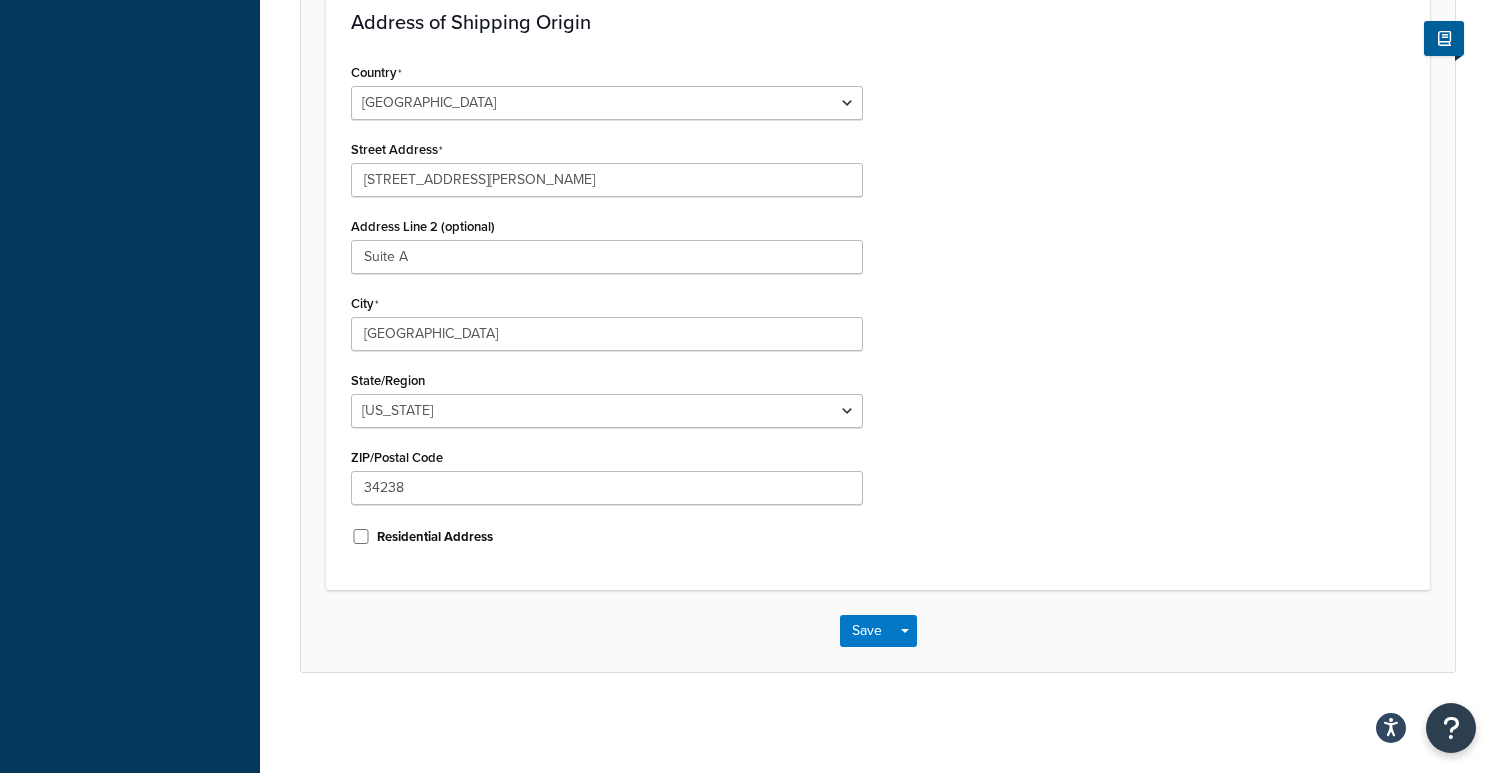 scroll, scrollTop: 0, scrollLeft: 0, axis: both 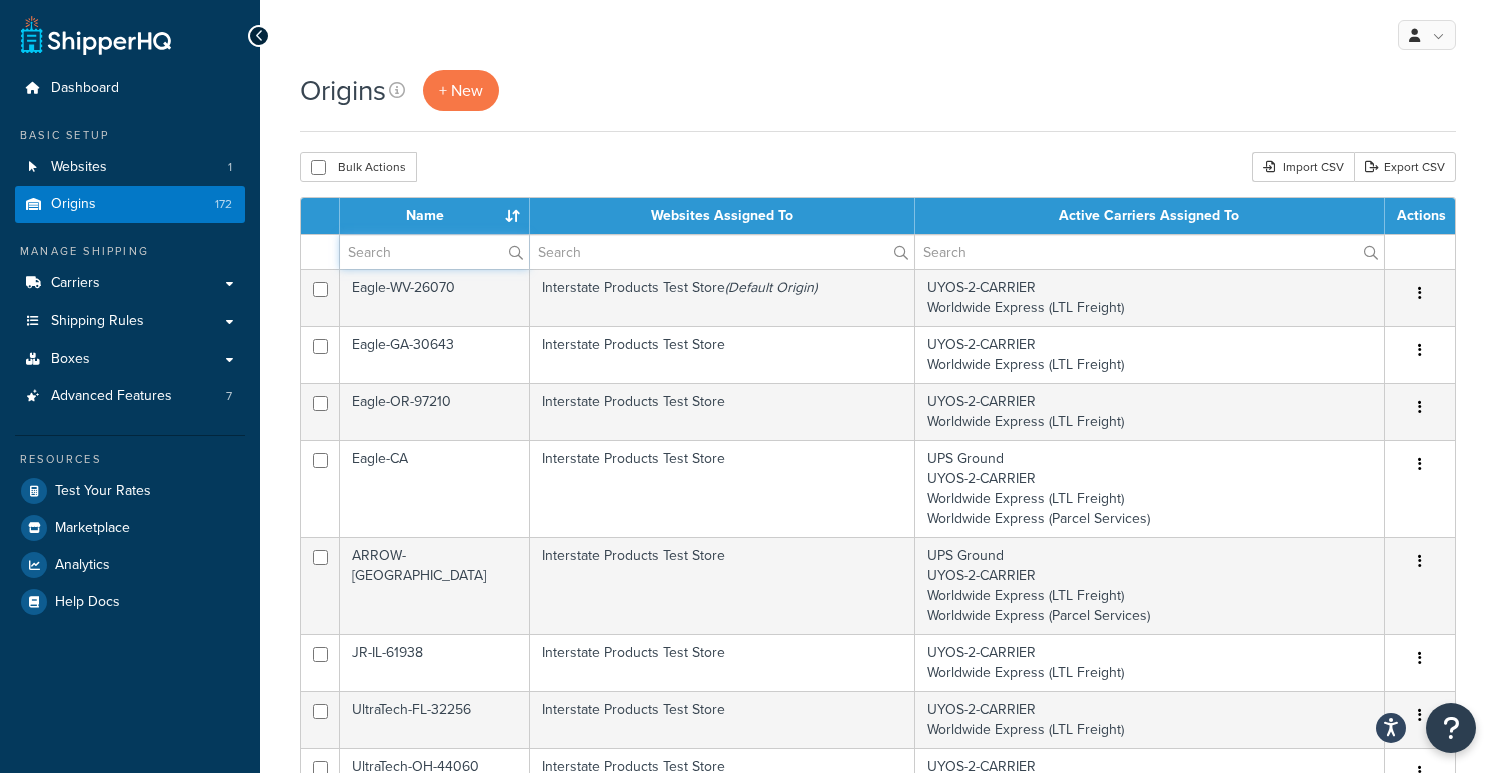 click at bounding box center (434, 252) 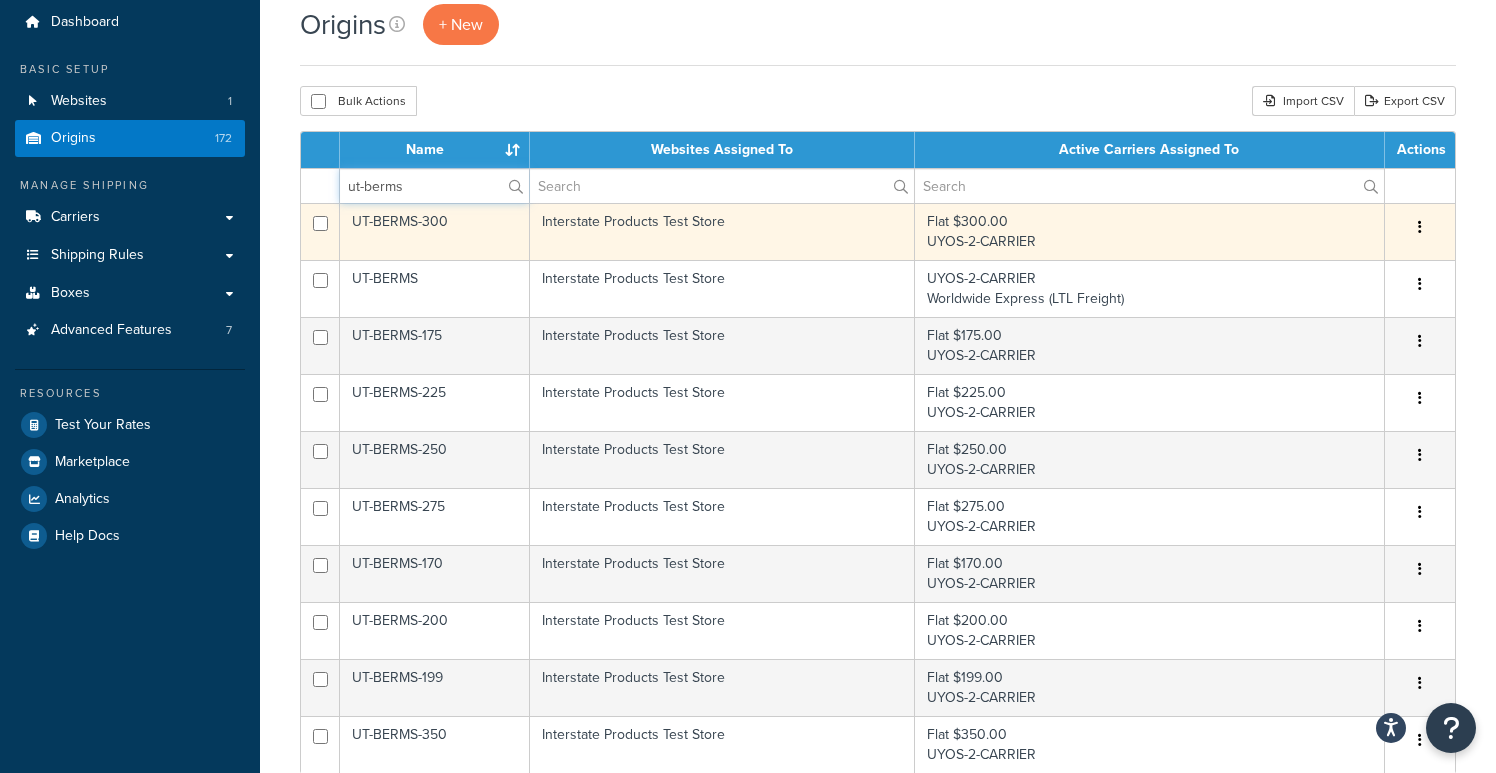 scroll, scrollTop: 57, scrollLeft: 0, axis: vertical 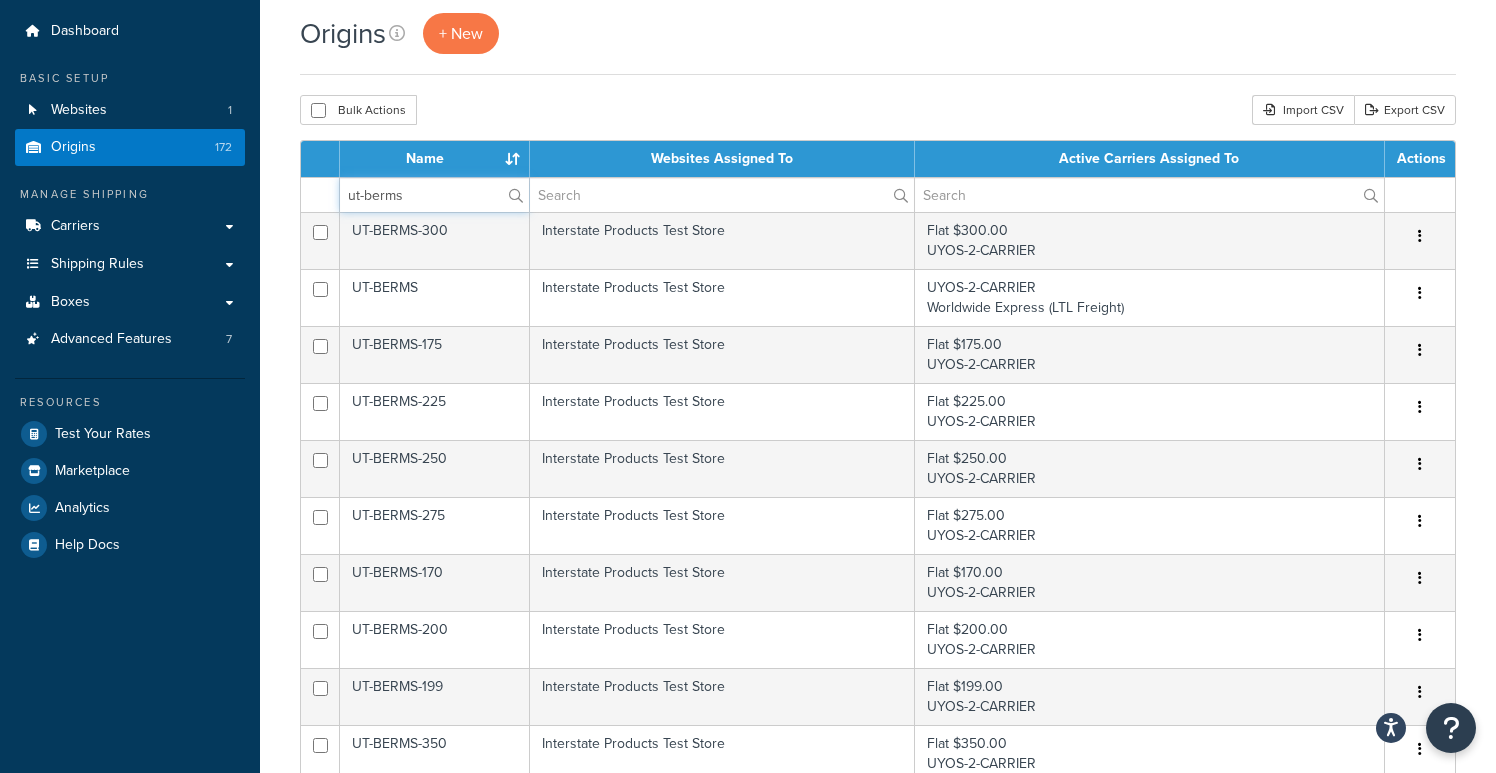 type on "ut-berms" 